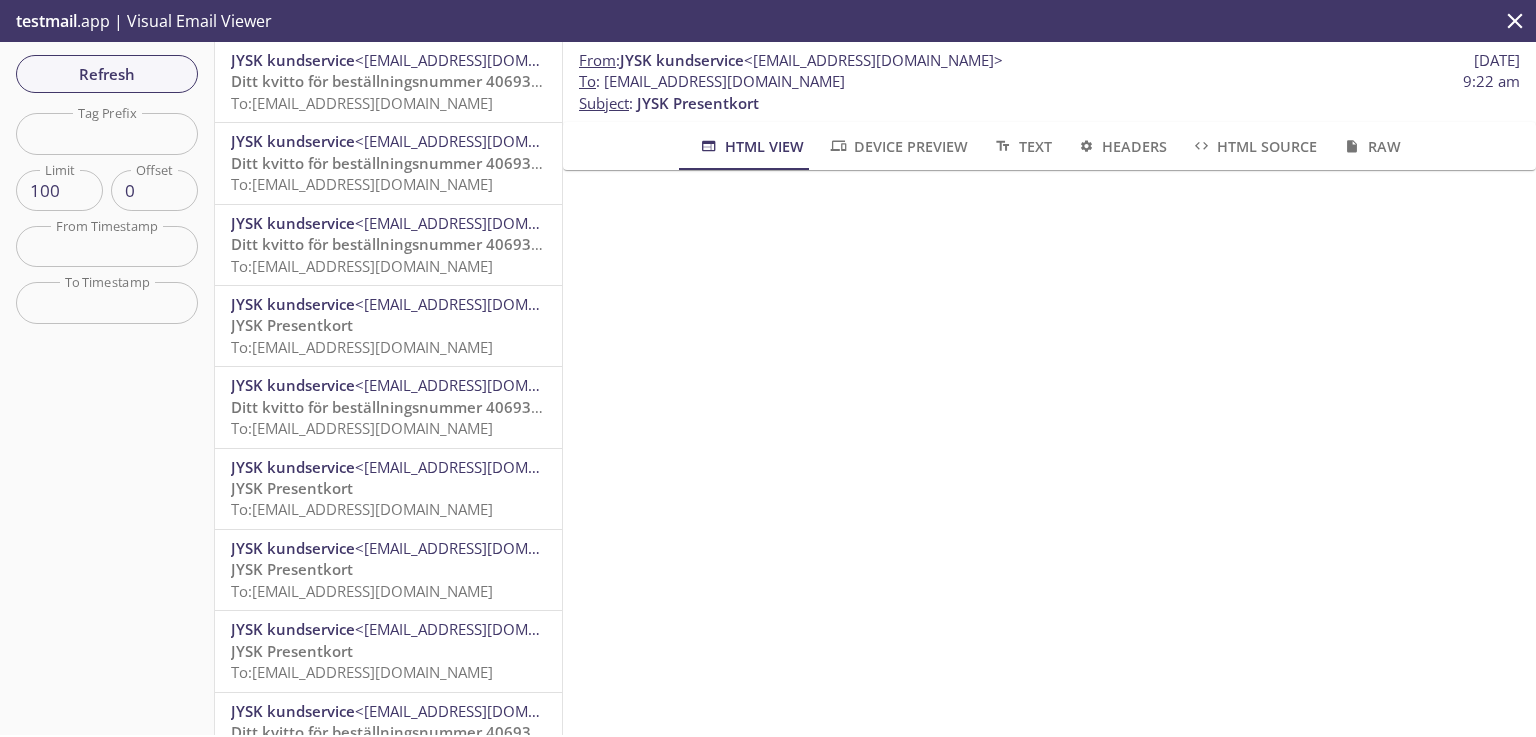 scroll, scrollTop: 0, scrollLeft: 0, axis: both 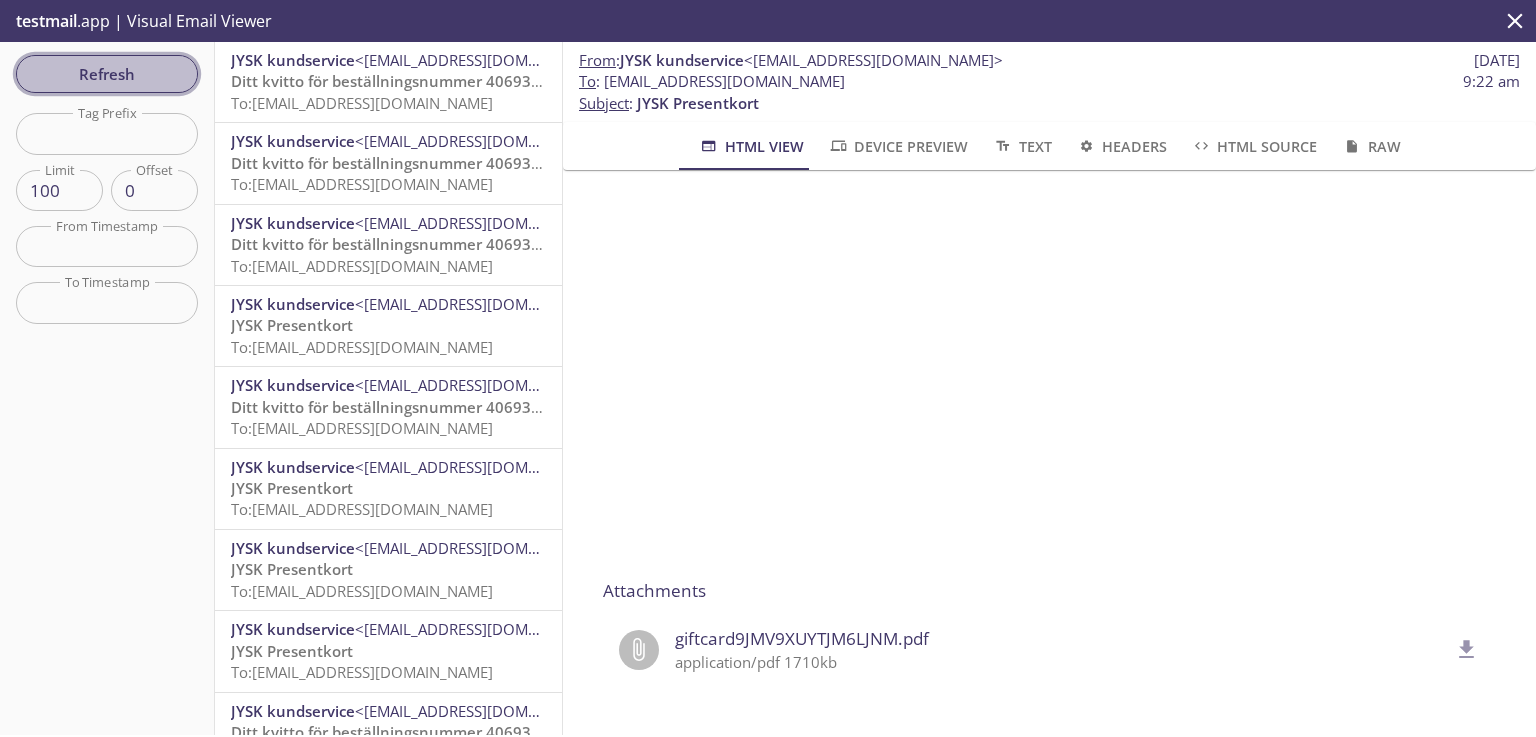 click on "Refresh" at bounding box center [107, 74] 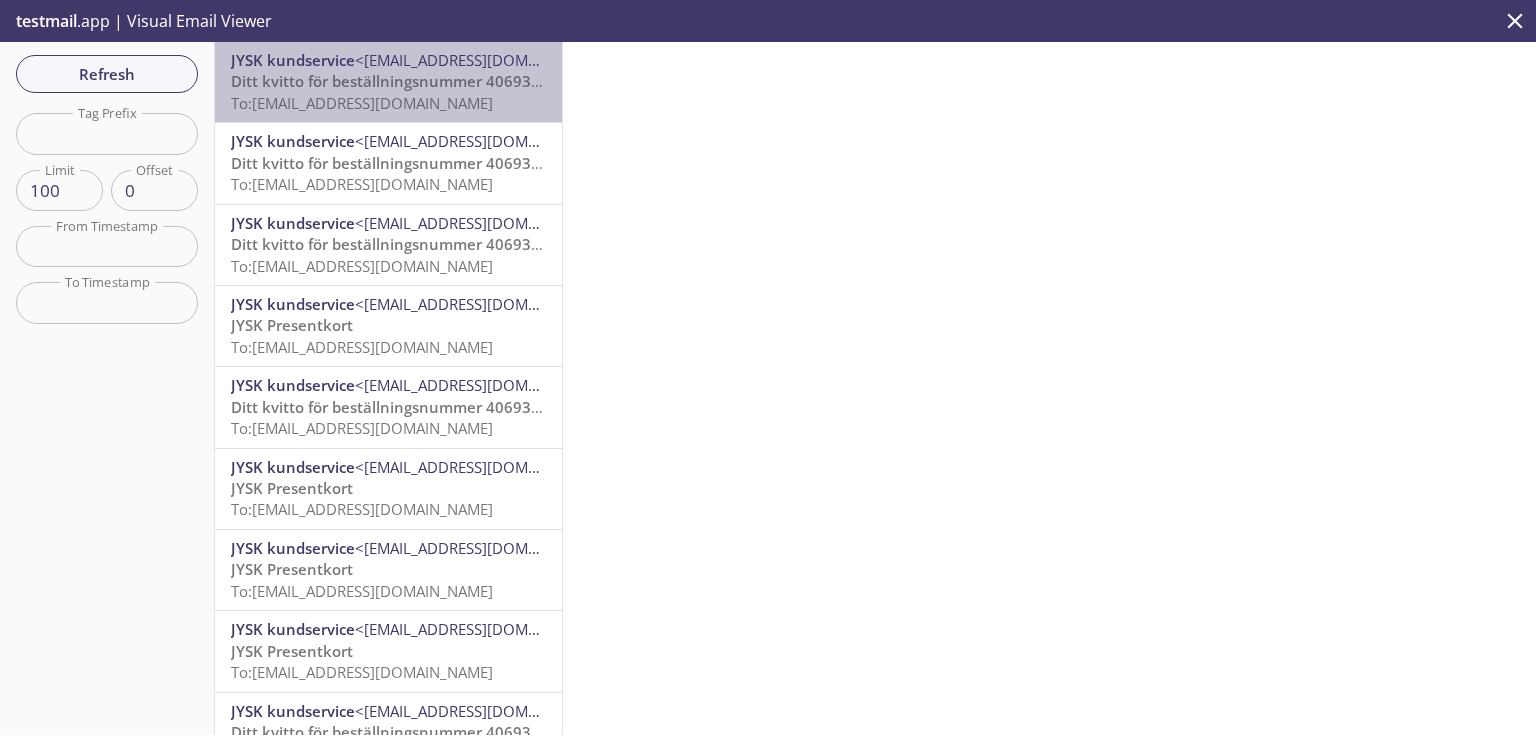 click on "To:  l92q8.uxqbyo@inbox.testmail.app" at bounding box center (362, 103) 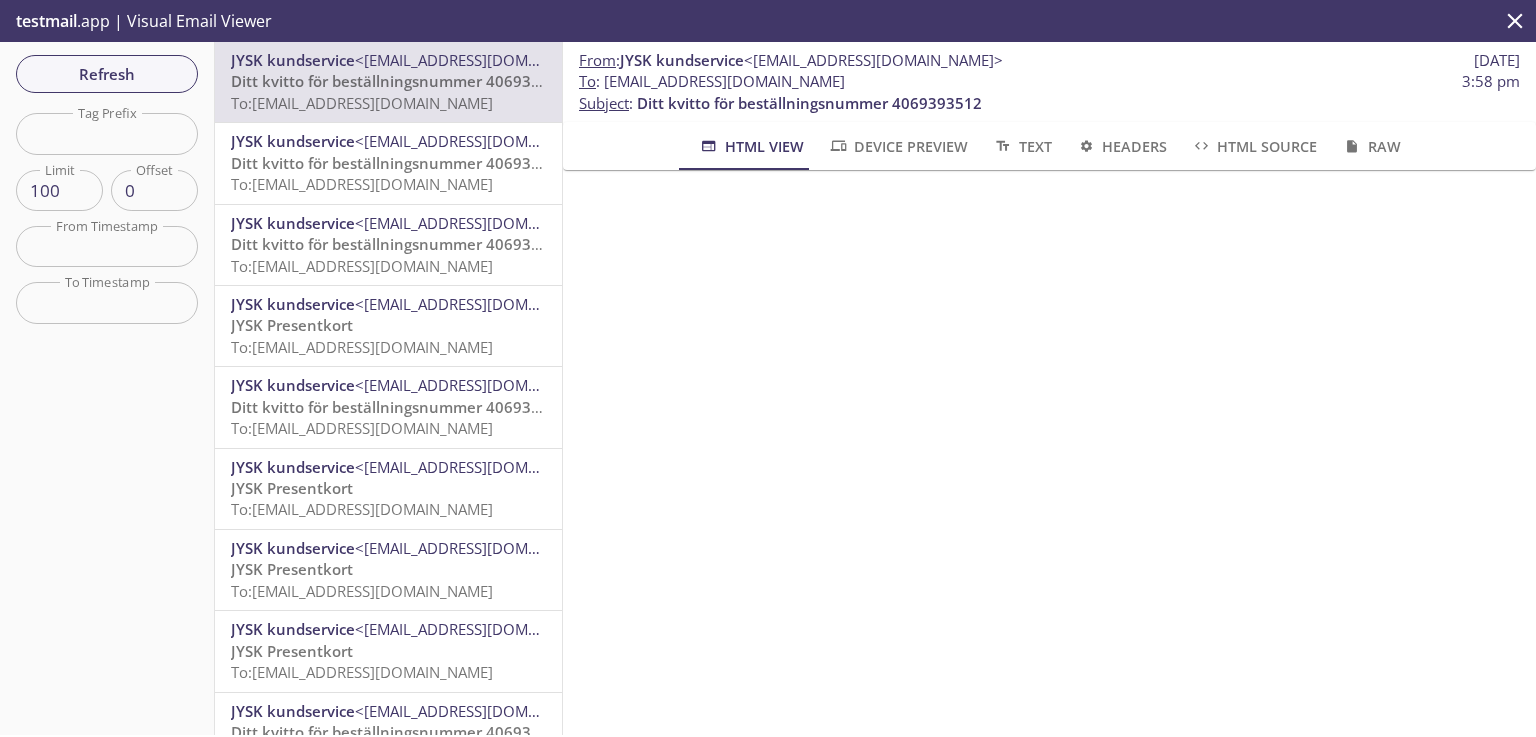 scroll, scrollTop: 1, scrollLeft: 0, axis: vertical 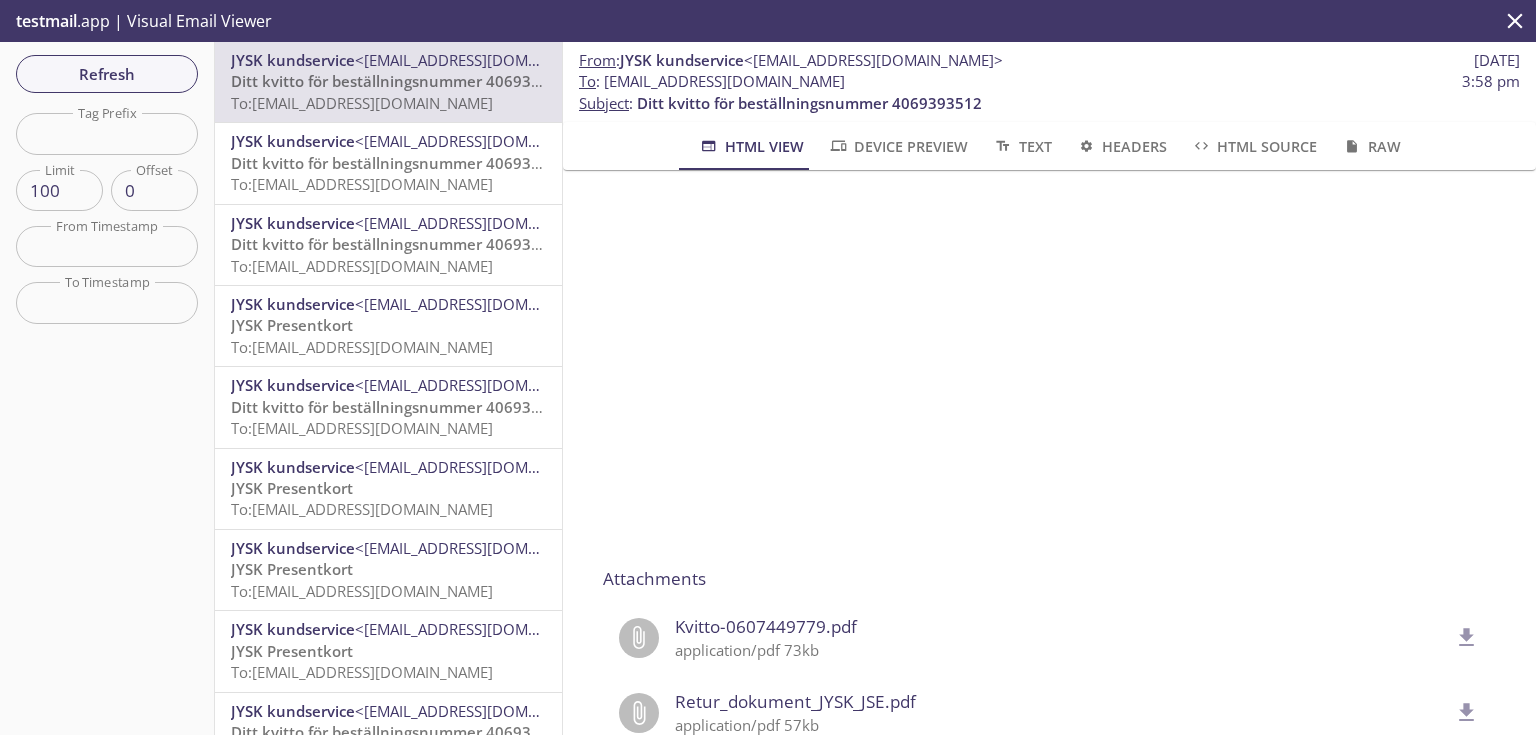 click on "Ditt kvitto för beställningsnummer 4069393506" at bounding box center (403, 163) 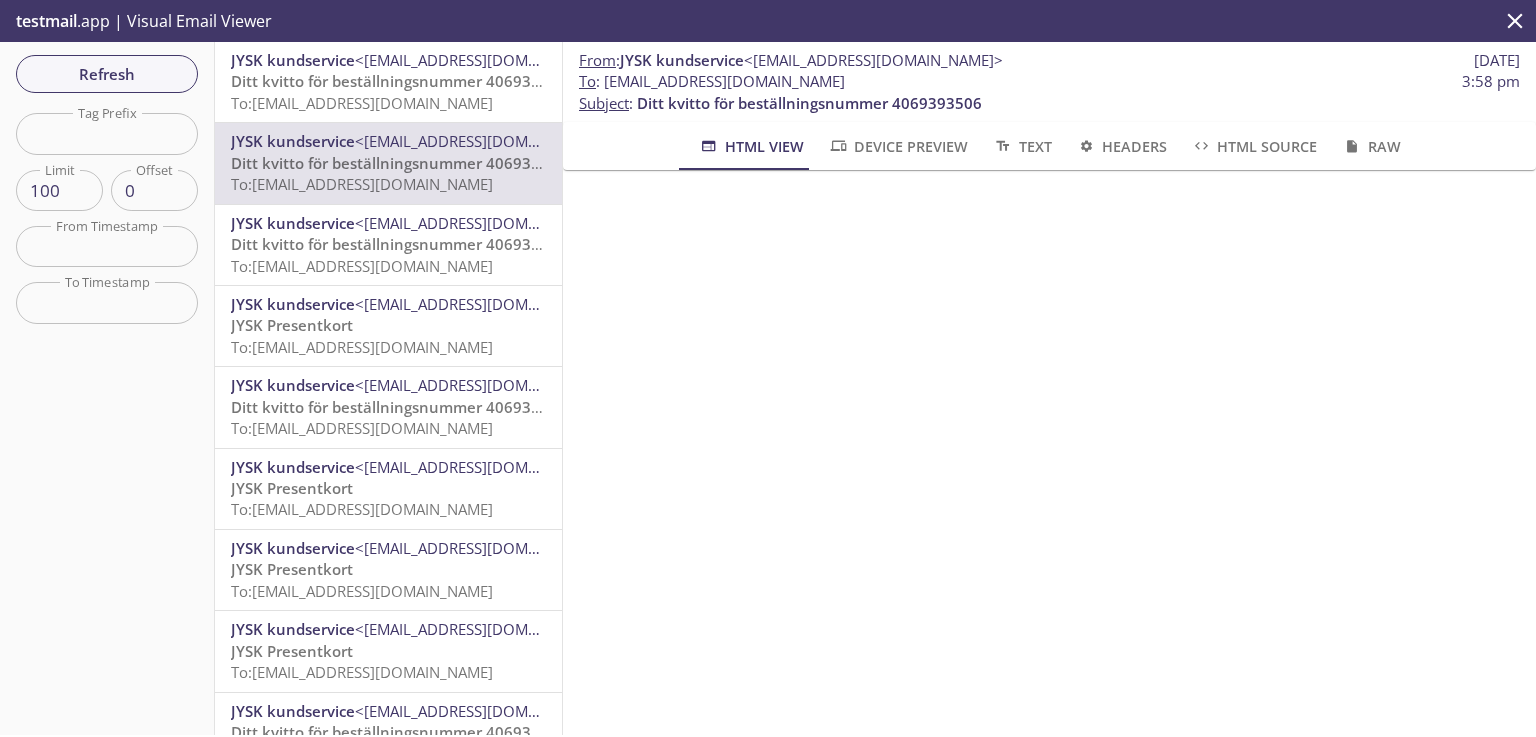 scroll, scrollTop: 100, scrollLeft: 0, axis: vertical 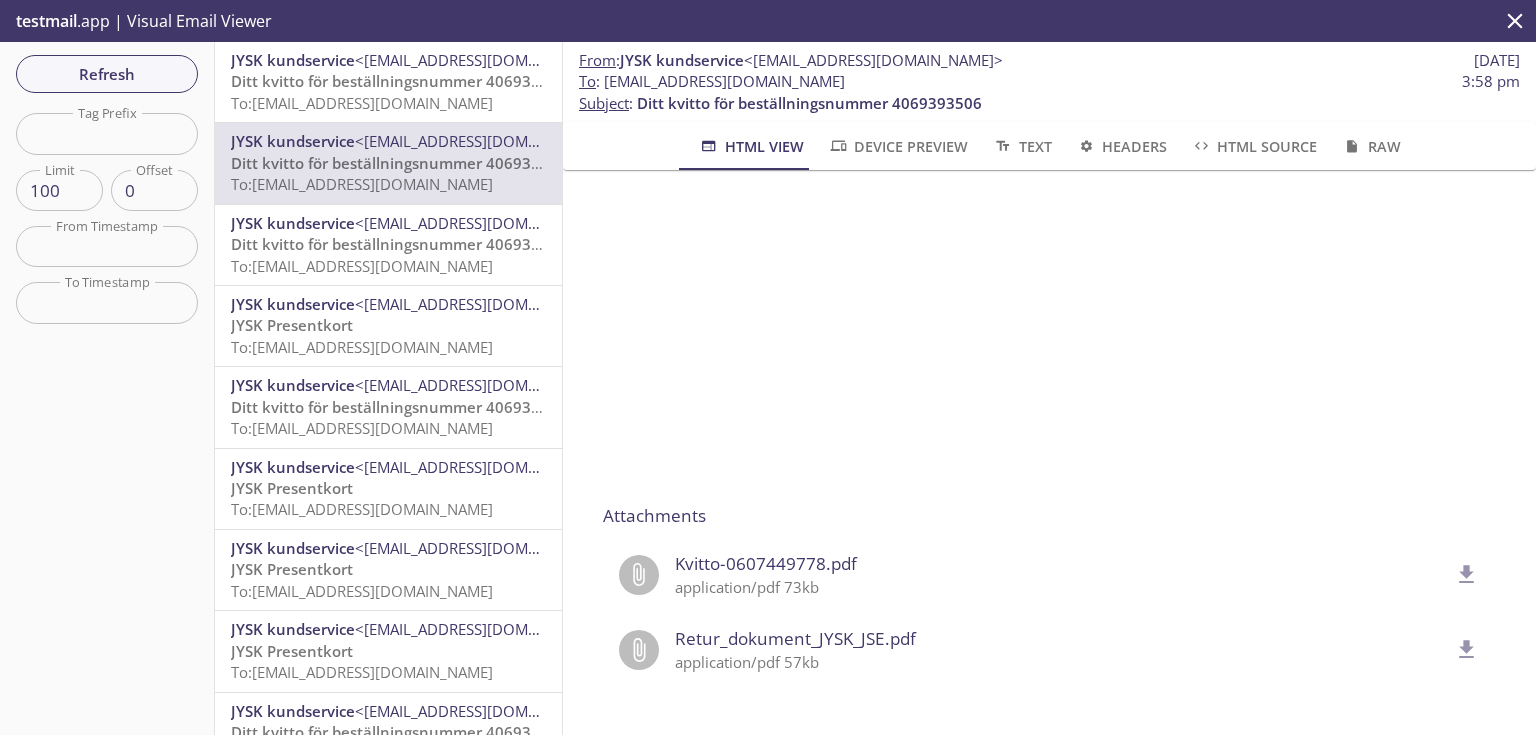 click on "Ditt kvitto för beställningsnummer 4069393480" at bounding box center [403, 244] 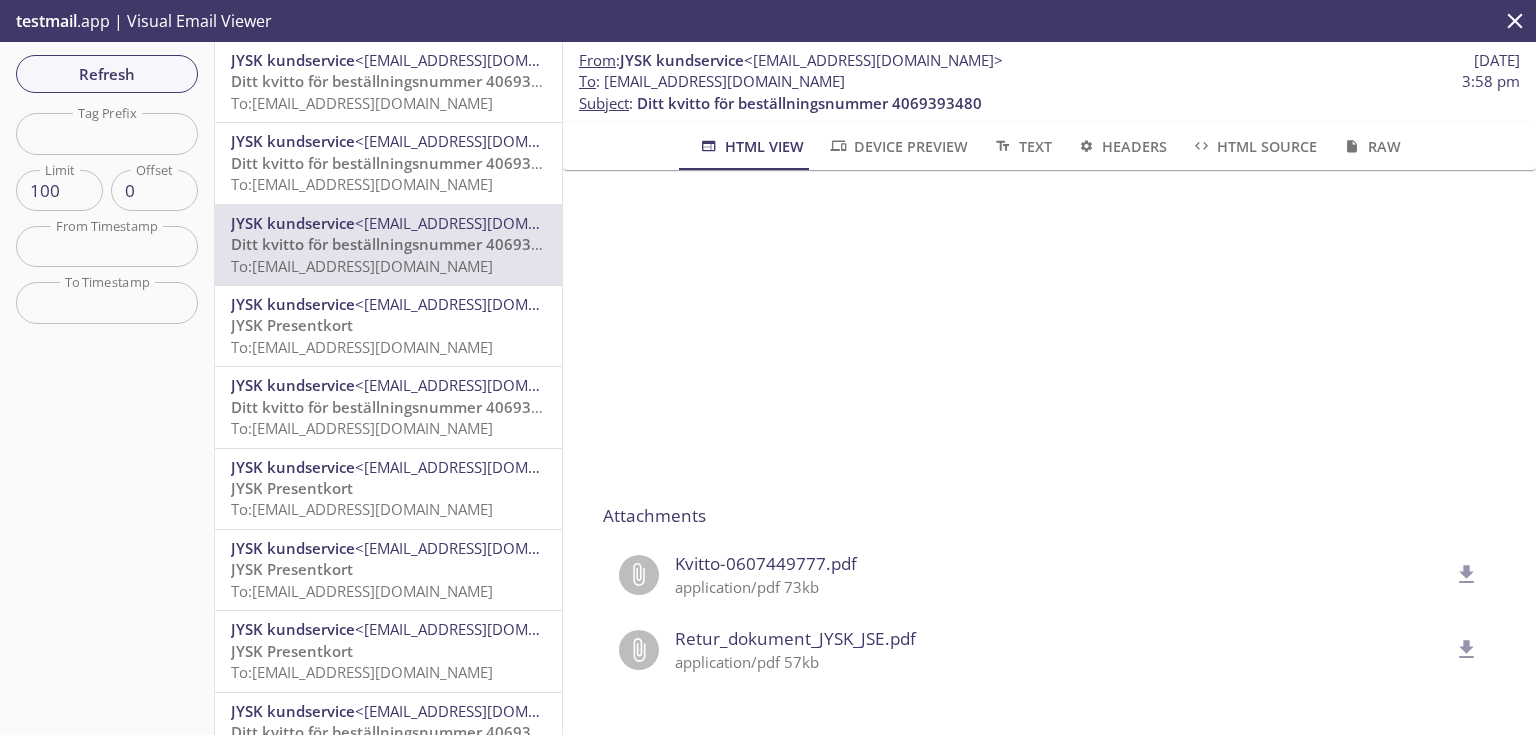 scroll, scrollTop: 788, scrollLeft: 0, axis: vertical 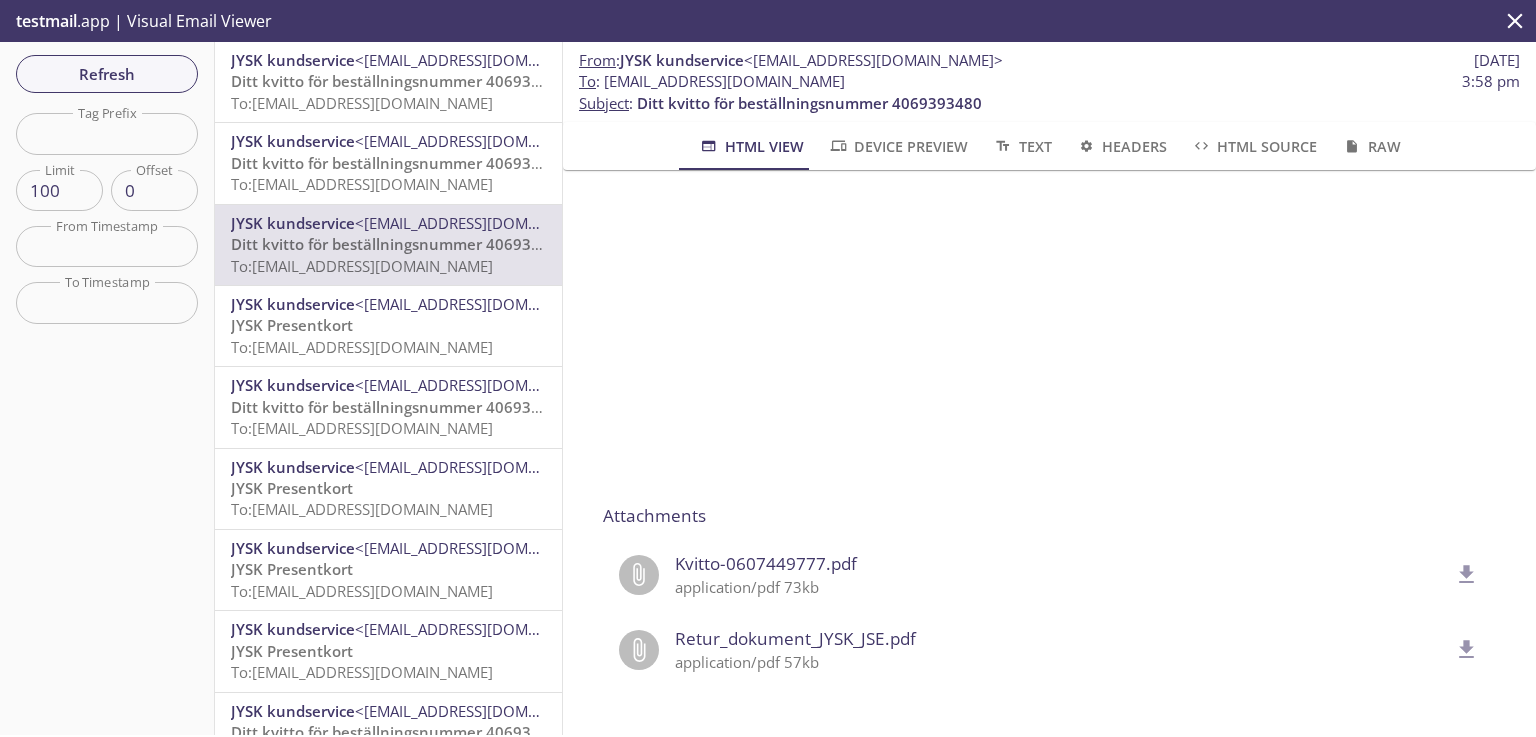 click on "JYSK Presentkort To:  l92q8.uxqbyo@inbox.testmail.app" at bounding box center (388, 336) 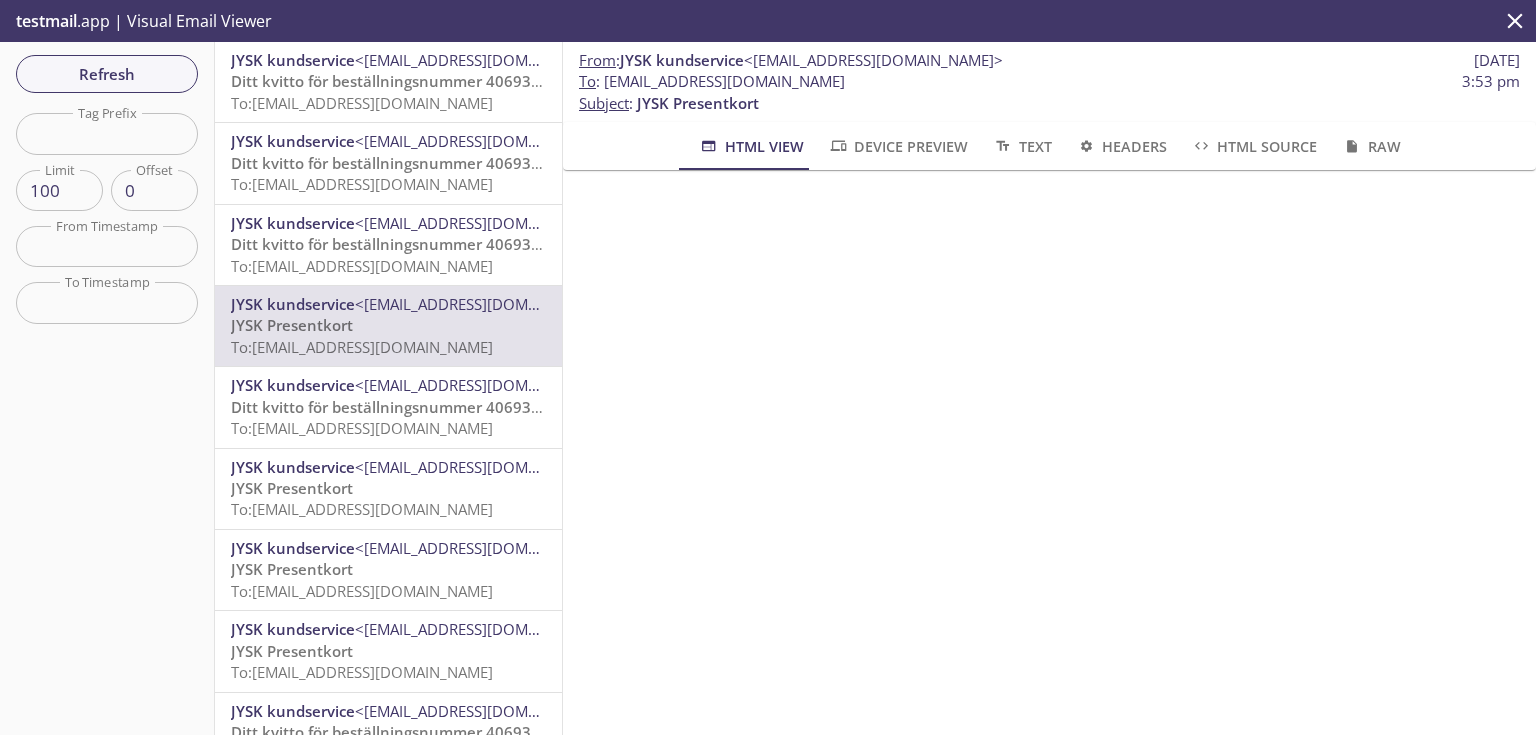 scroll, scrollTop: 320, scrollLeft: 0, axis: vertical 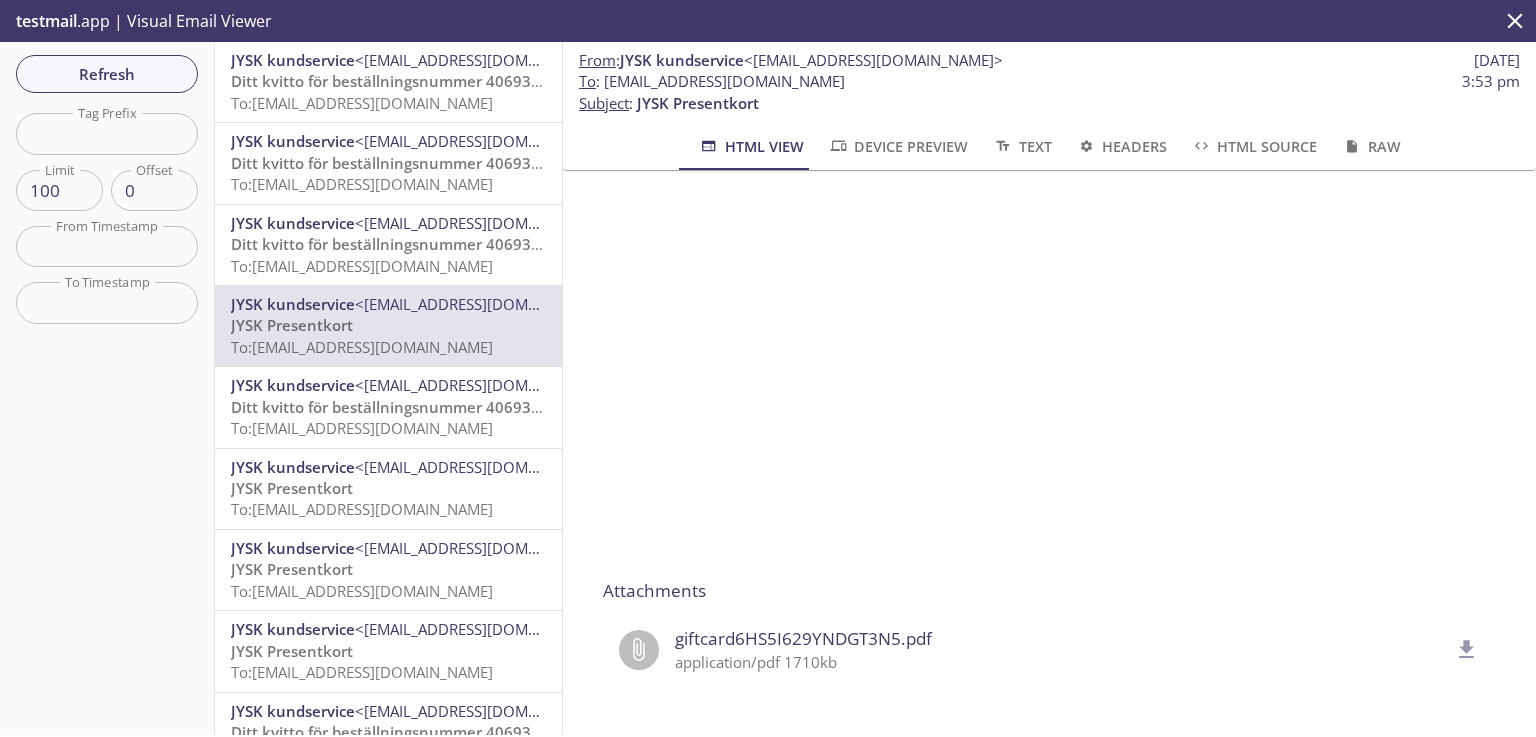 click at bounding box center [107, 133] 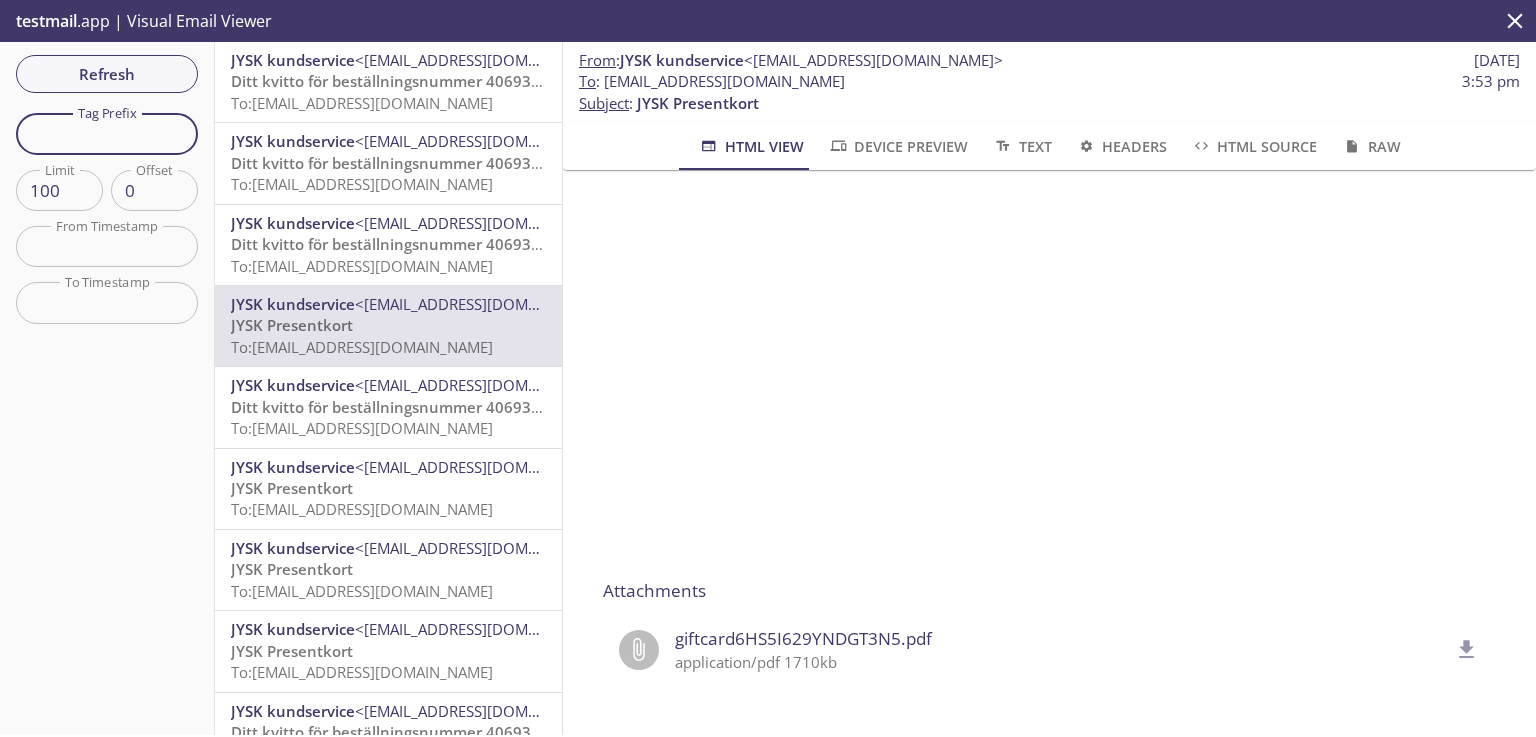 paste on "qpkb4l" 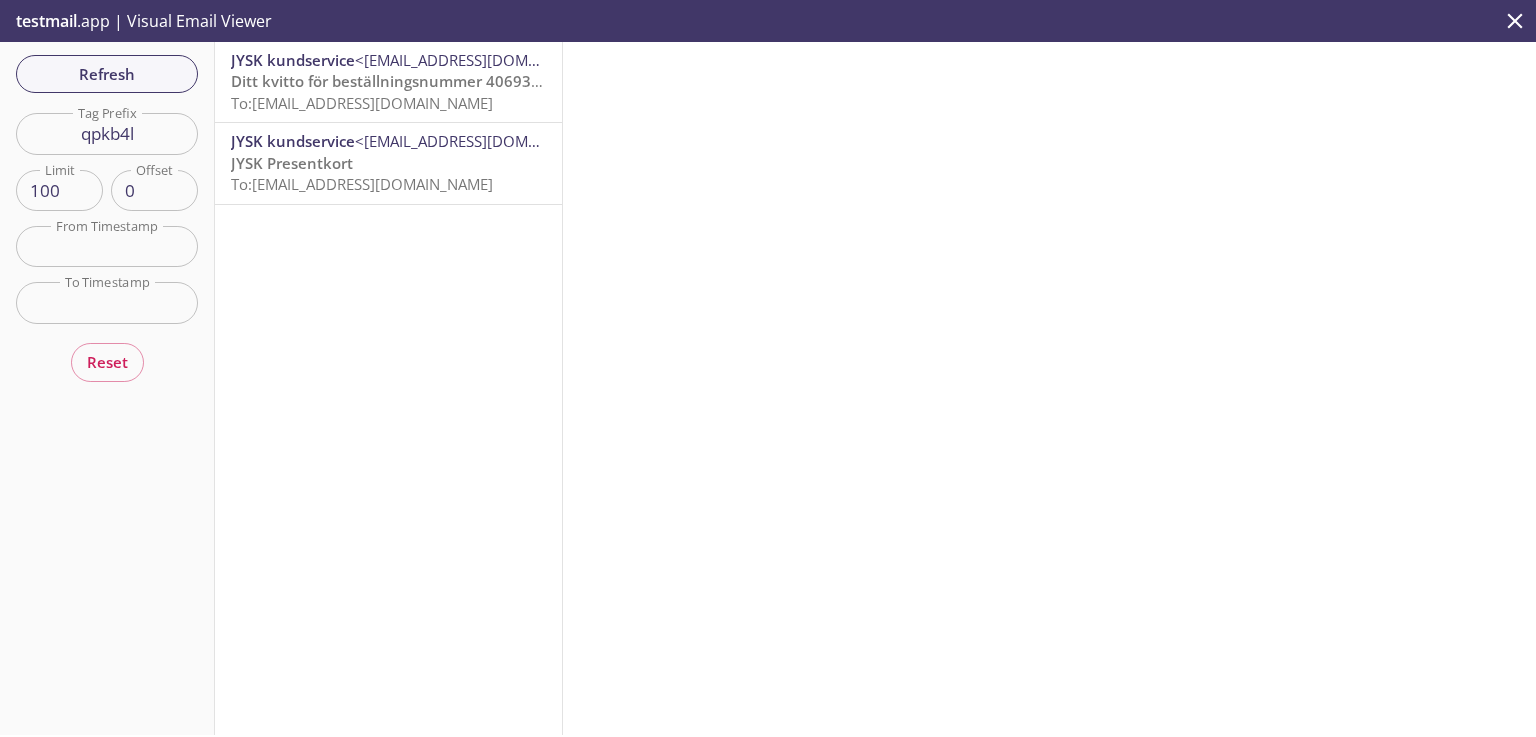 click on "To:  l92q8.qpkb4l@inbox.testmail.app" at bounding box center (362, 184) 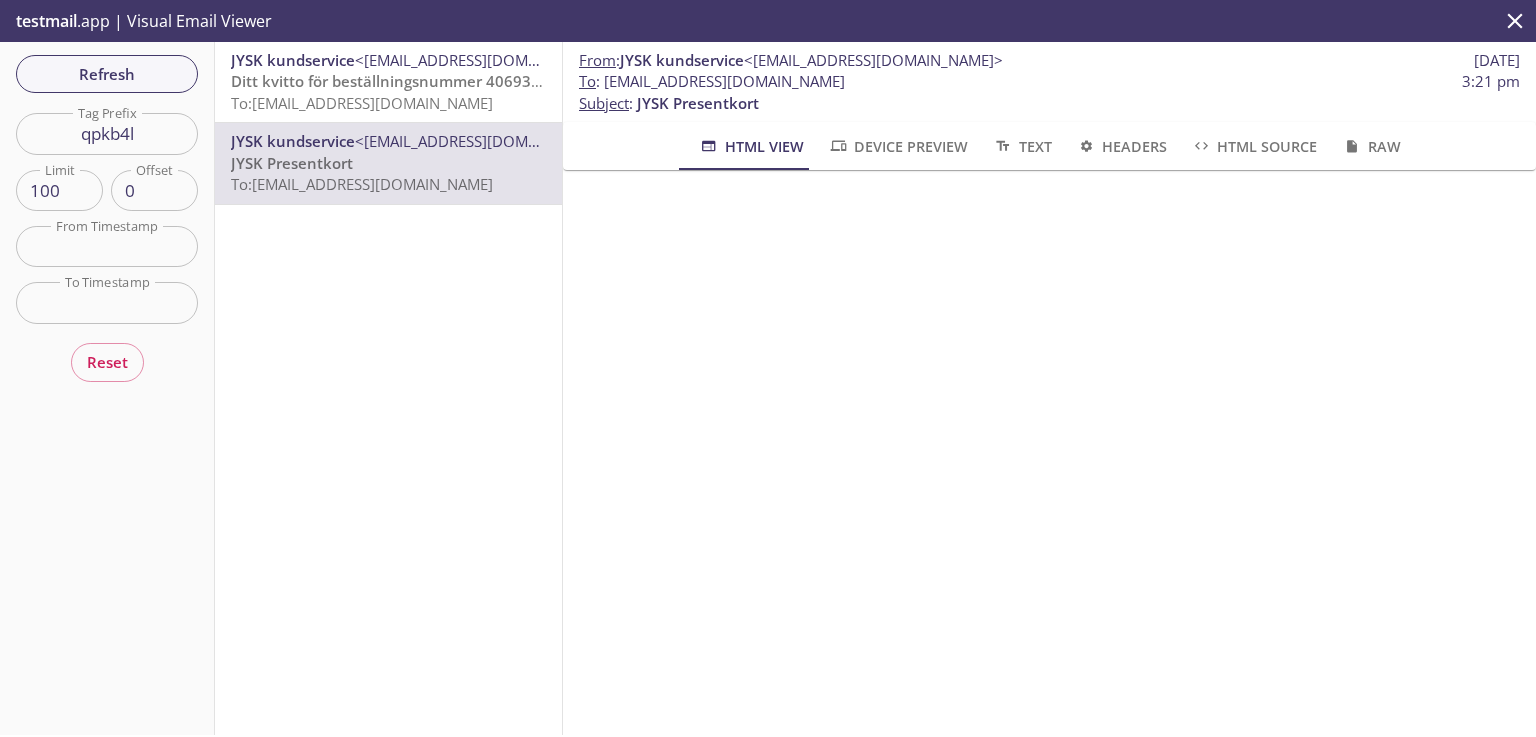 scroll, scrollTop: 320, scrollLeft: 0, axis: vertical 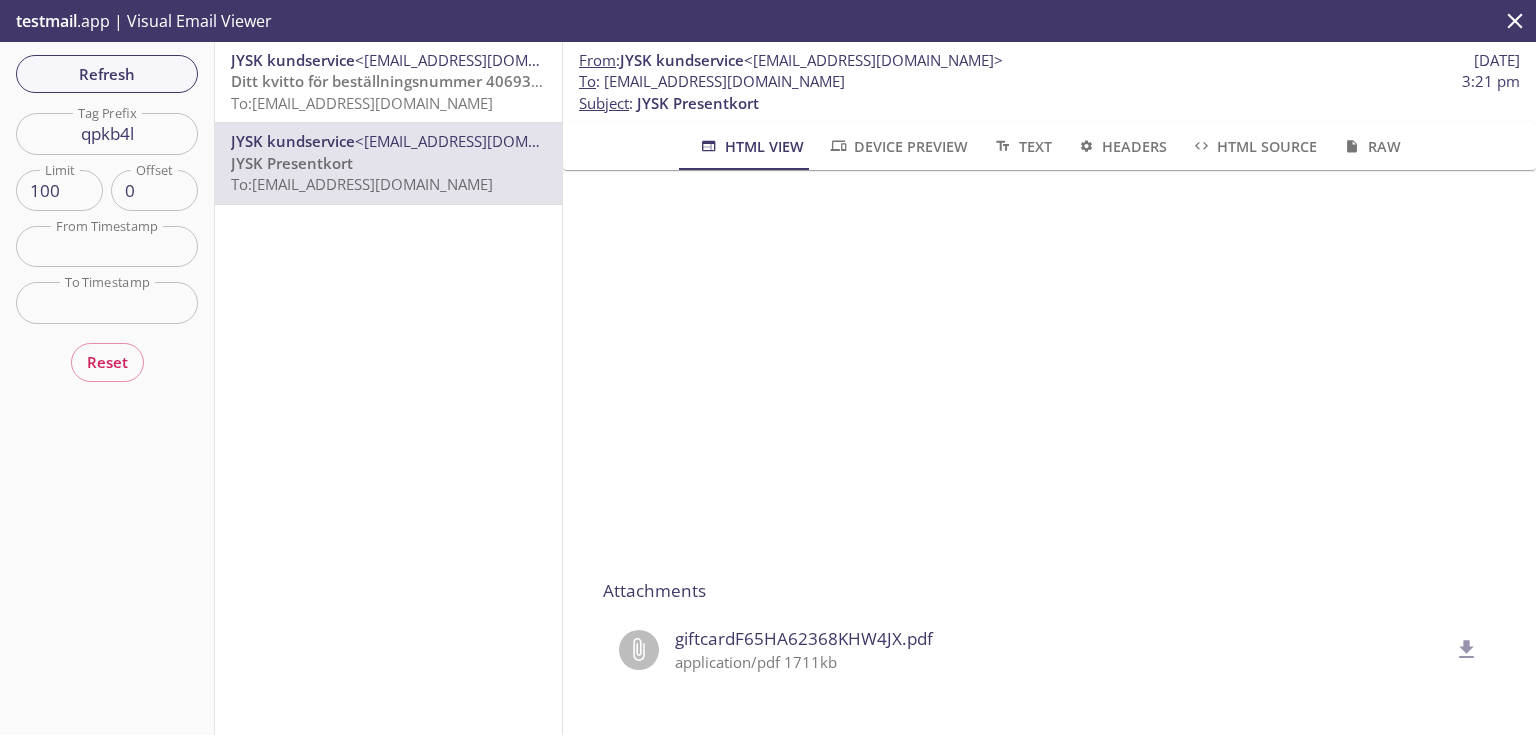 click 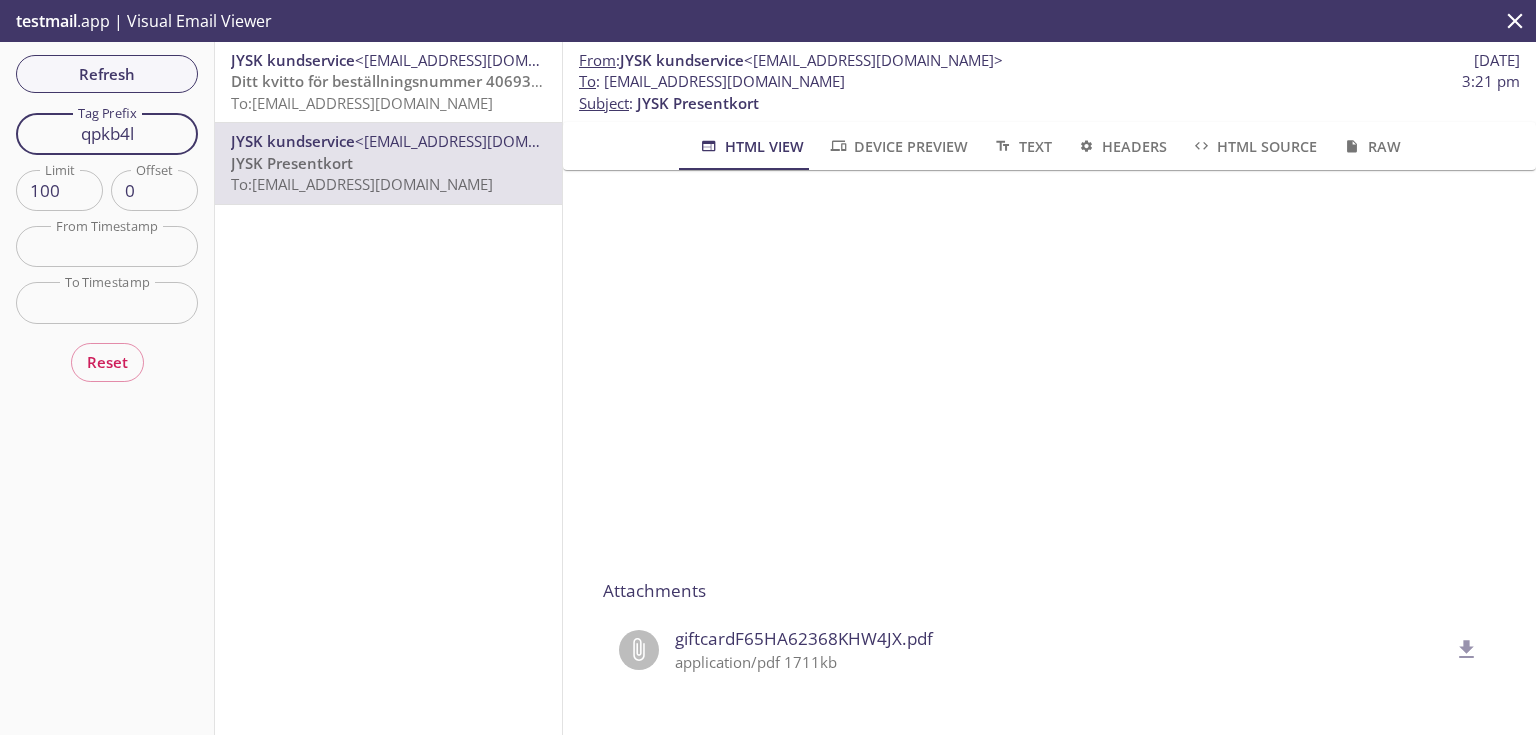 drag, startPoint x: 149, startPoint y: 133, endPoint x: 9, endPoint y: 117, distance: 140.91132 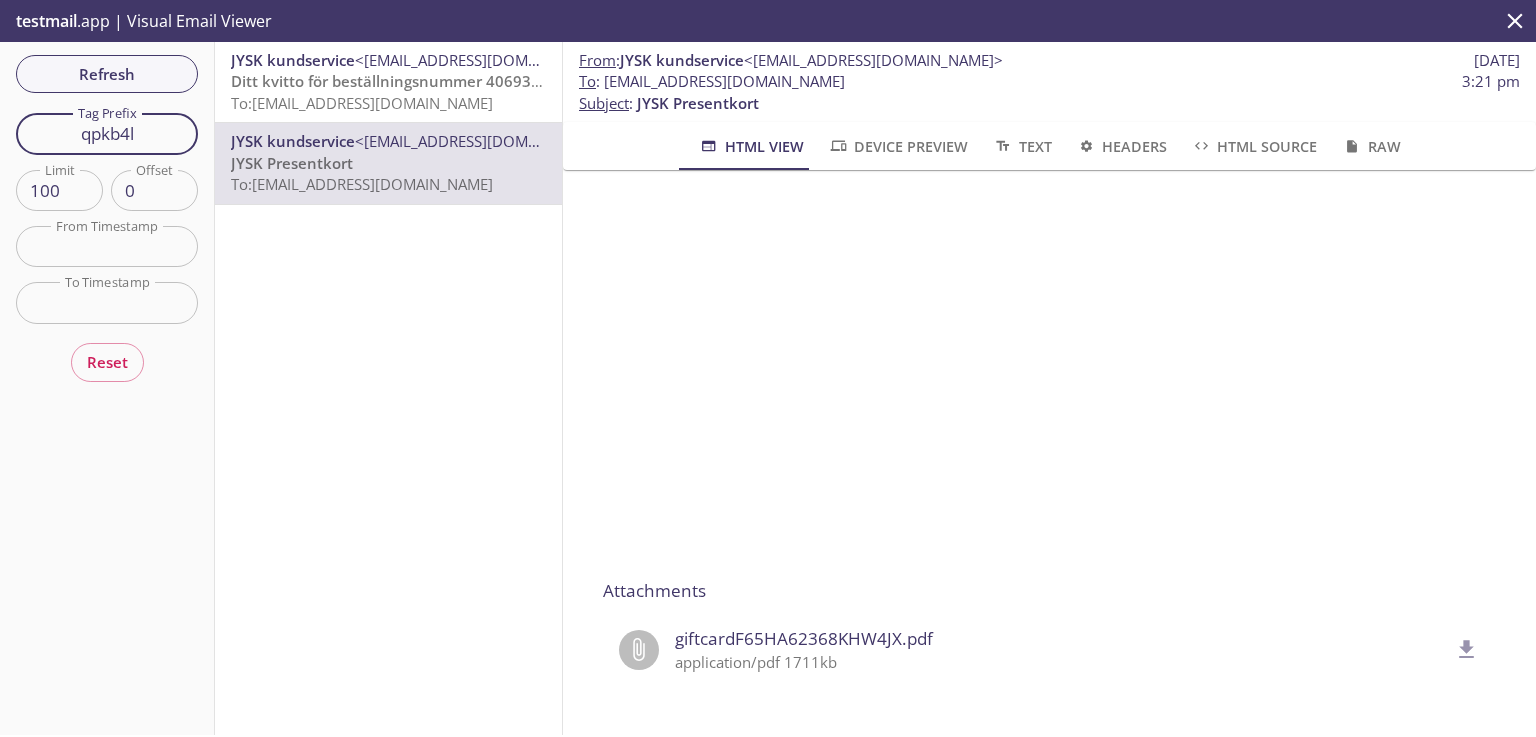 click on "Refresh Filters Tag Prefix qpkb4l Tag Prefix Limit 100 Limit Offset 0 Offset From Timestamp From Timestamp To Timestamp To Timestamp Reset" at bounding box center (107, 388) 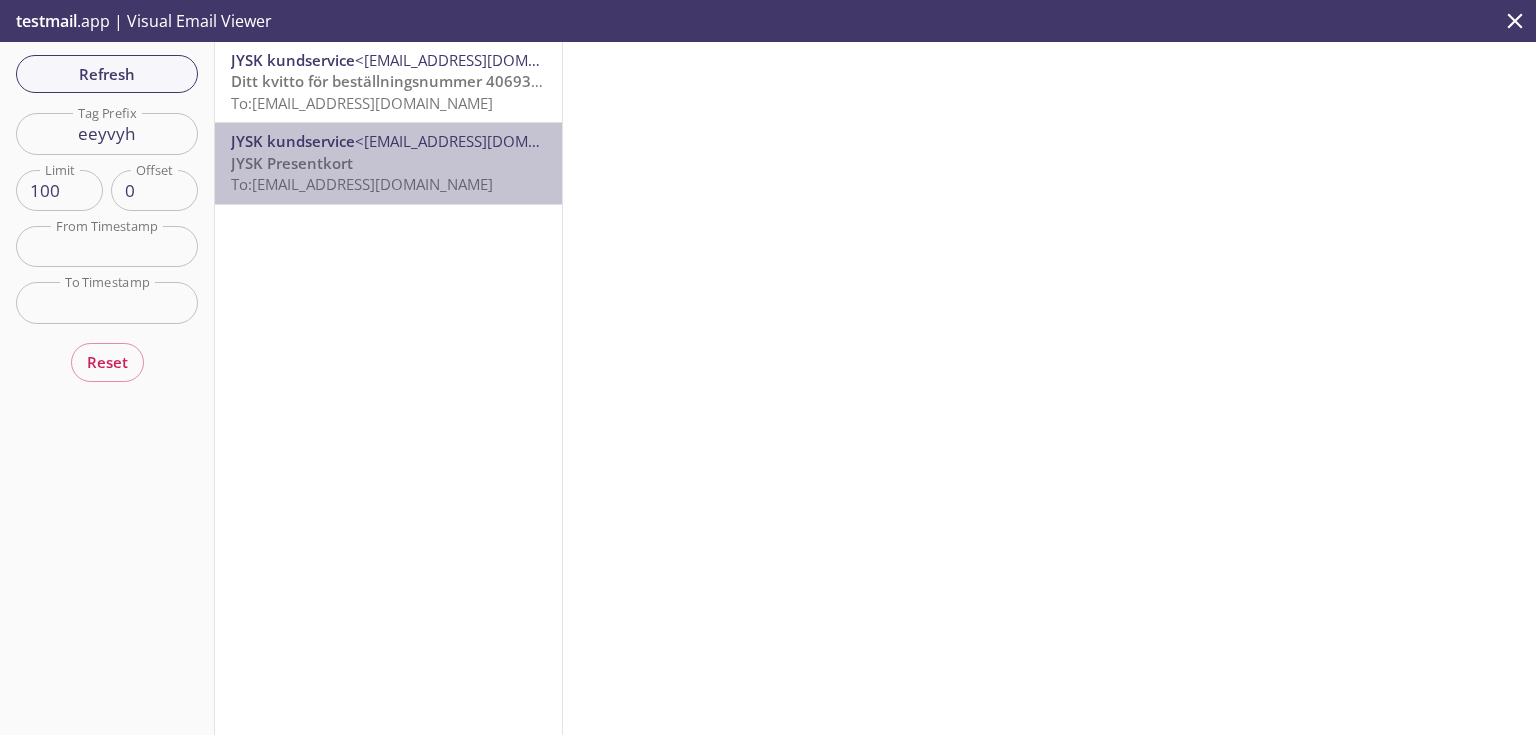 click on "To:  l92q8.eeyvyh@inbox.testmail.app" at bounding box center (362, 184) 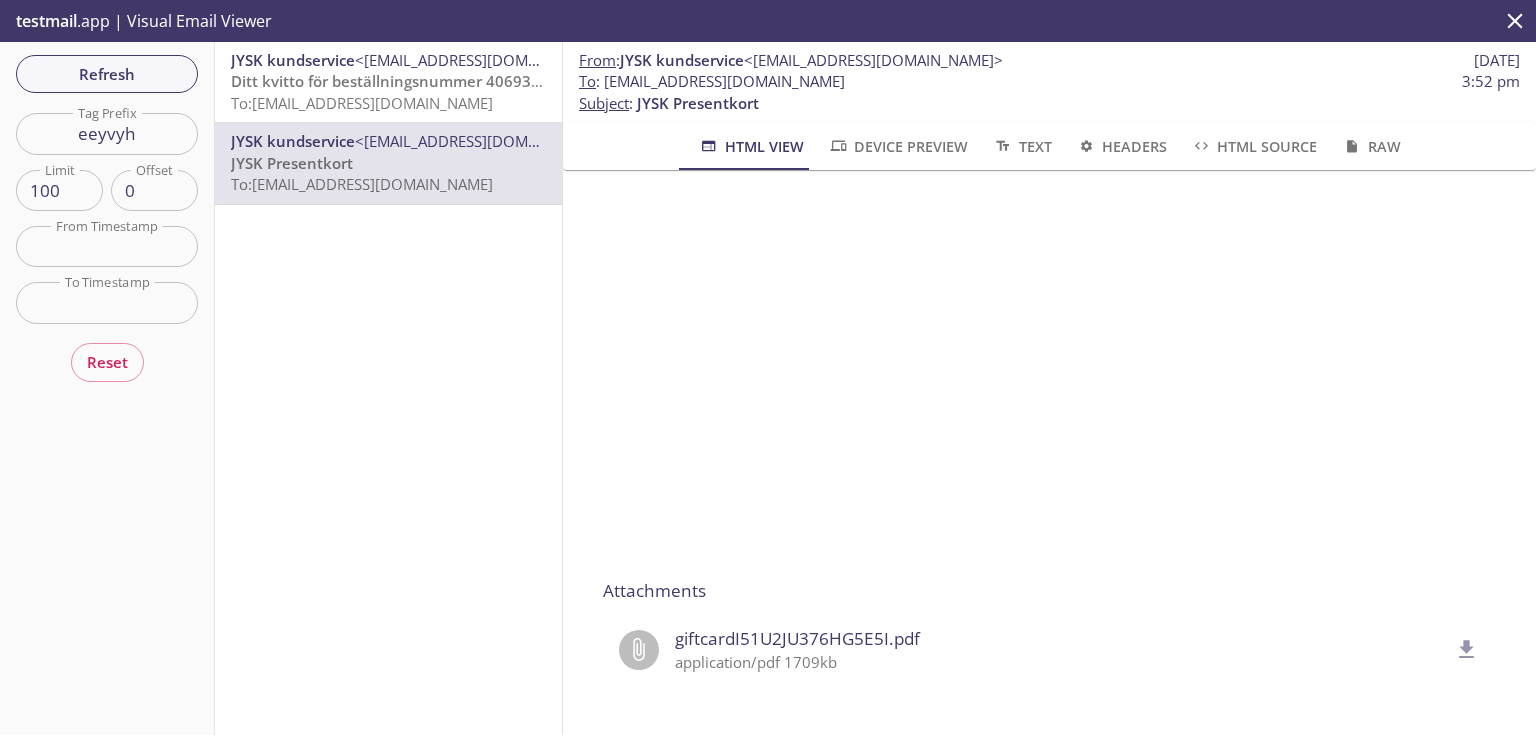 scroll, scrollTop: 320, scrollLeft: 0, axis: vertical 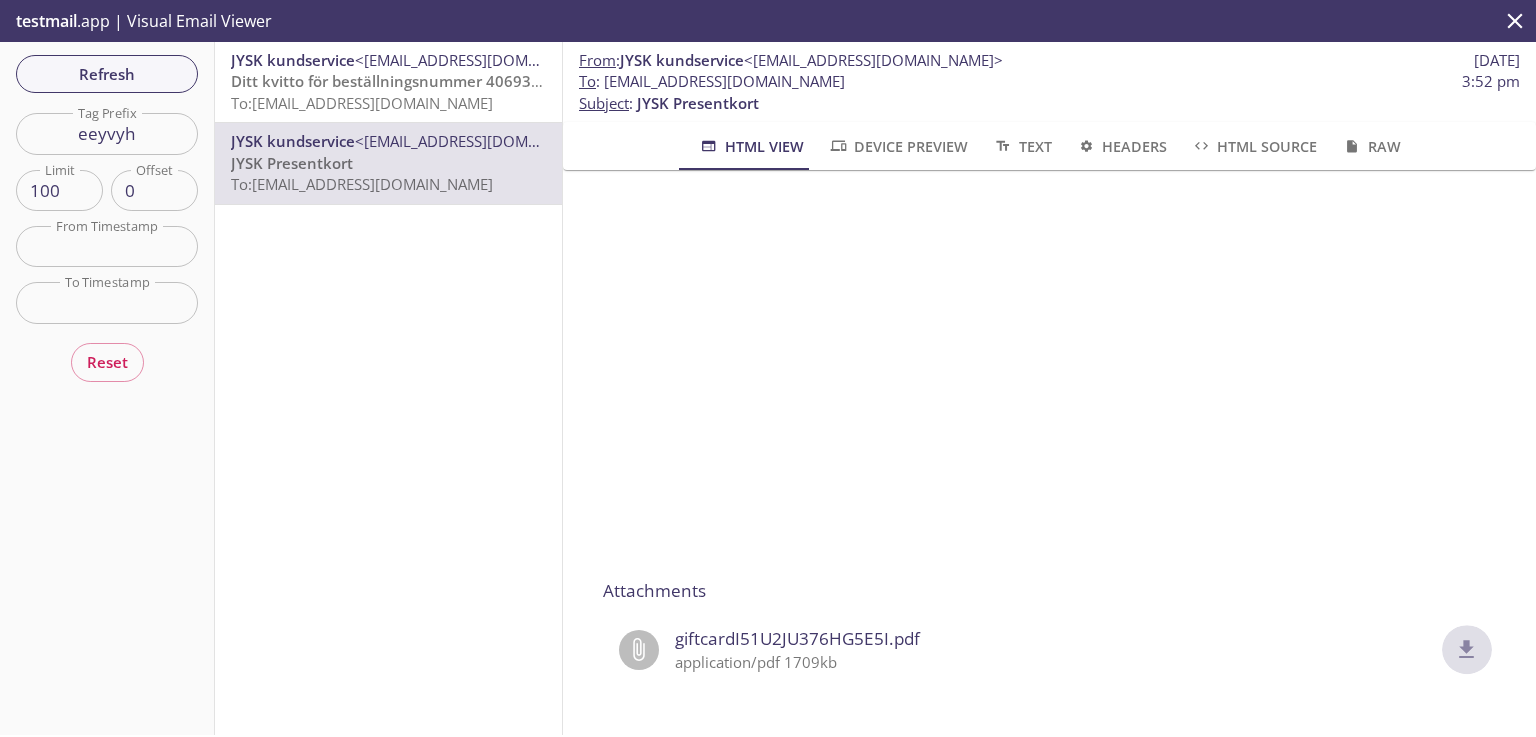 click 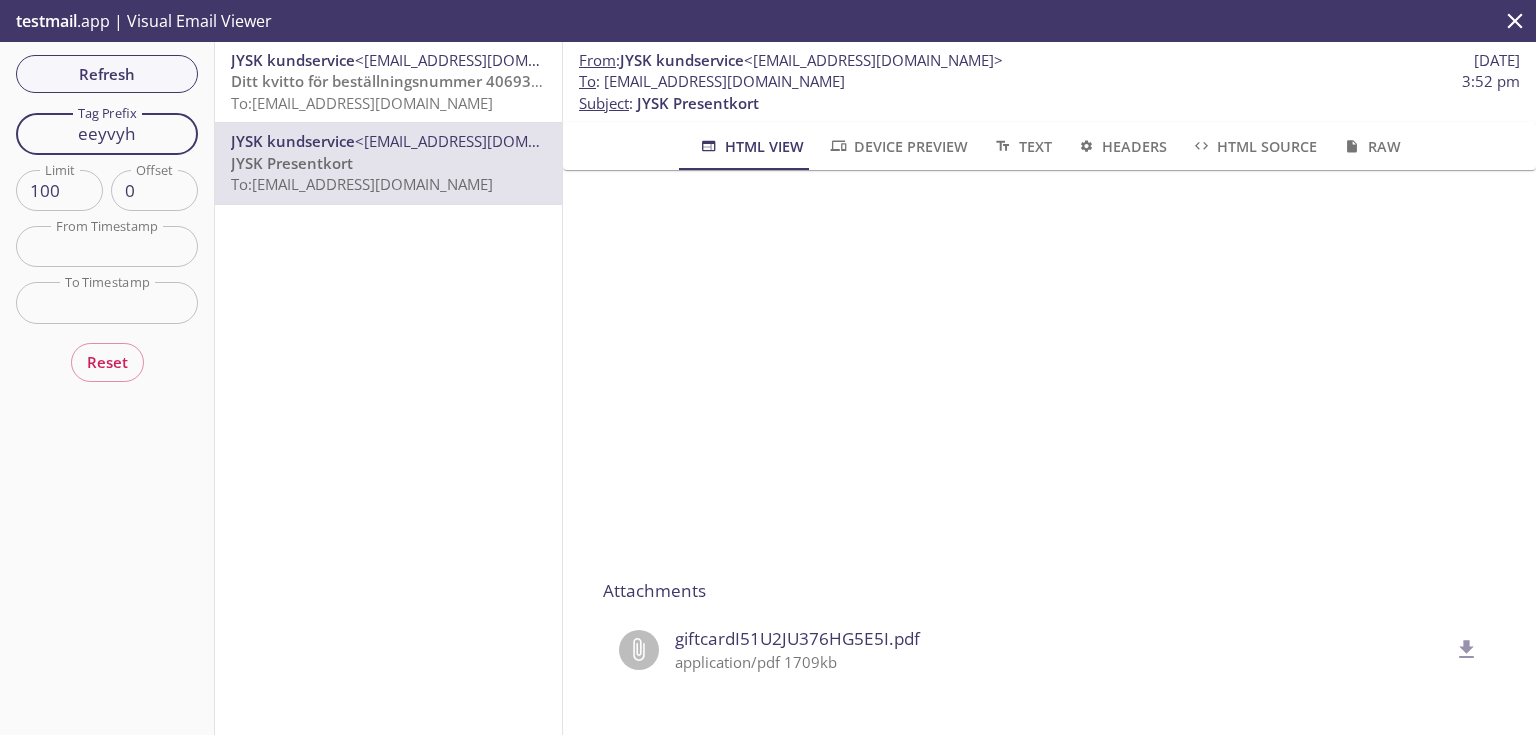 drag, startPoint x: 170, startPoint y: 132, endPoint x: 16, endPoint y: 120, distance: 154.46683 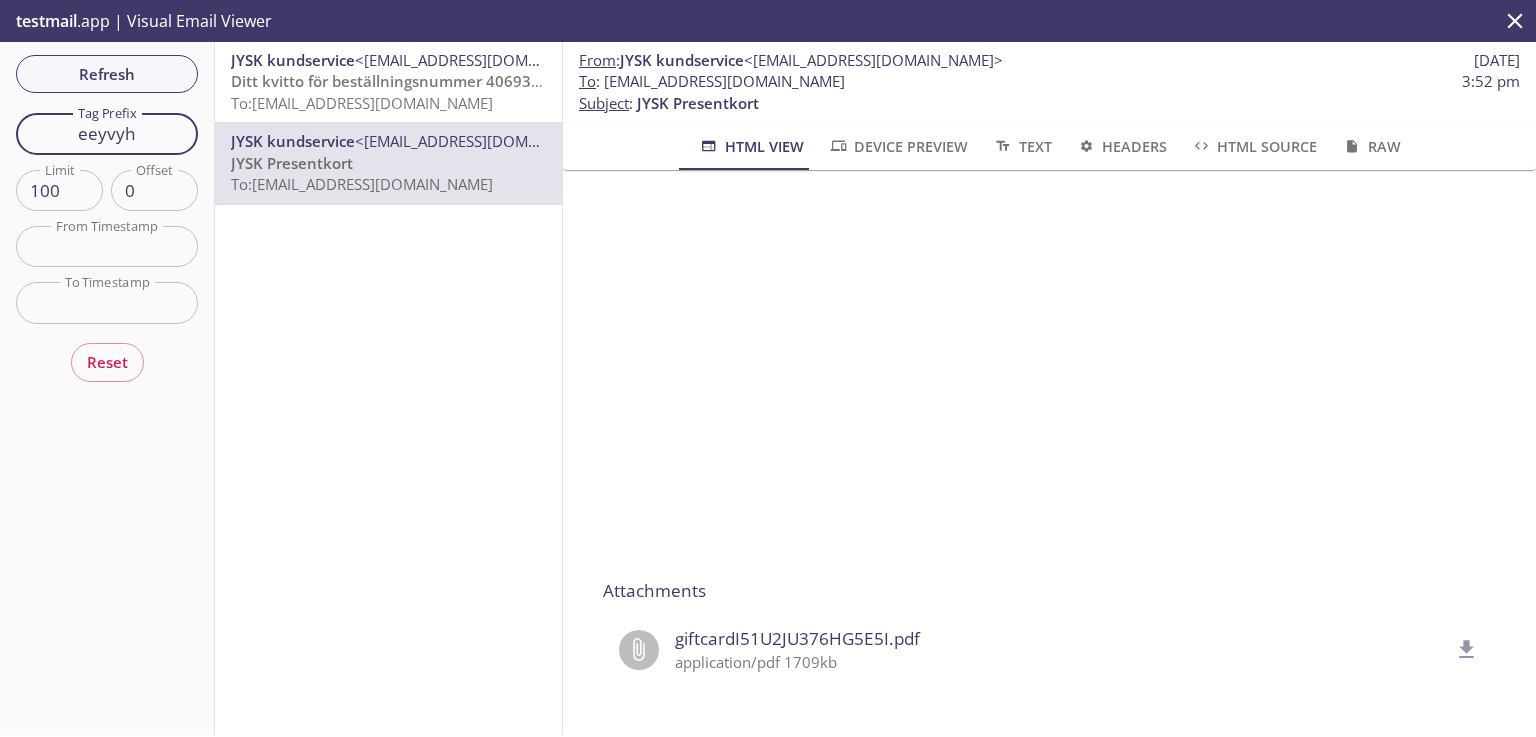 click on "eeyvyh" at bounding box center (107, 133) 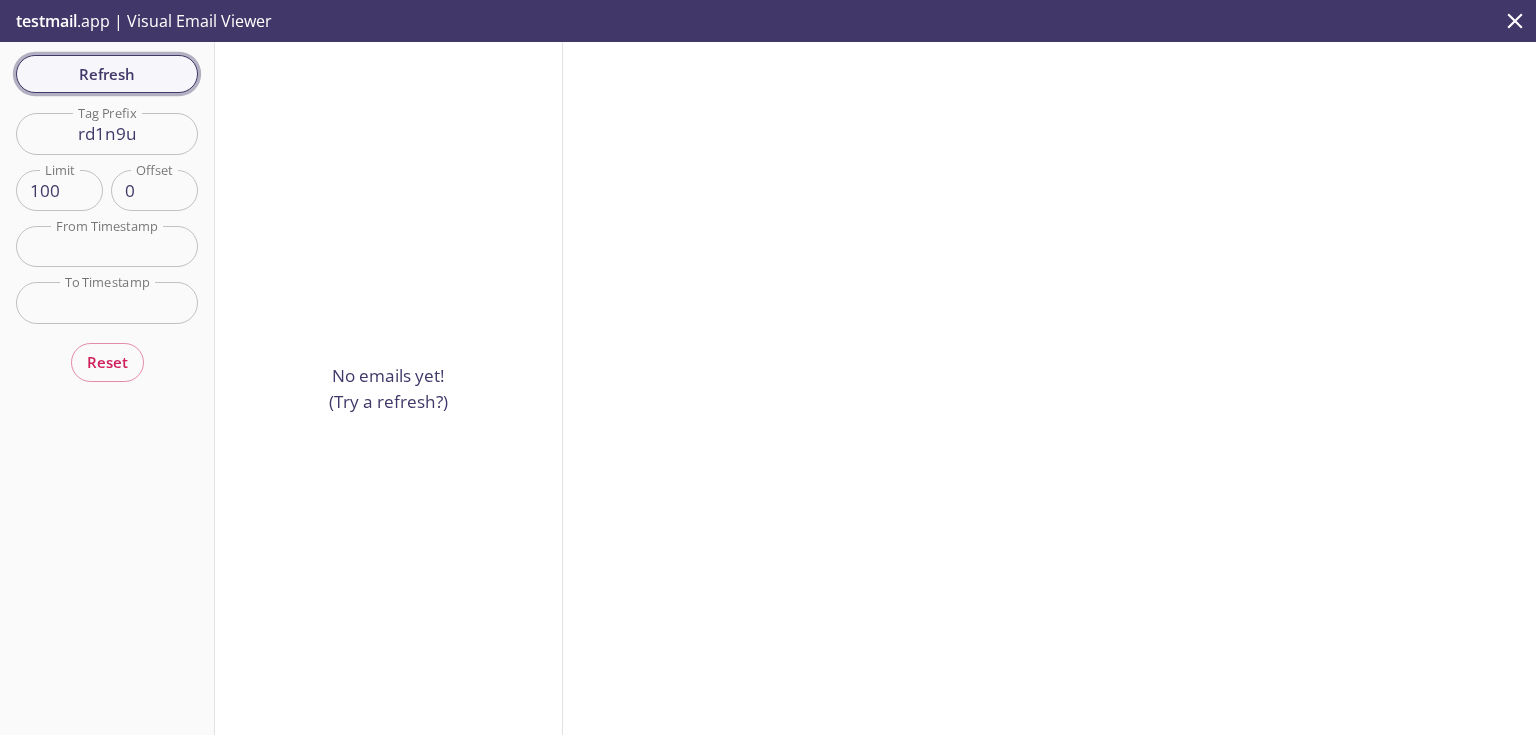 click on "Refresh" at bounding box center [107, 74] 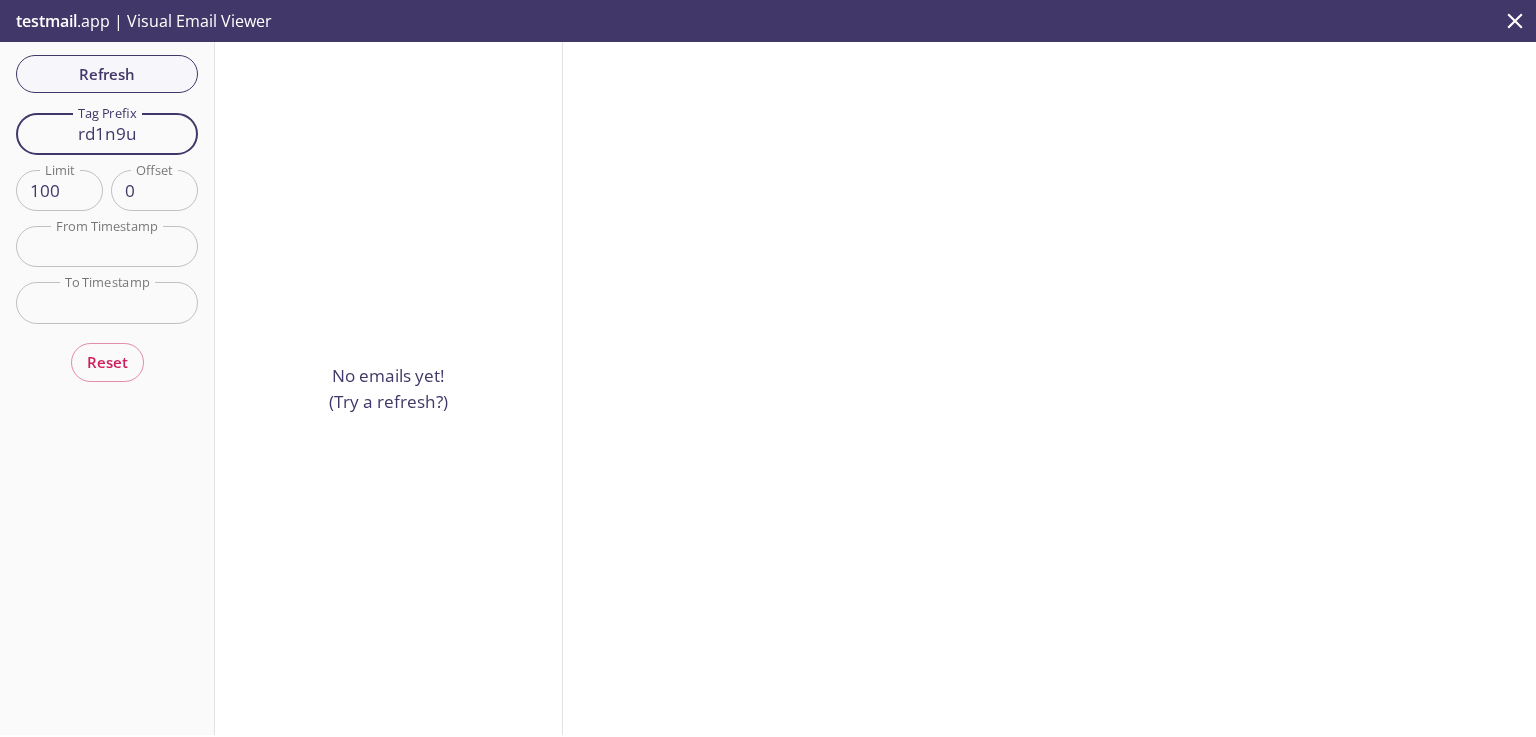 drag, startPoint x: 156, startPoint y: 127, endPoint x: 0, endPoint y: 143, distance: 156.81836 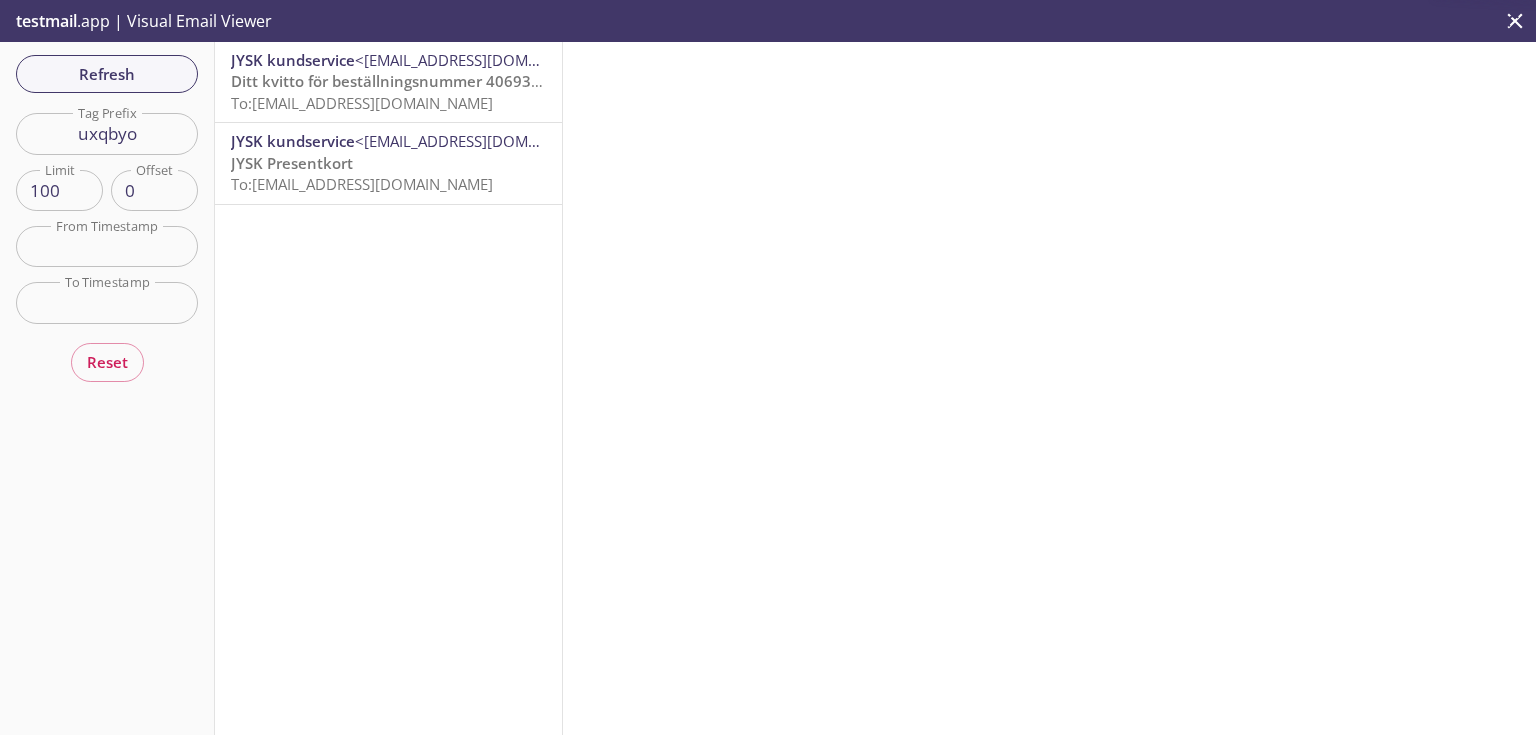 click on "<[EMAIL_ADDRESS][DOMAIN_NAME]>" at bounding box center [484, 141] 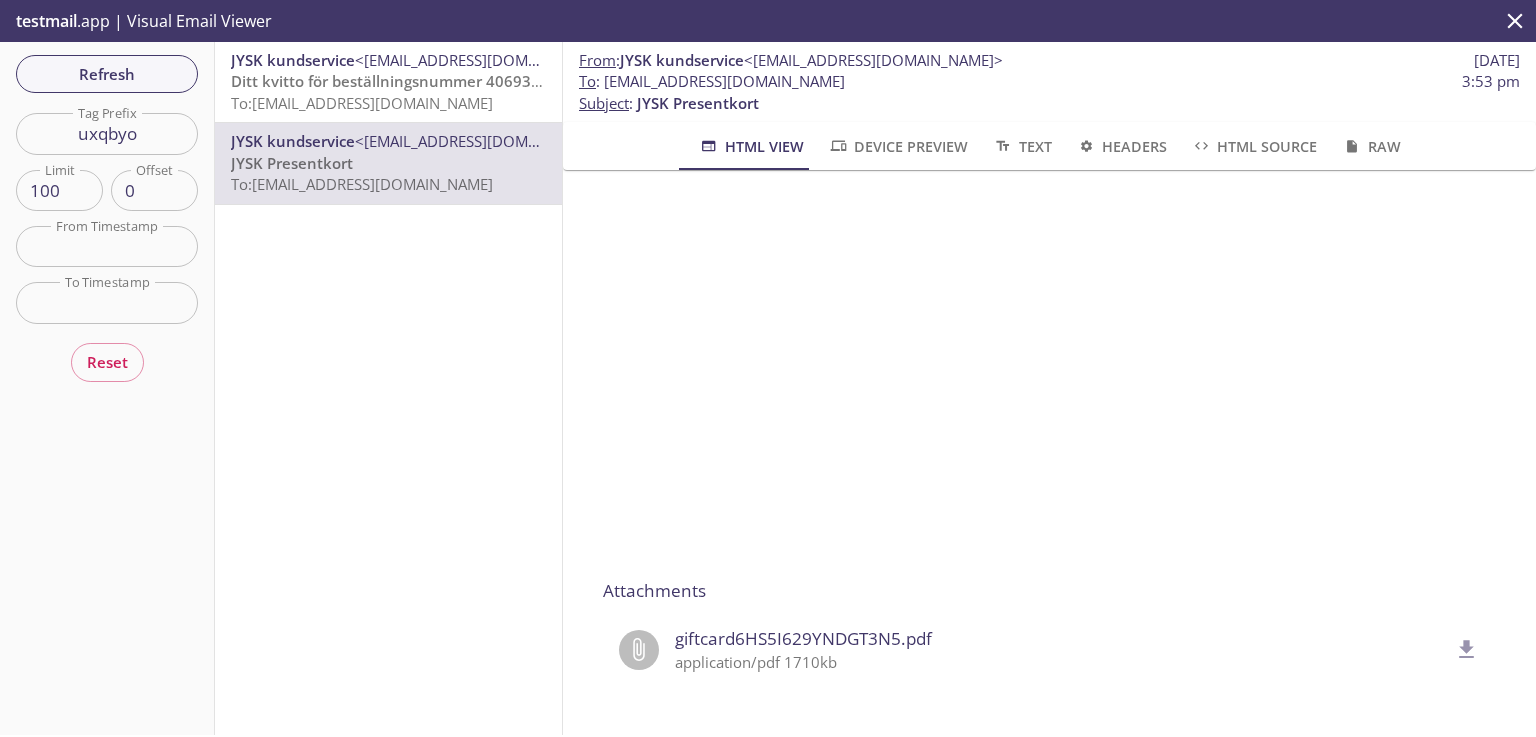 scroll, scrollTop: 320, scrollLeft: 0, axis: vertical 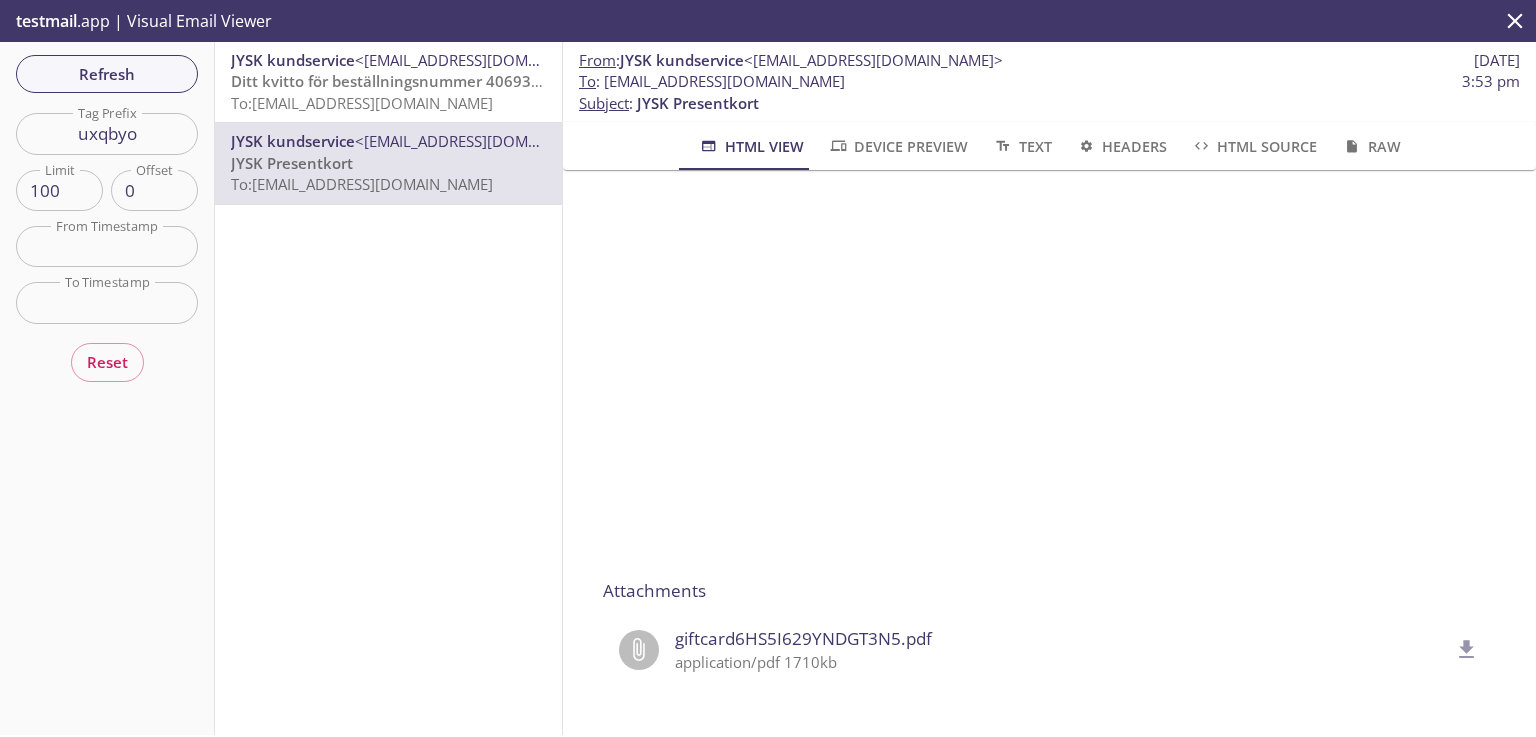 click 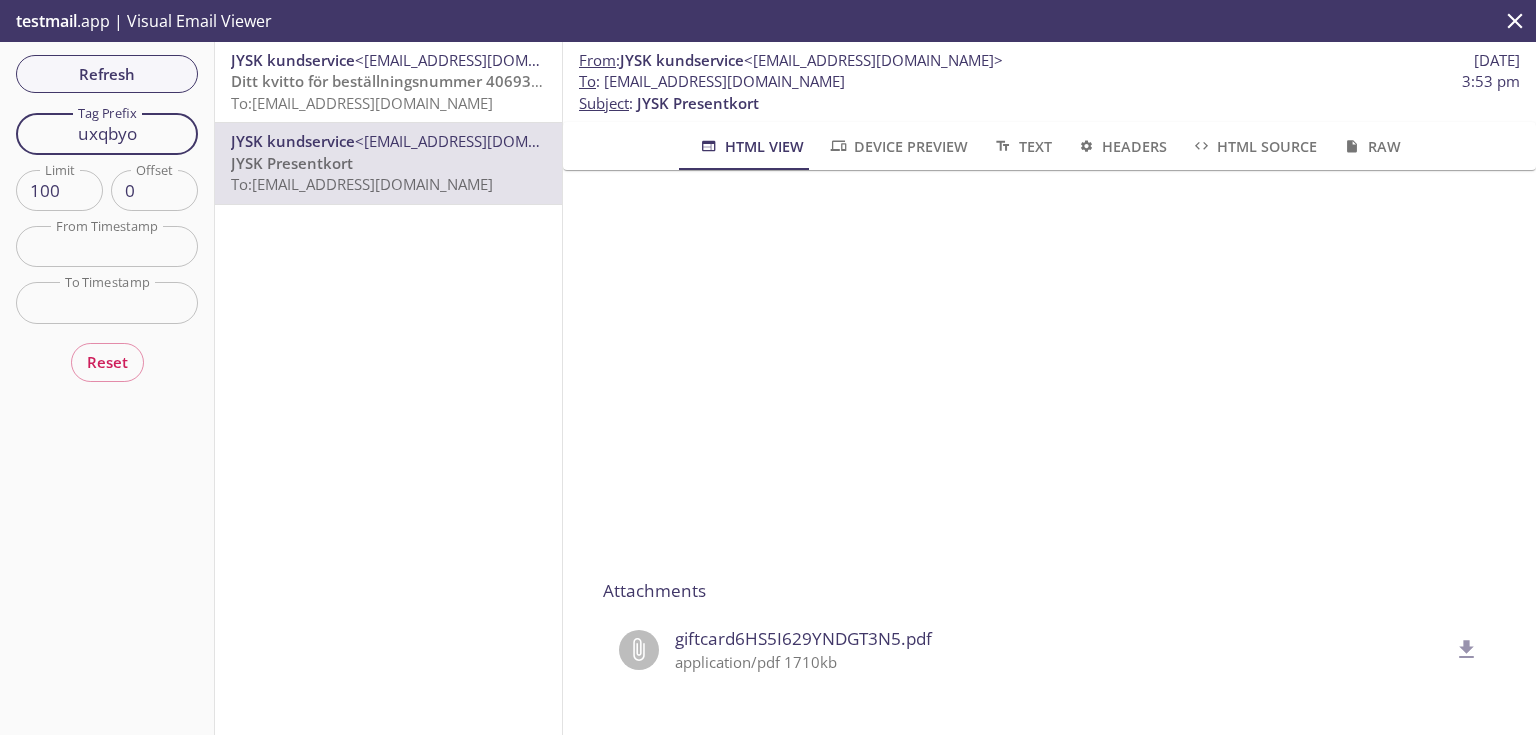 drag, startPoint x: 153, startPoint y: 138, endPoint x: 37, endPoint y: 138, distance: 116 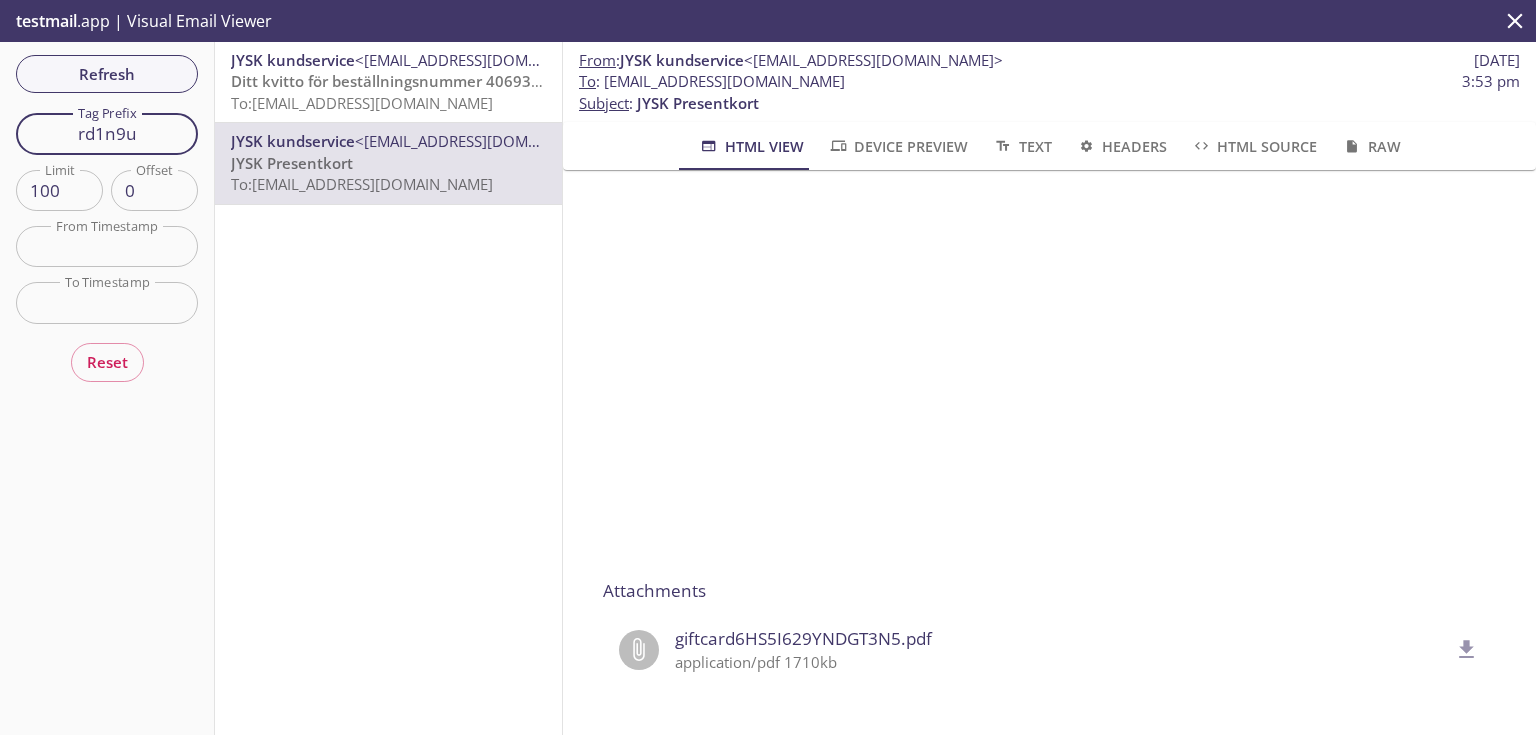 type on "rd1n9u" 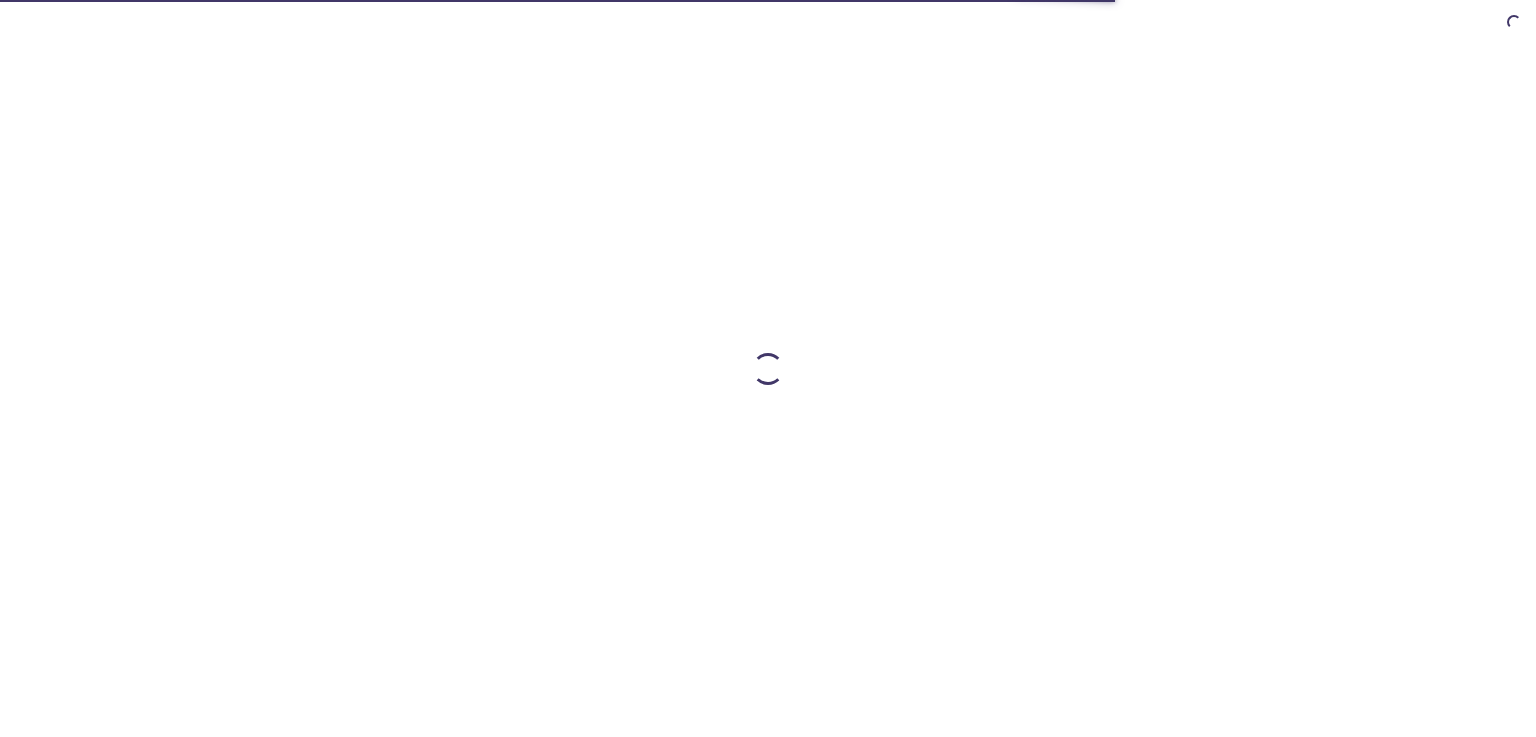 scroll, scrollTop: 0, scrollLeft: 0, axis: both 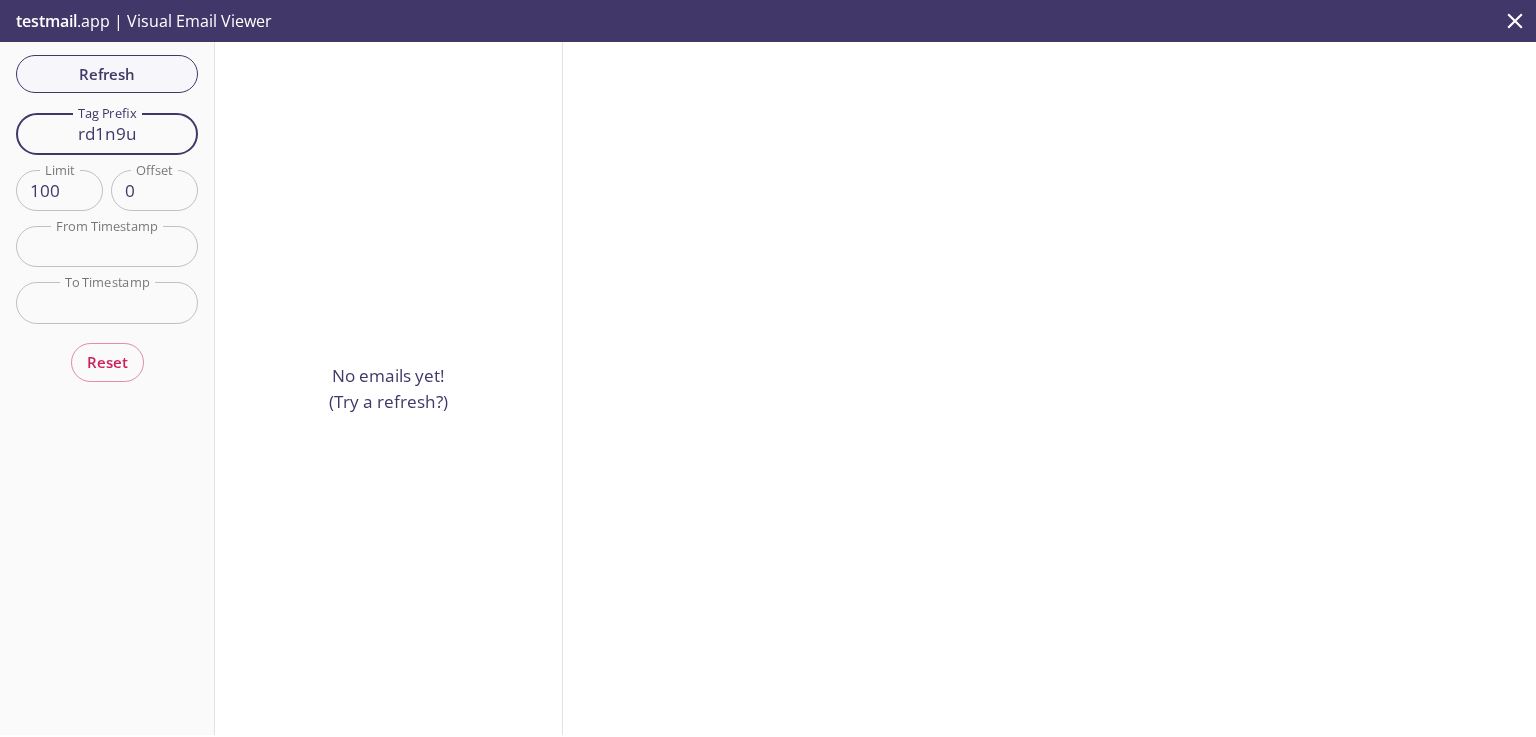 drag, startPoint x: 153, startPoint y: 130, endPoint x: 21, endPoint y: 134, distance: 132.0606 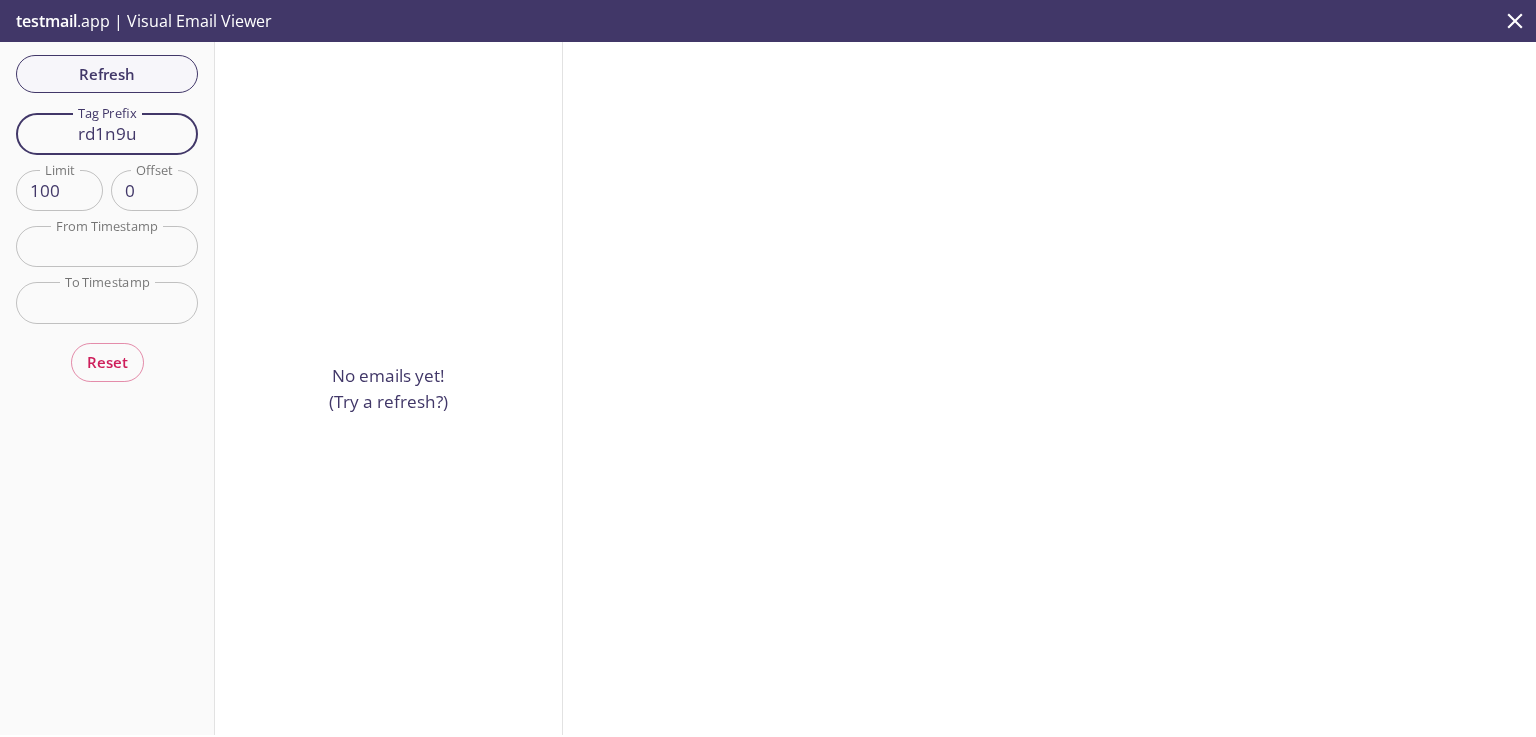 click on "rd1n9u" at bounding box center [107, 133] 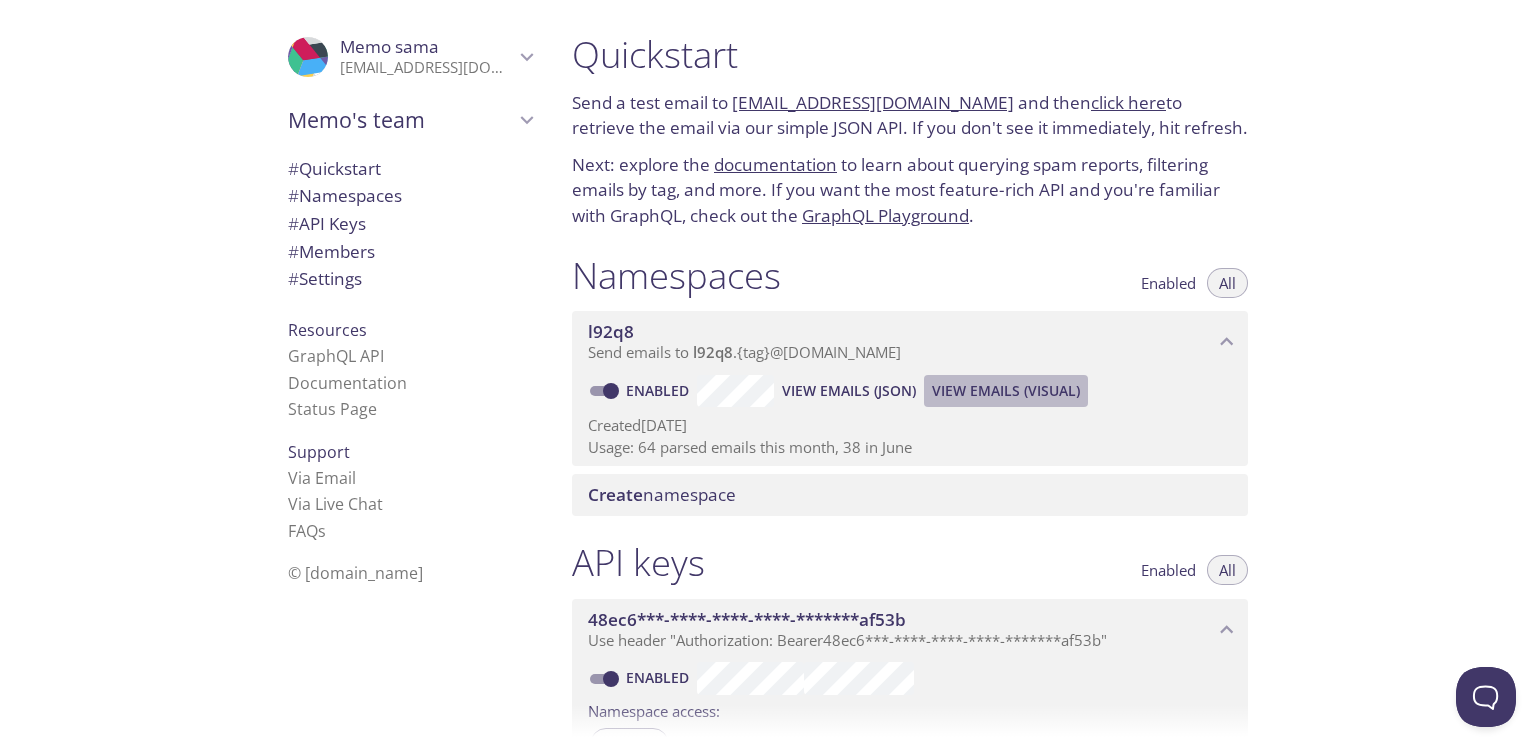click on "View Emails (Visual)" at bounding box center [1006, 391] 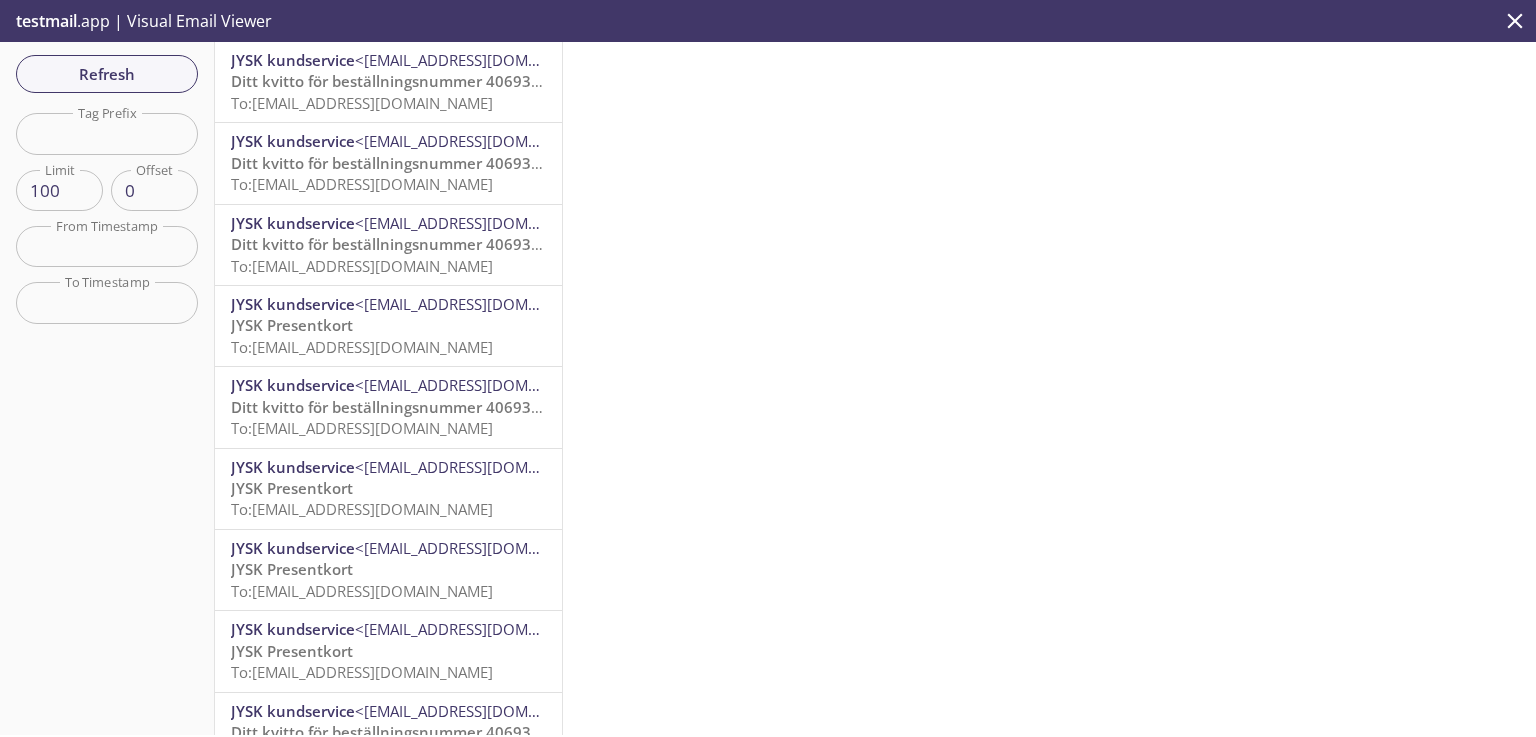 click at bounding box center (107, 133) 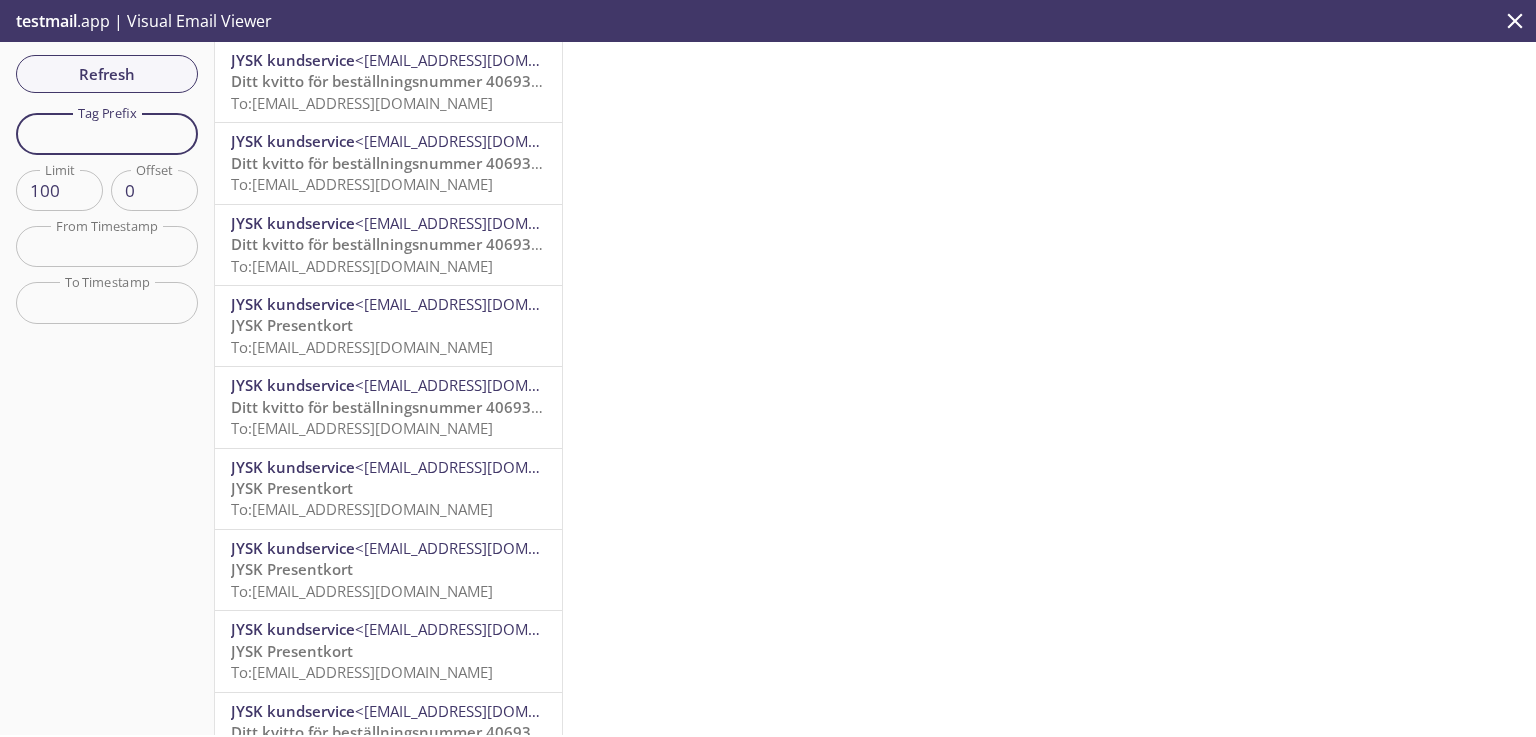 paste on "rd1n9u" 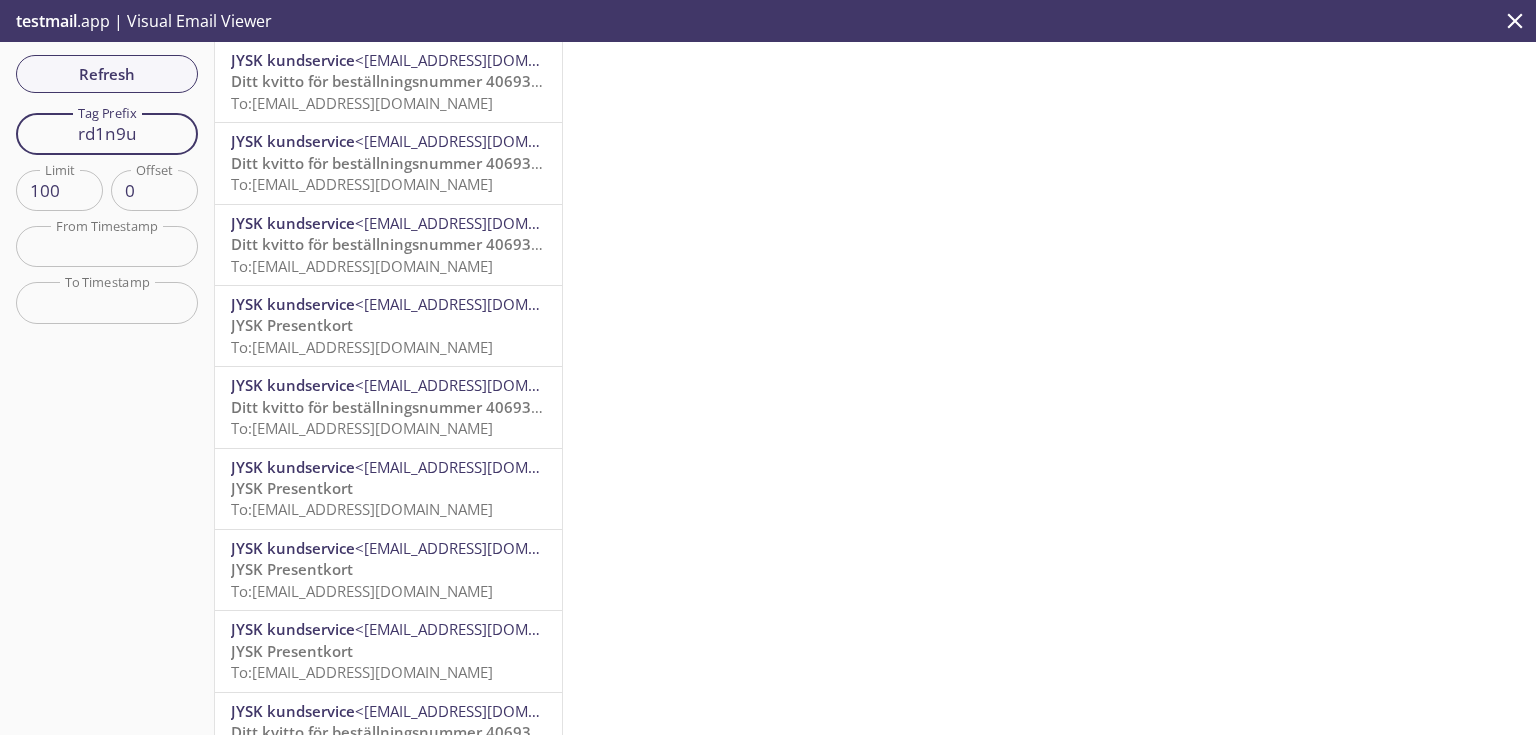 type on "rd1n9u" 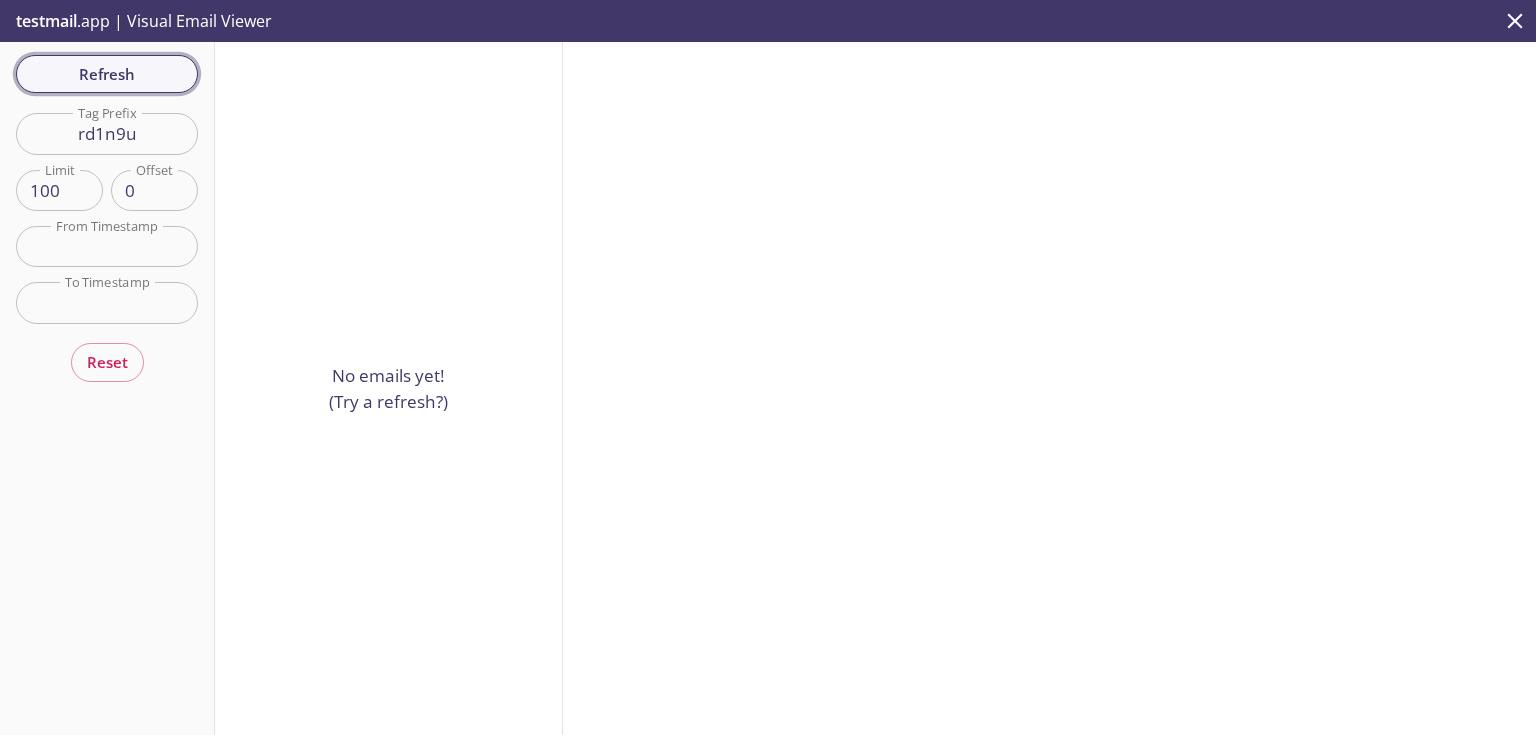 click on "Refresh" at bounding box center [107, 74] 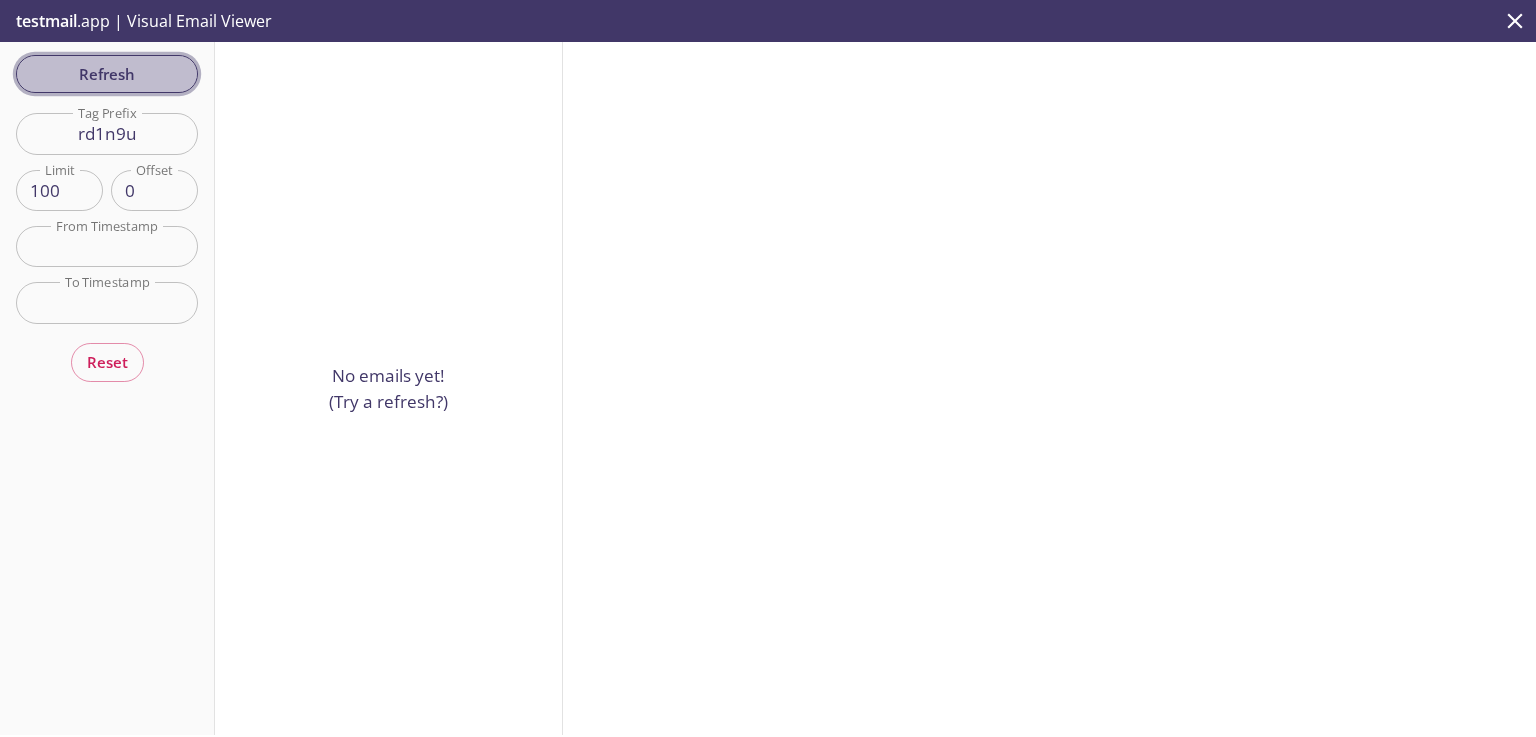 click on "Refresh" at bounding box center [107, 74] 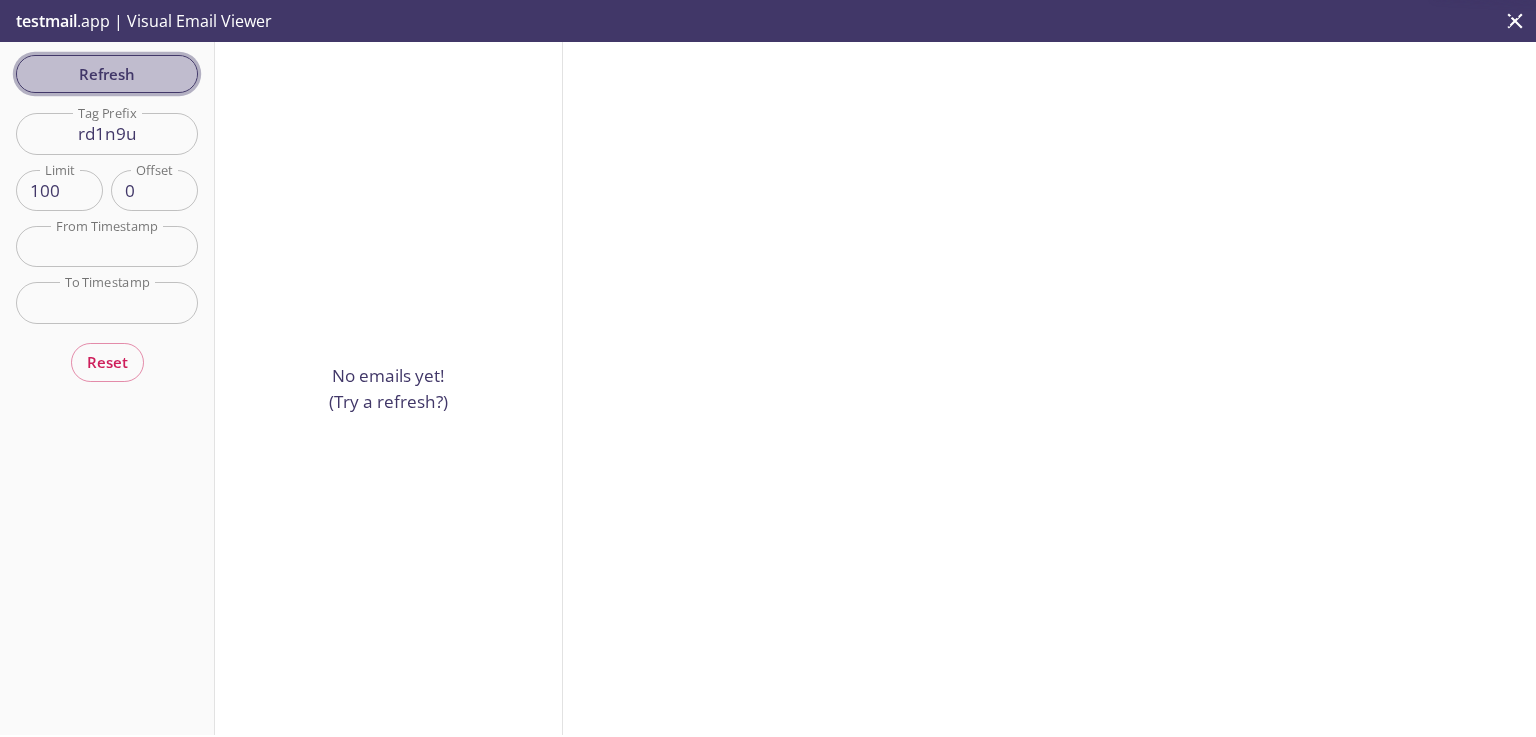 click on "Refresh" at bounding box center [107, 74] 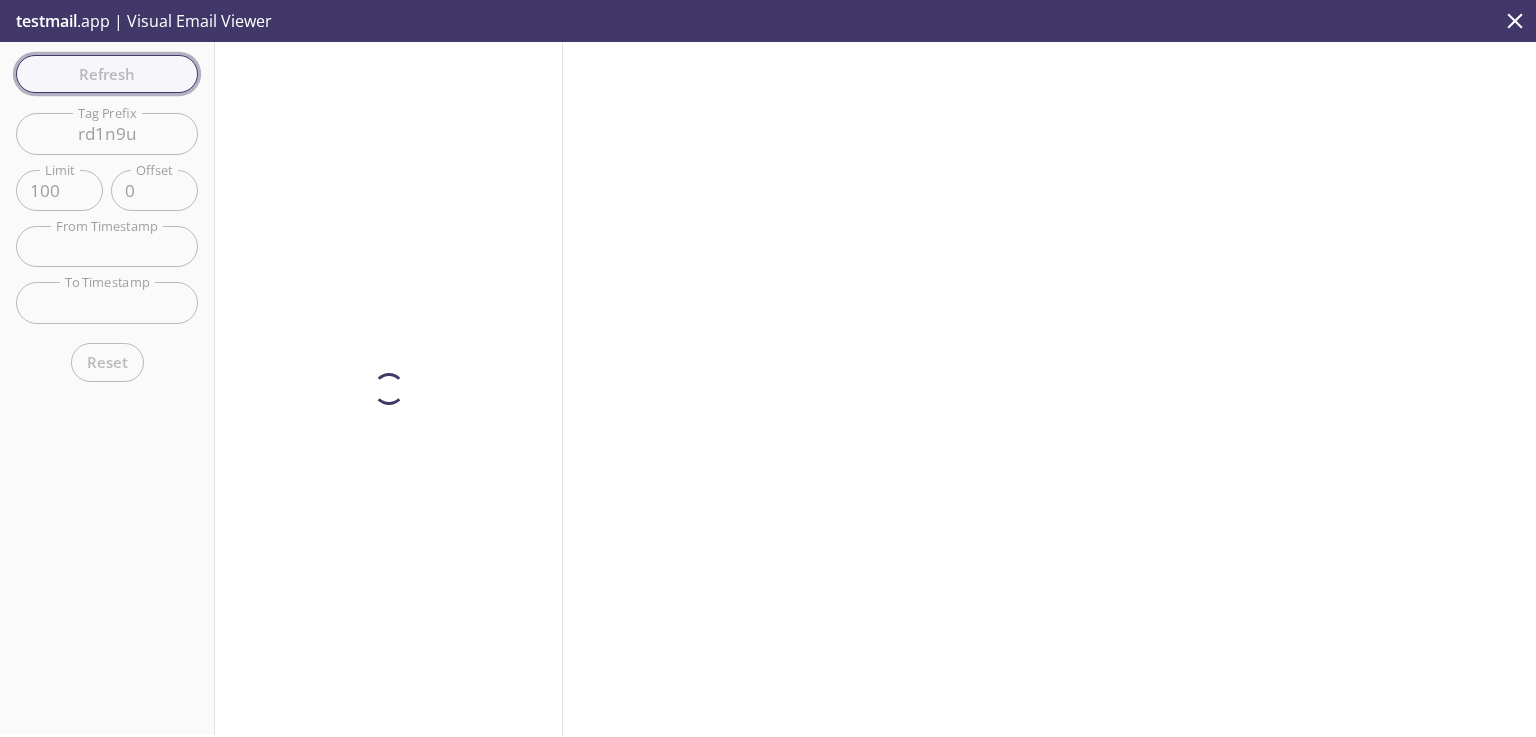 click on "Refresh Filters Tag Prefix rd1n9u Tag Prefix Limit 100 Limit Offset 0 Offset From Timestamp From Timestamp To Timestamp To Timestamp Reset" at bounding box center [107, 388] 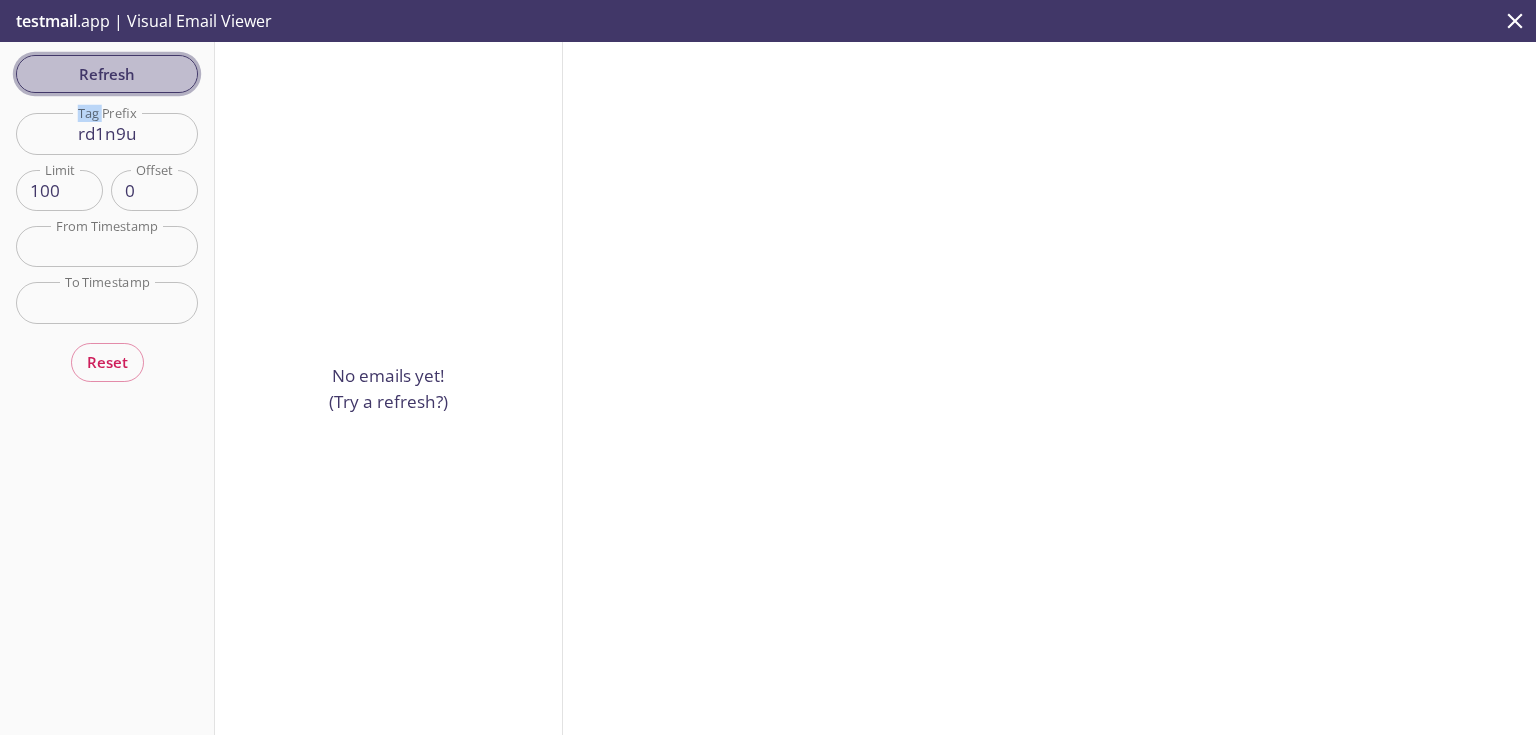 click on "Refresh" at bounding box center (107, 74) 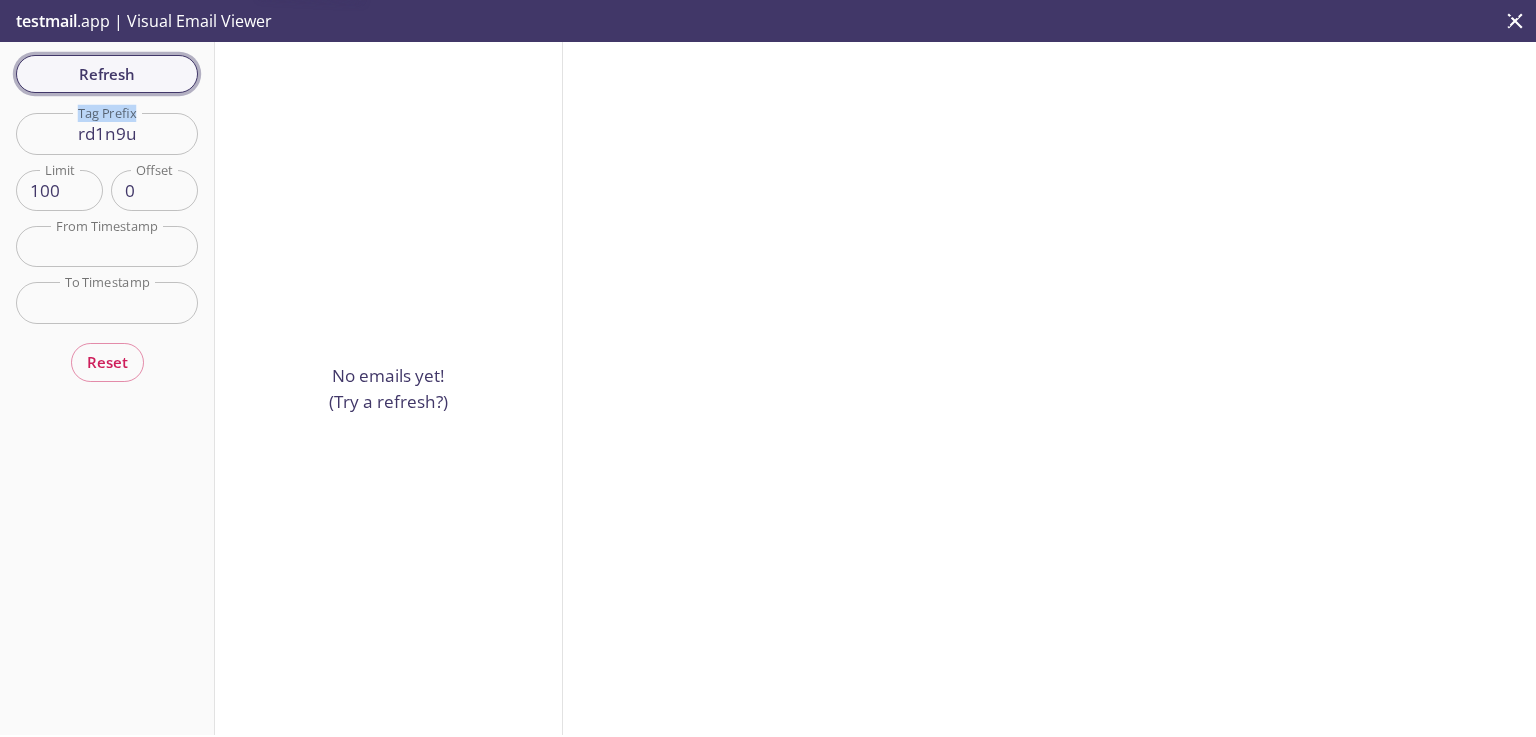 click on "Refresh Filters Tag Prefix rd1n9u Tag Prefix Limit 100 Limit Offset 0 Offset From Timestamp From Timestamp To Timestamp To Timestamp Reset" at bounding box center (107, 388) 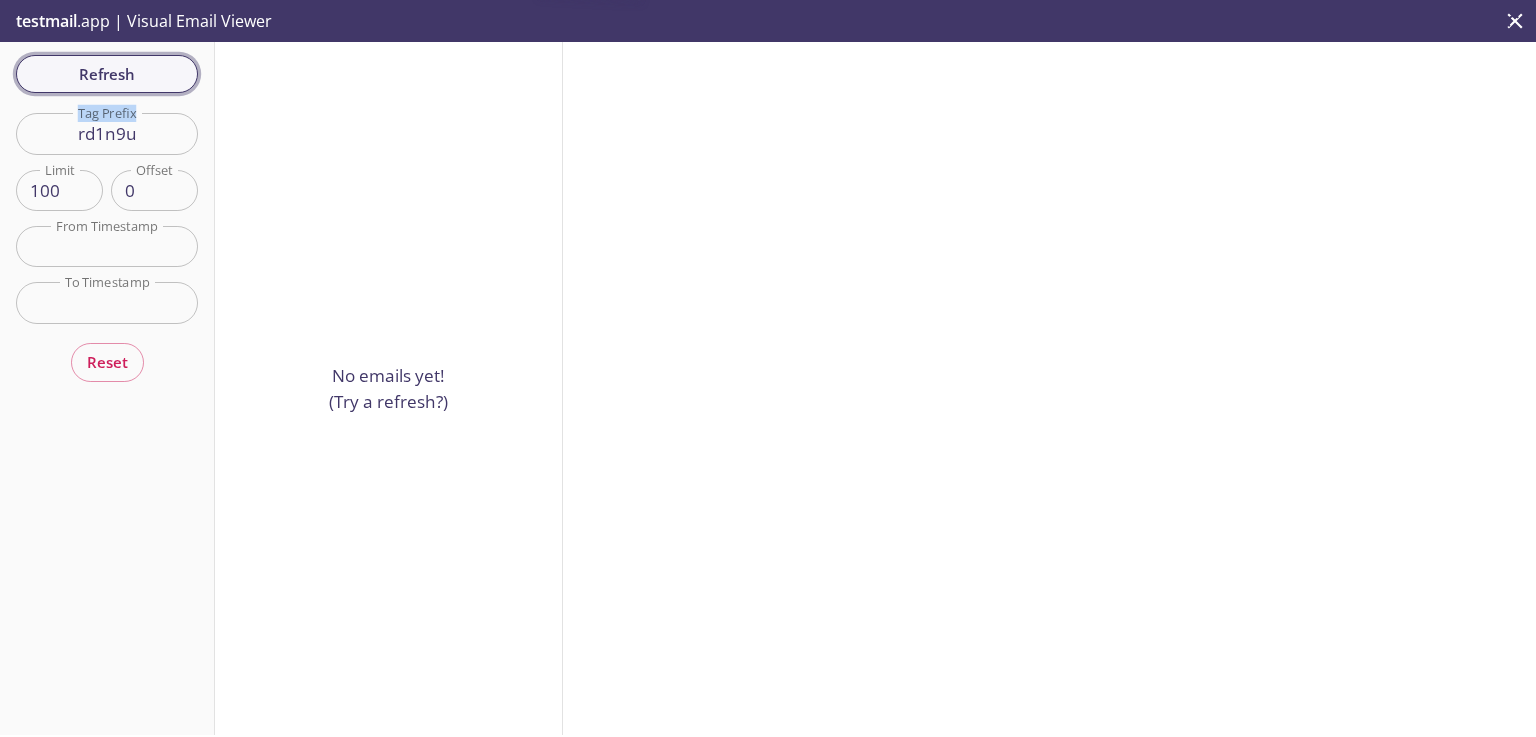 click on "Refresh" at bounding box center (107, 74) 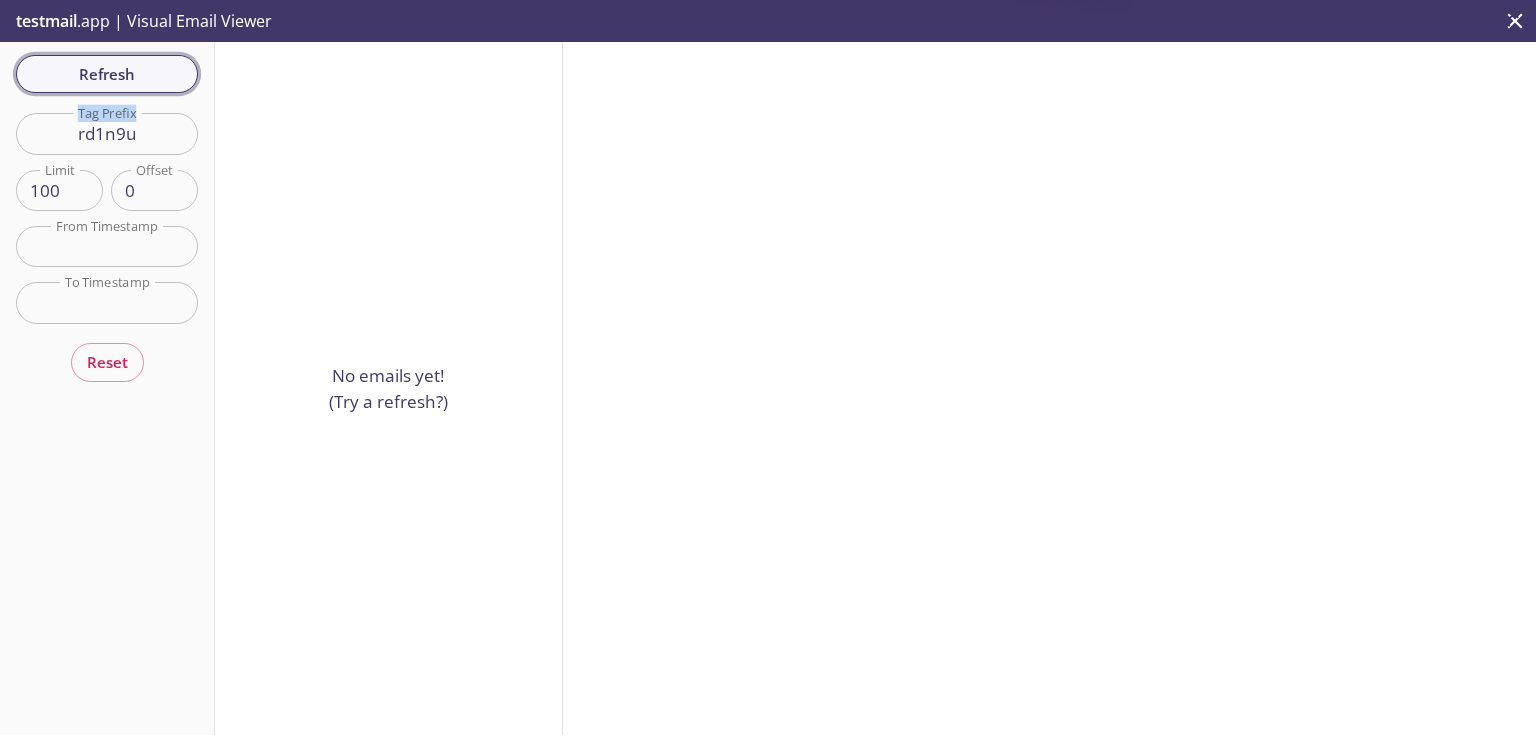 click on "Refresh" at bounding box center (107, 74) 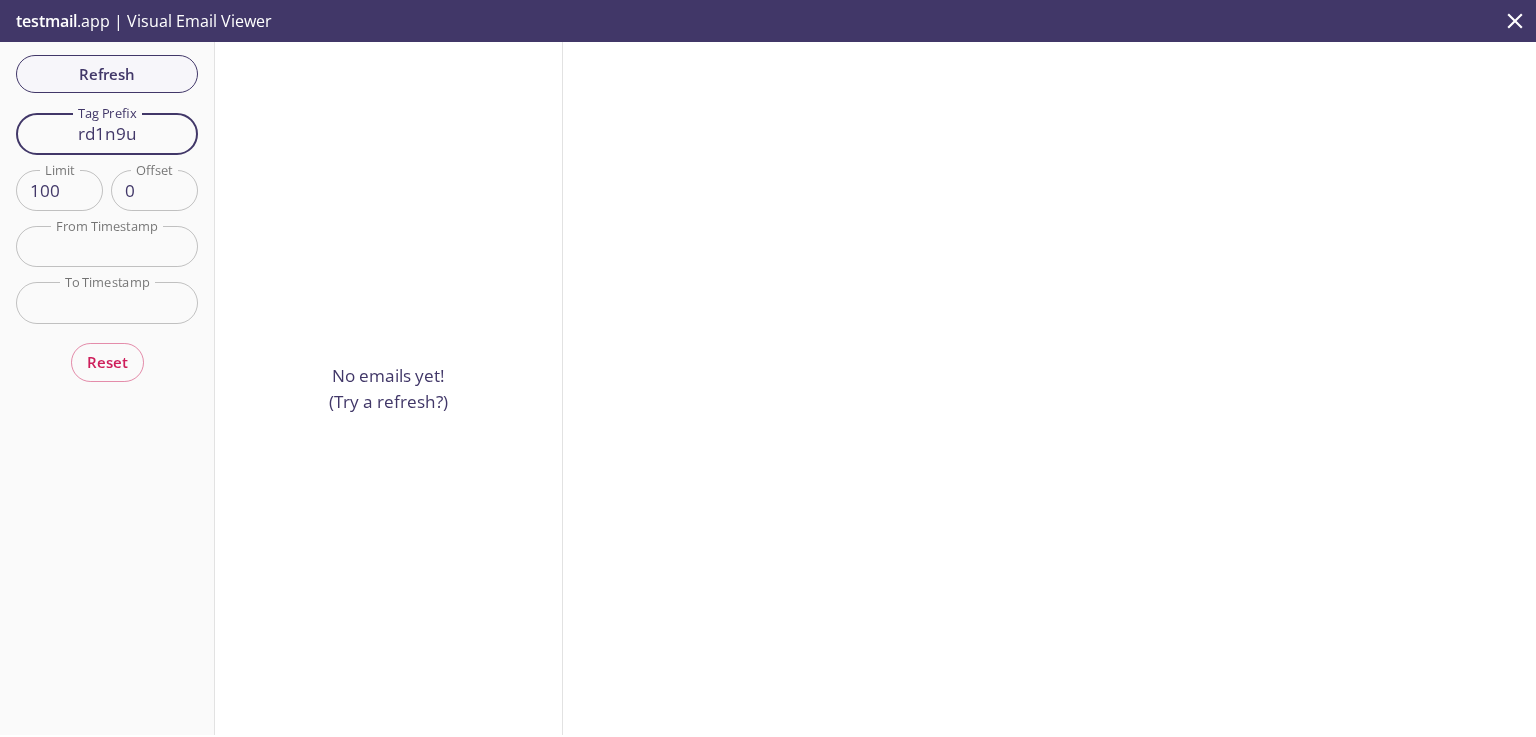 drag, startPoint x: 147, startPoint y: 137, endPoint x: 44, endPoint y: 116, distance: 105.11898 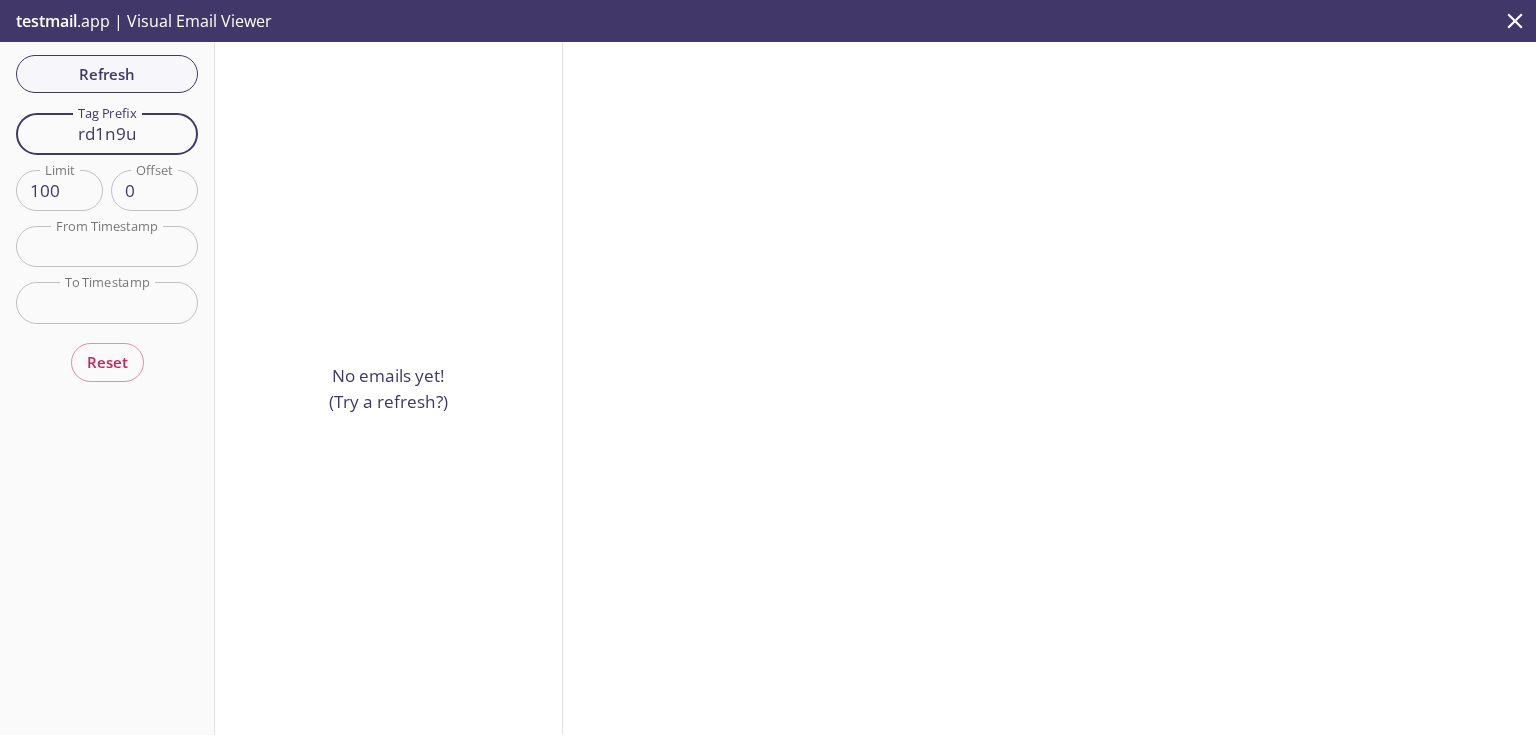 click on "rd1n9u" at bounding box center (107, 133) 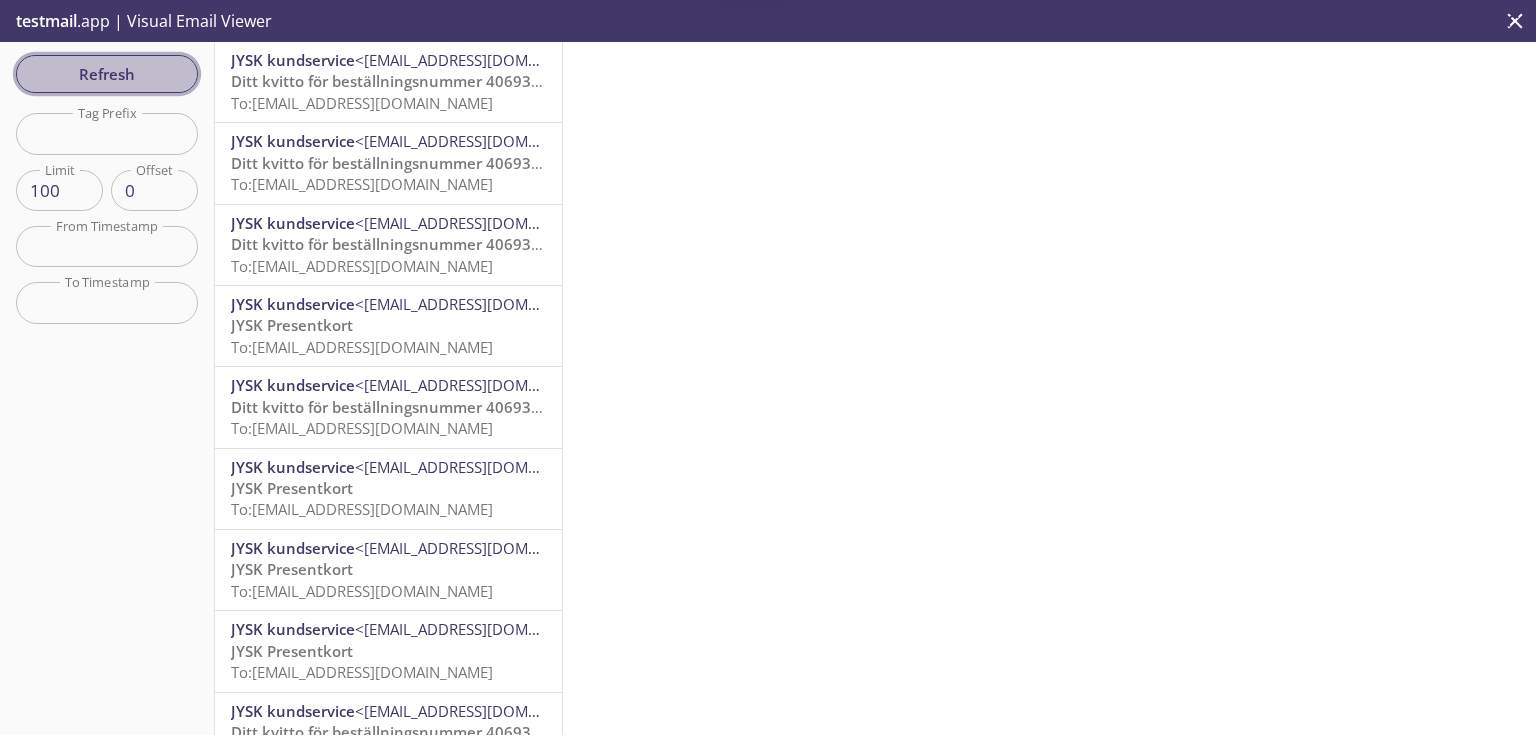 click on "Refresh" at bounding box center (107, 74) 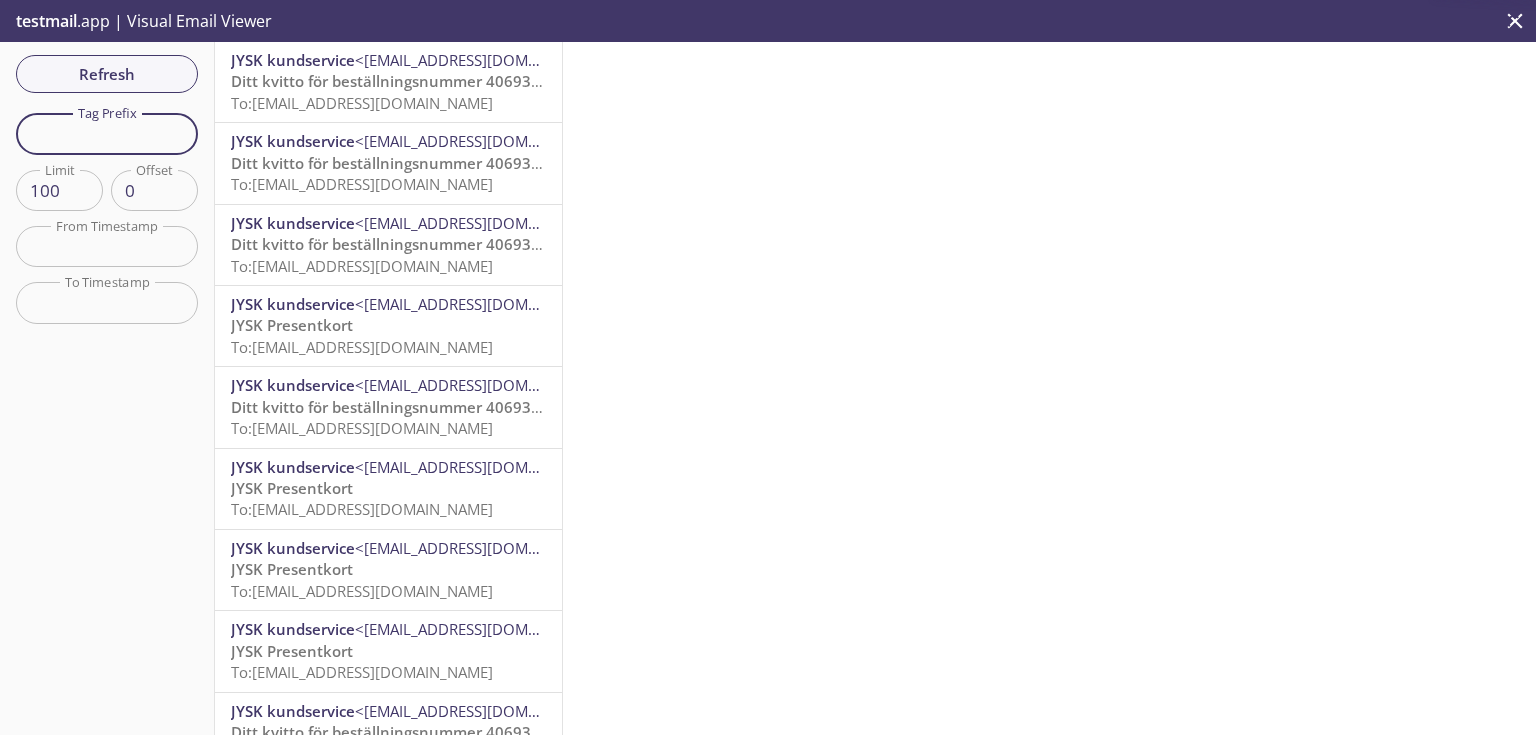 click at bounding box center (107, 133) 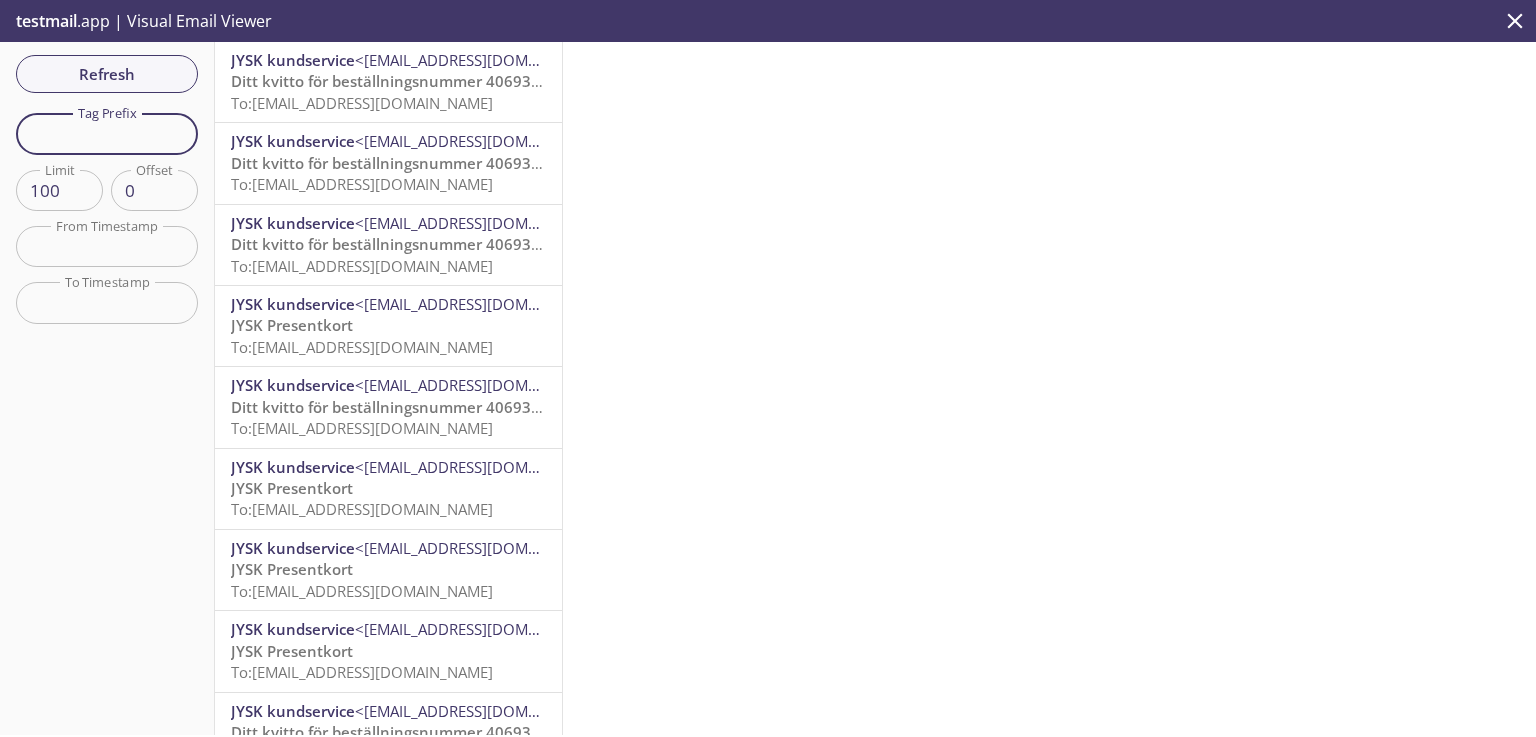 paste on "rd1n9u" 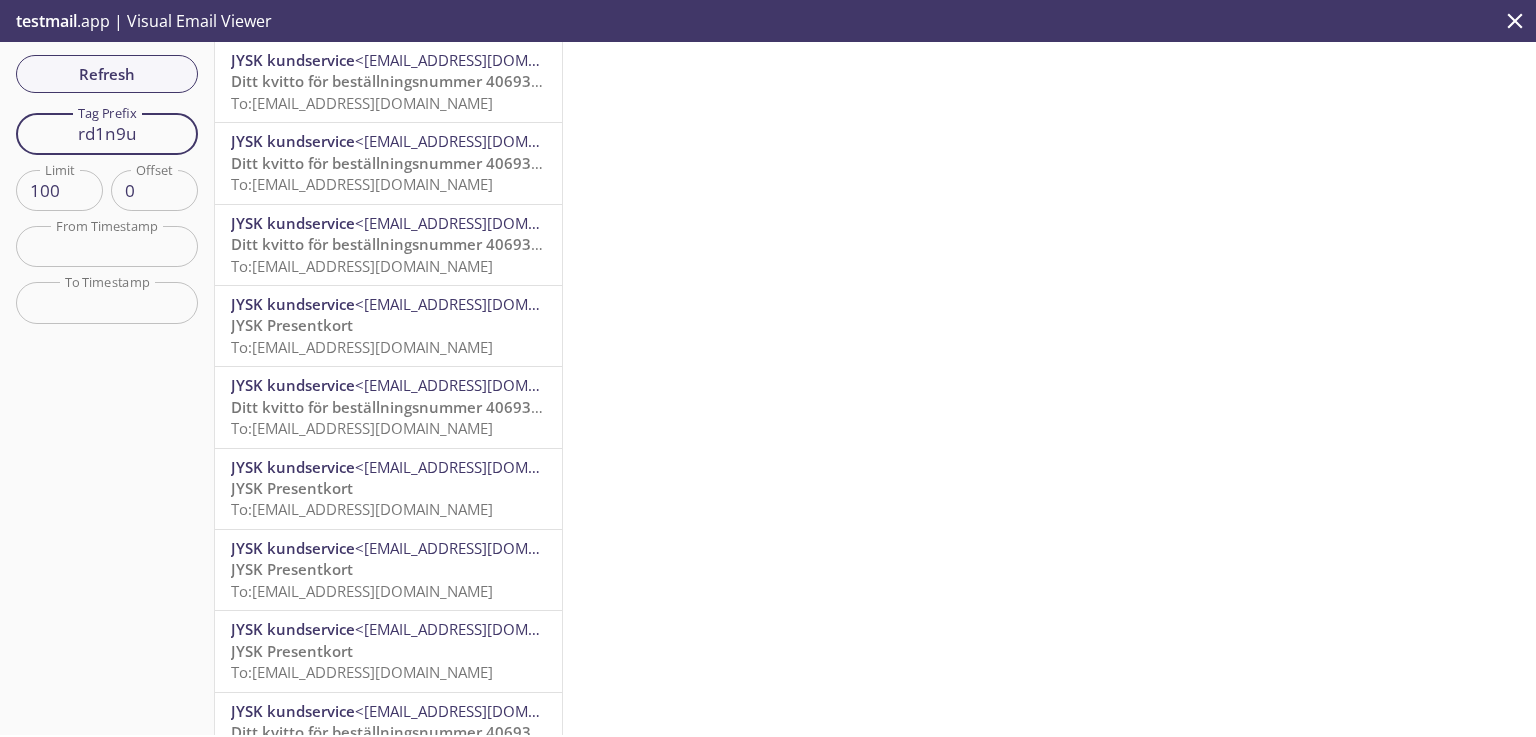 type on "rd1n9u" 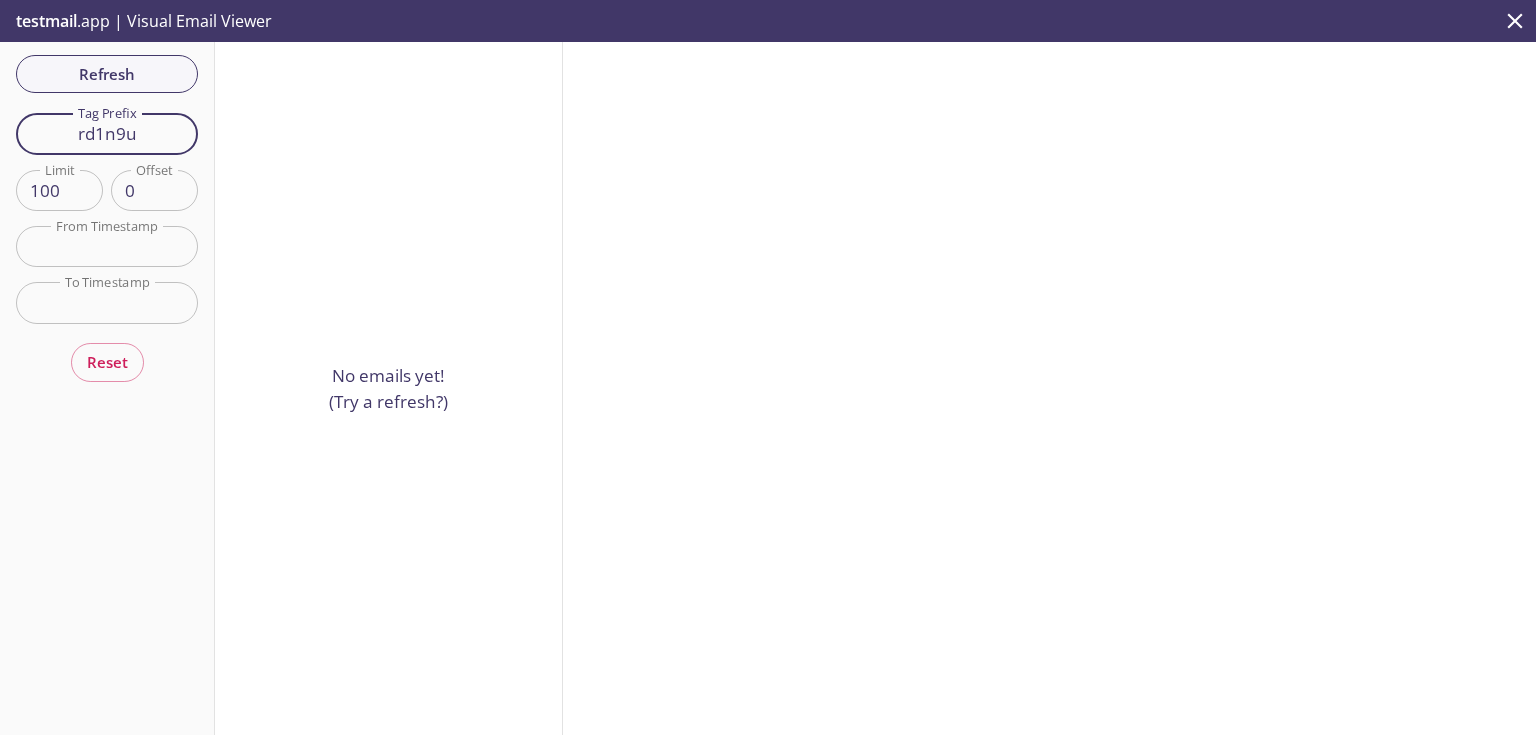 drag, startPoint x: 137, startPoint y: 128, endPoint x: 59, endPoint y: 111, distance: 79.83107 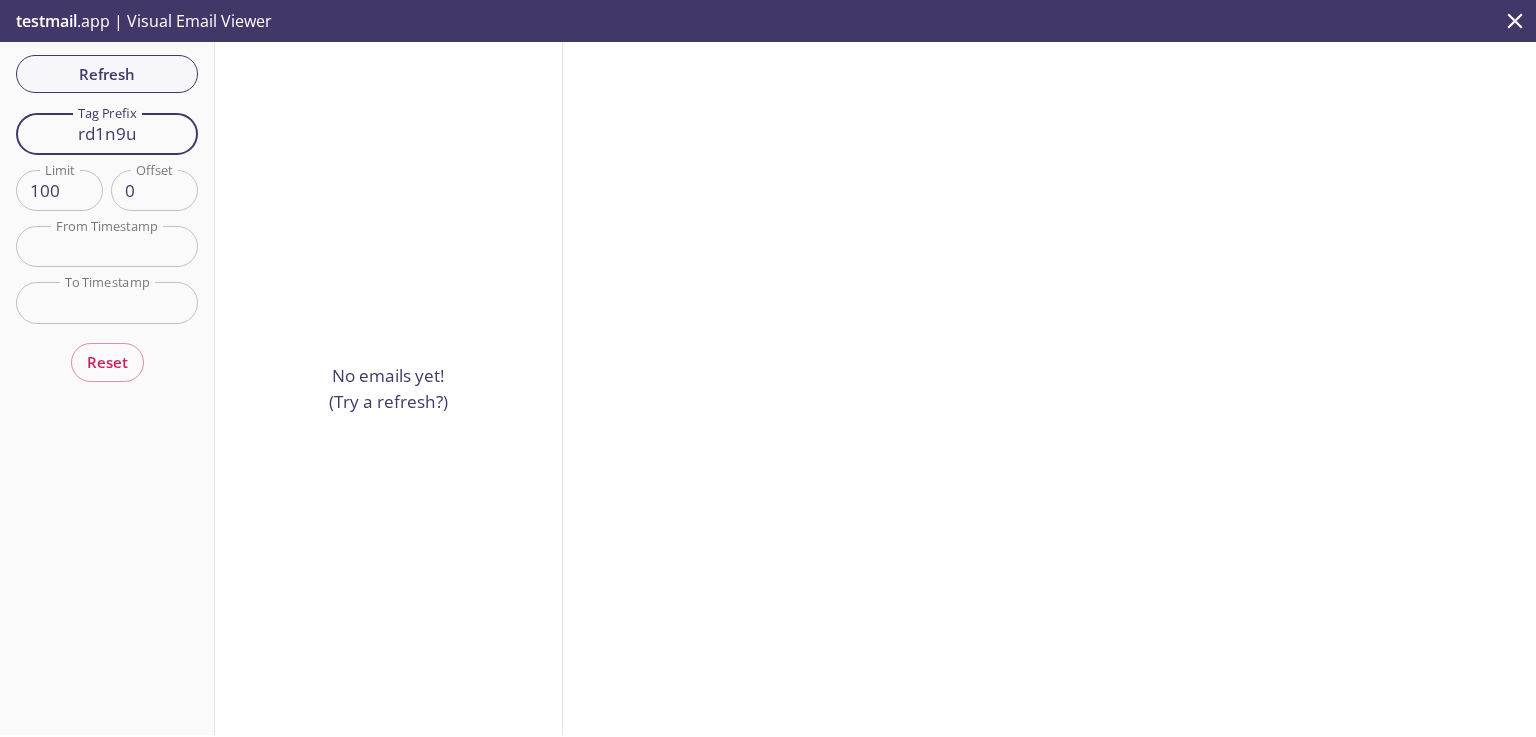 click on "Refresh Filters Tag Prefix rd1n9u Tag Prefix Limit 100 Limit Offset 0 Offset From Timestamp From Timestamp To Timestamp To Timestamp Reset" at bounding box center [107, 388] 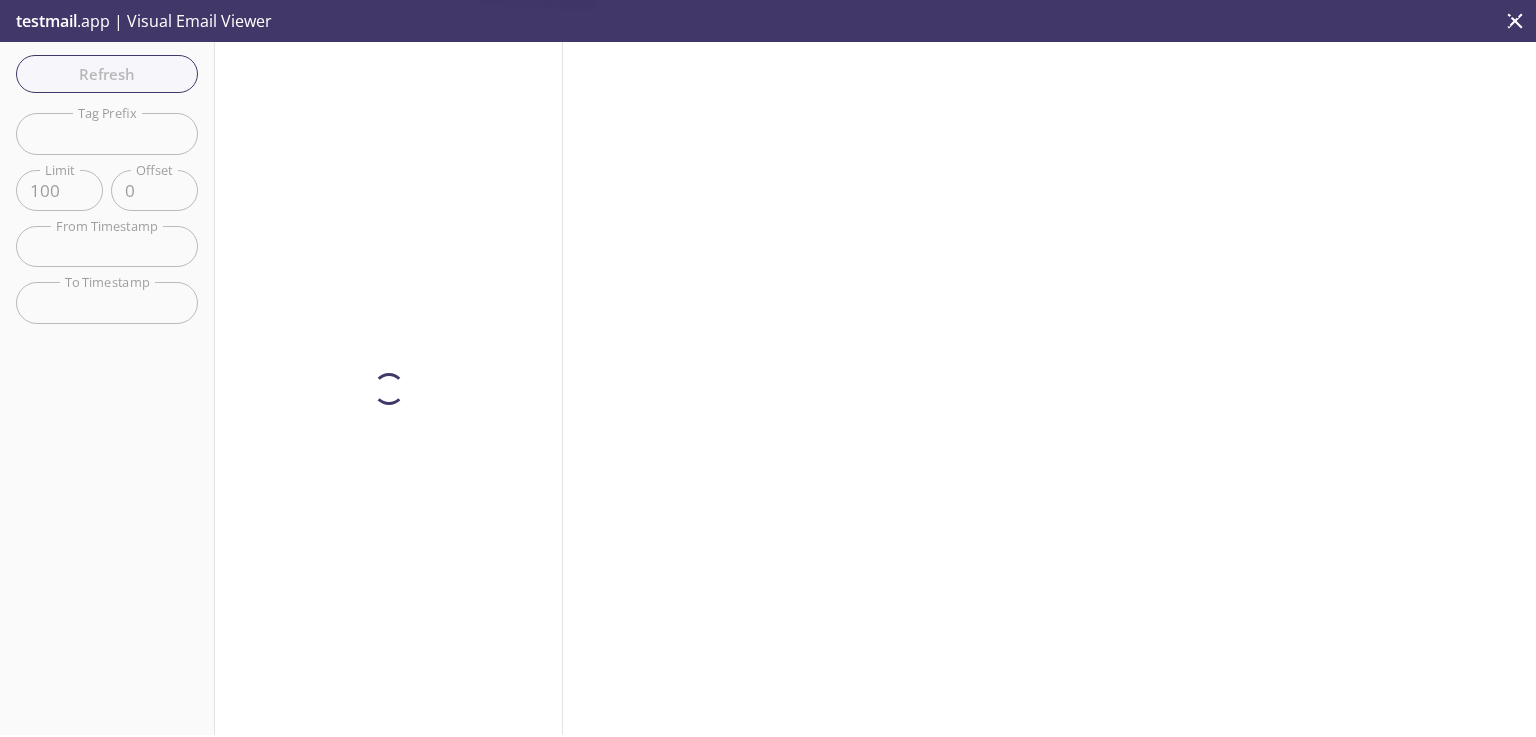 click on "Refresh Filters Tag Prefix Tag Prefix Limit 100 Limit Offset 0 Offset From Timestamp From Timestamp To Timestamp To Timestamp Reset" at bounding box center [107, 388] 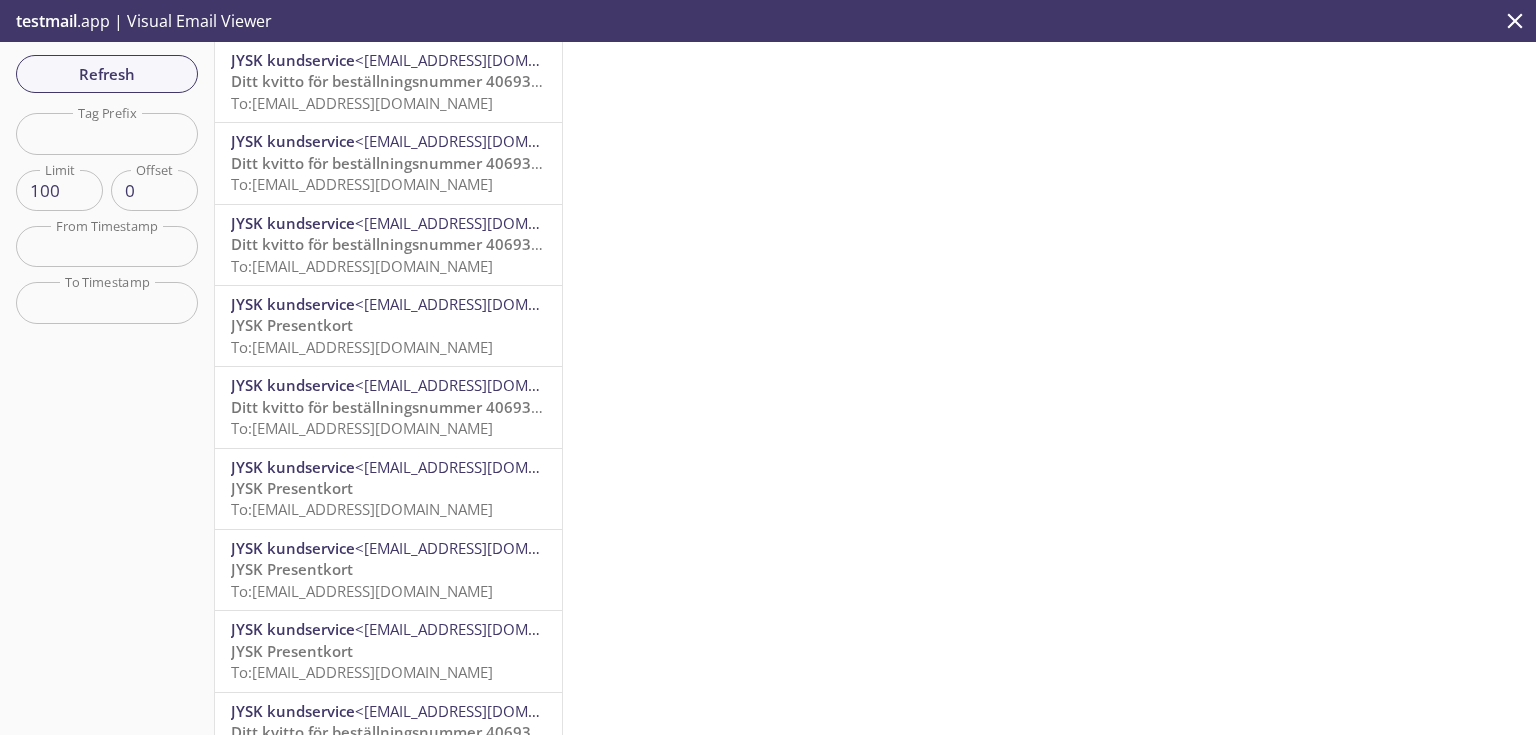 click at bounding box center (107, 133) 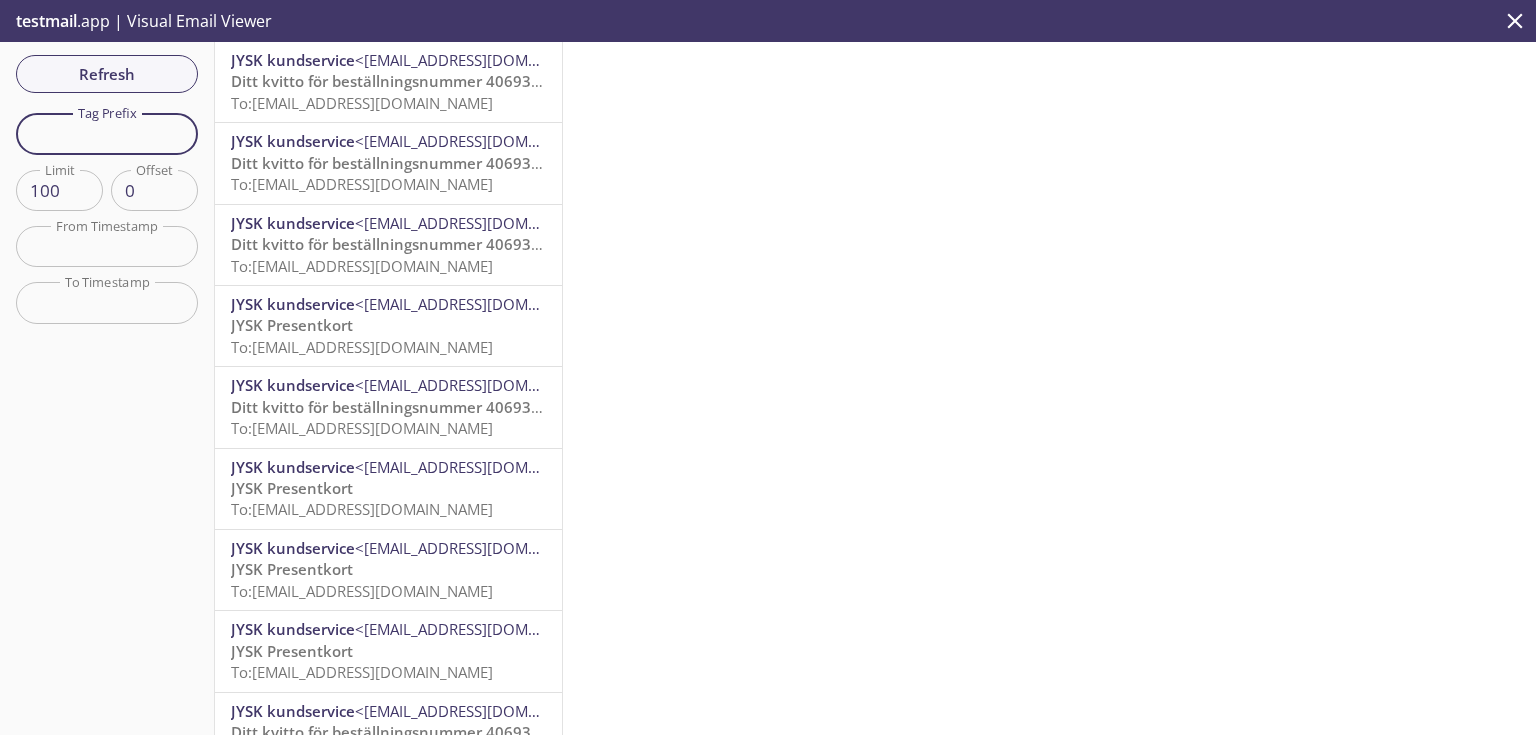paste on "rd1n9u" 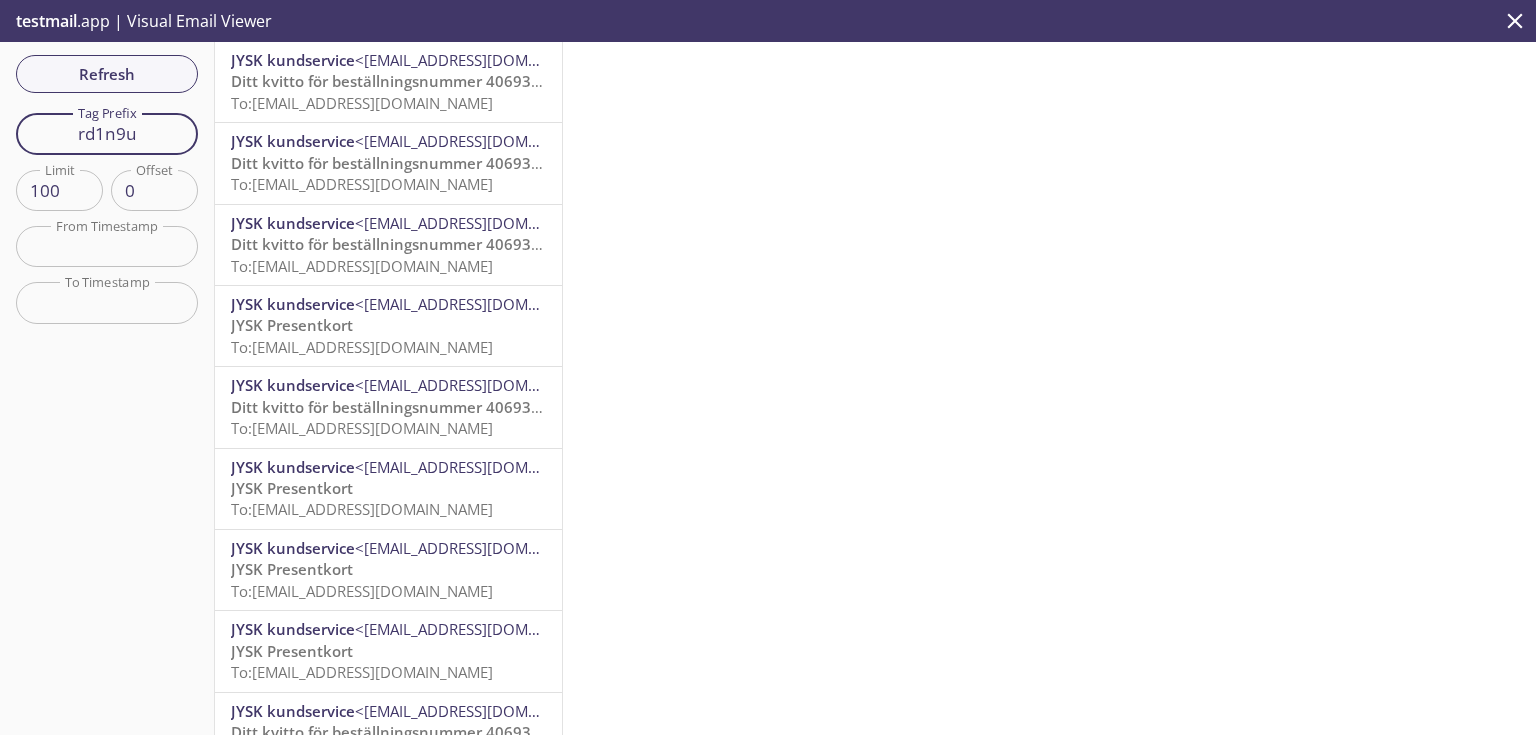 type on "rd1n9u" 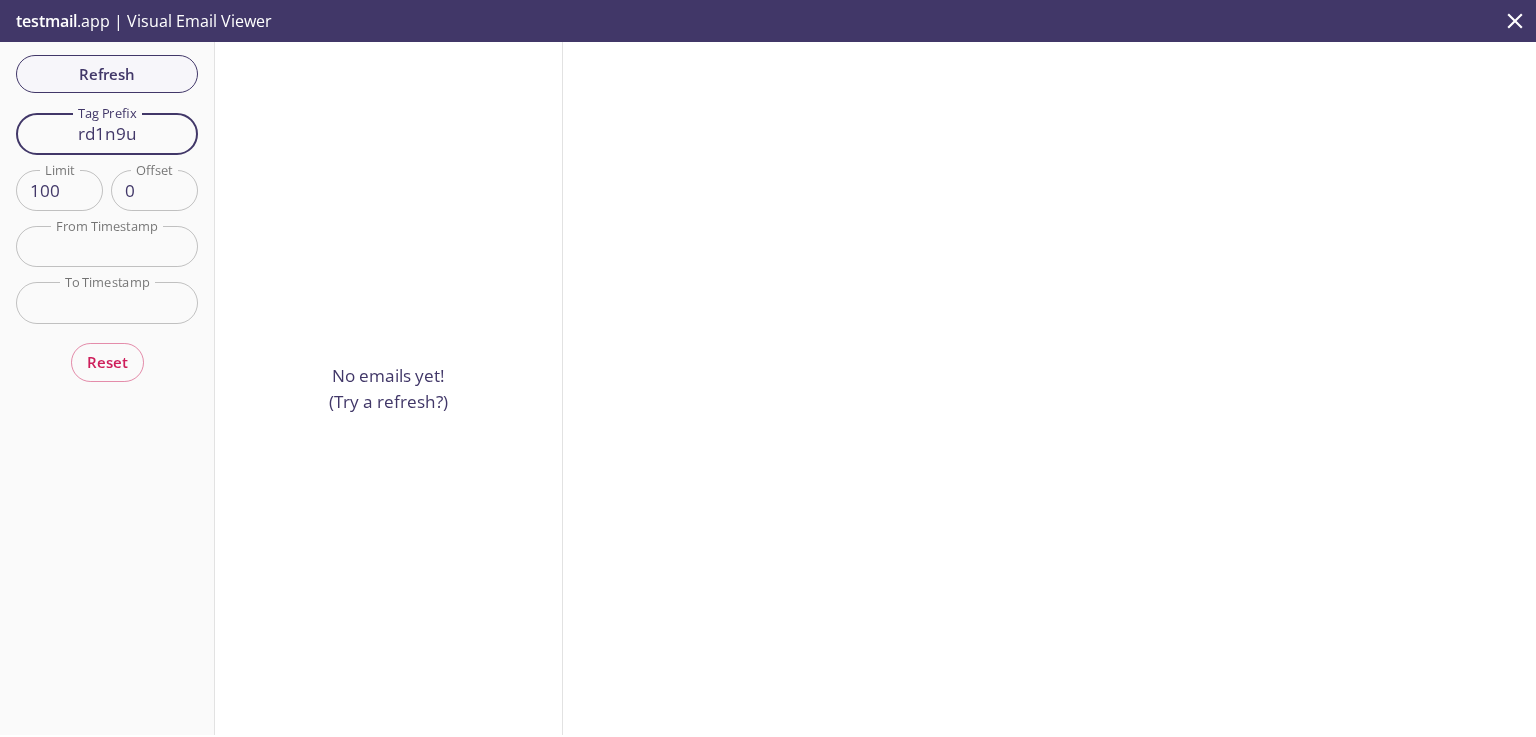 drag, startPoint x: 68, startPoint y: 136, endPoint x: 173, endPoint y: 136, distance: 105 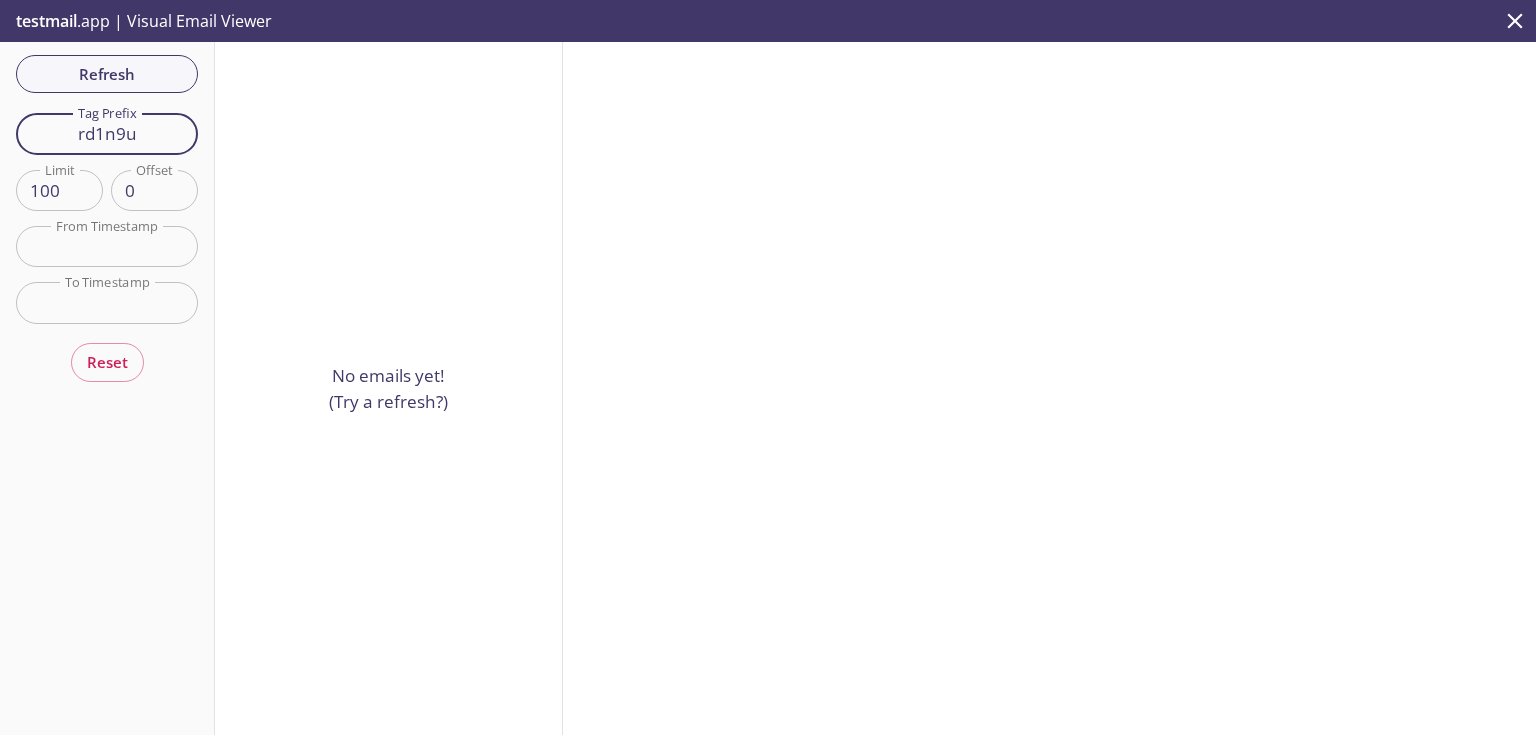 click on "rd1n9u" at bounding box center [107, 133] 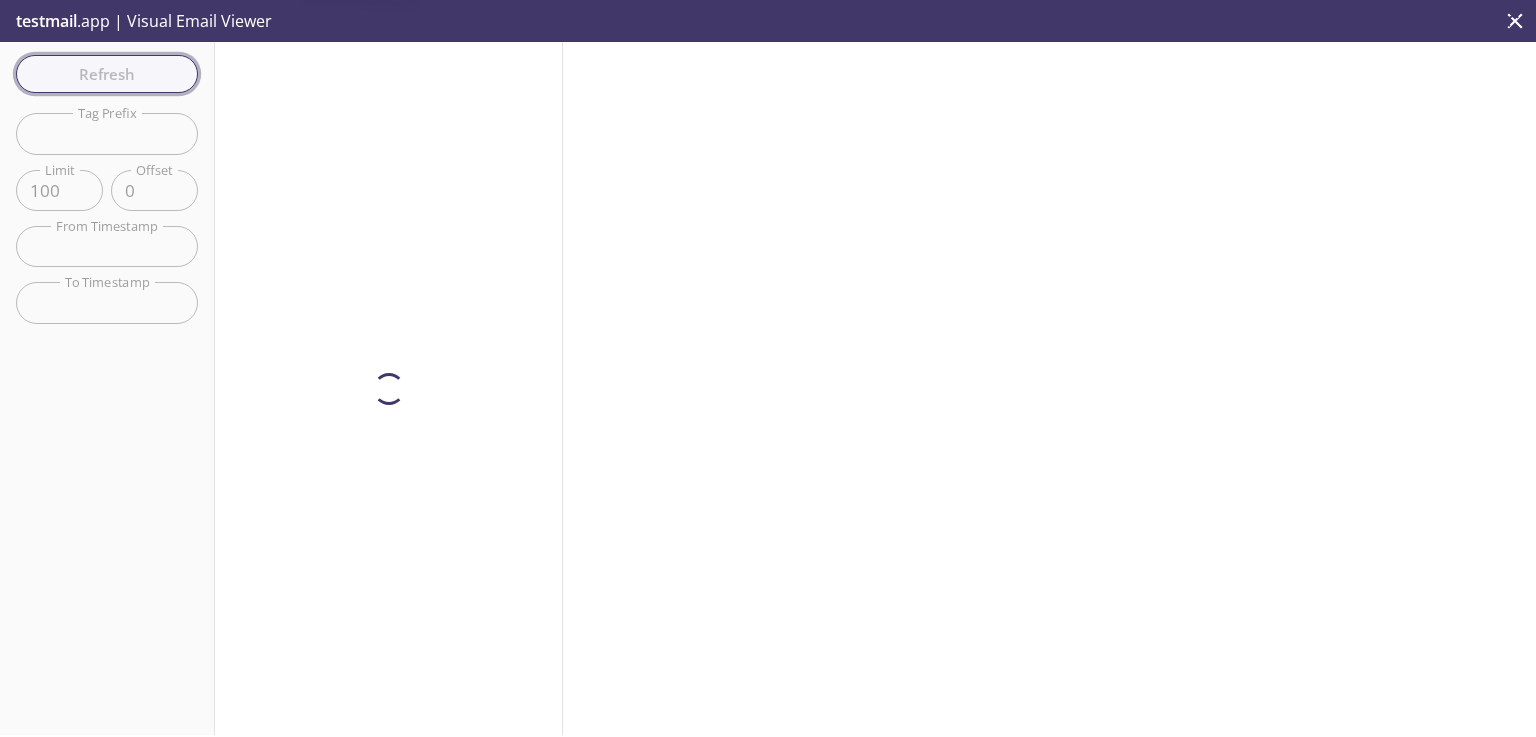 click on "Refresh Filters Tag Prefix Tag Prefix Limit 100 Limit Offset 0 Offset From Timestamp From Timestamp To Timestamp To Timestamp Reset" at bounding box center [107, 388] 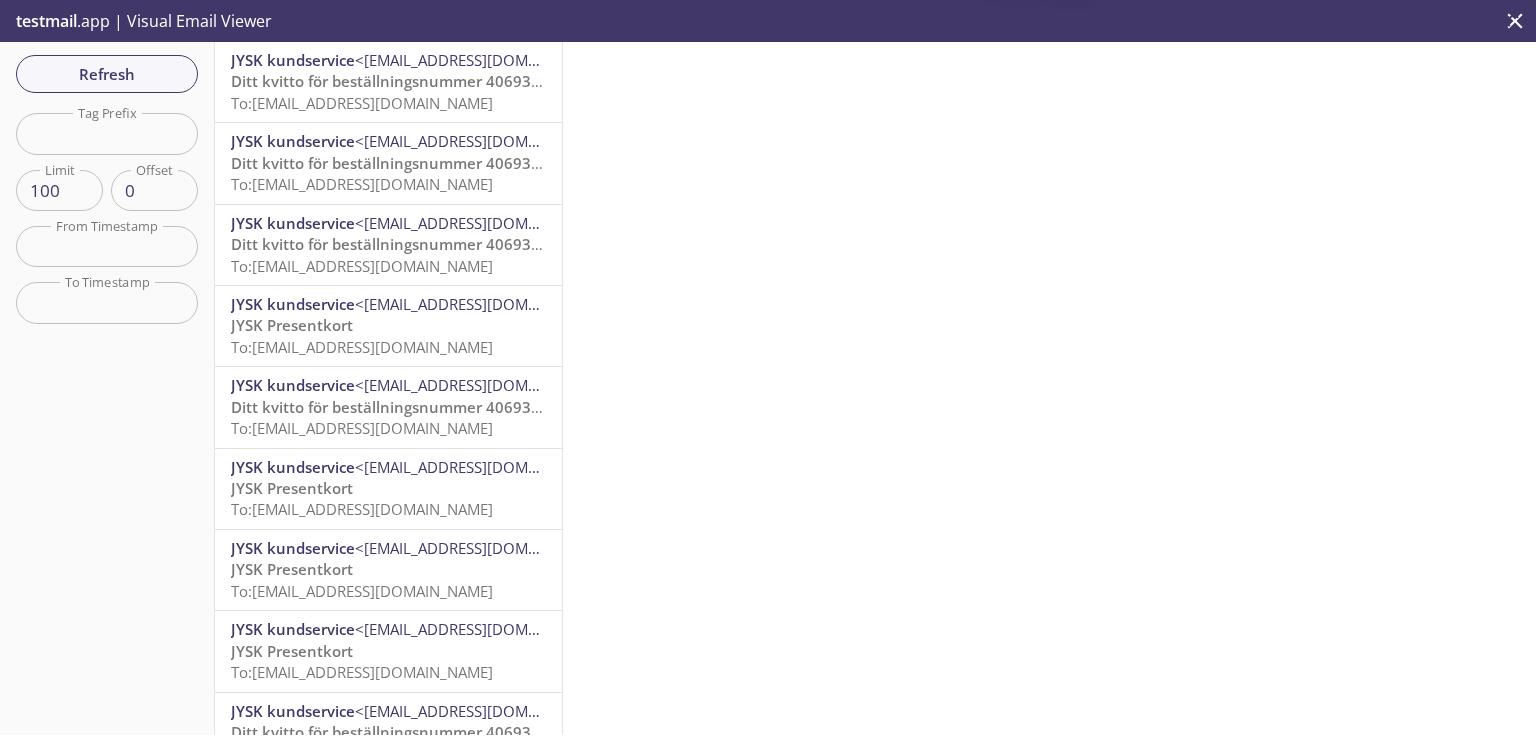 click at bounding box center (107, 133) 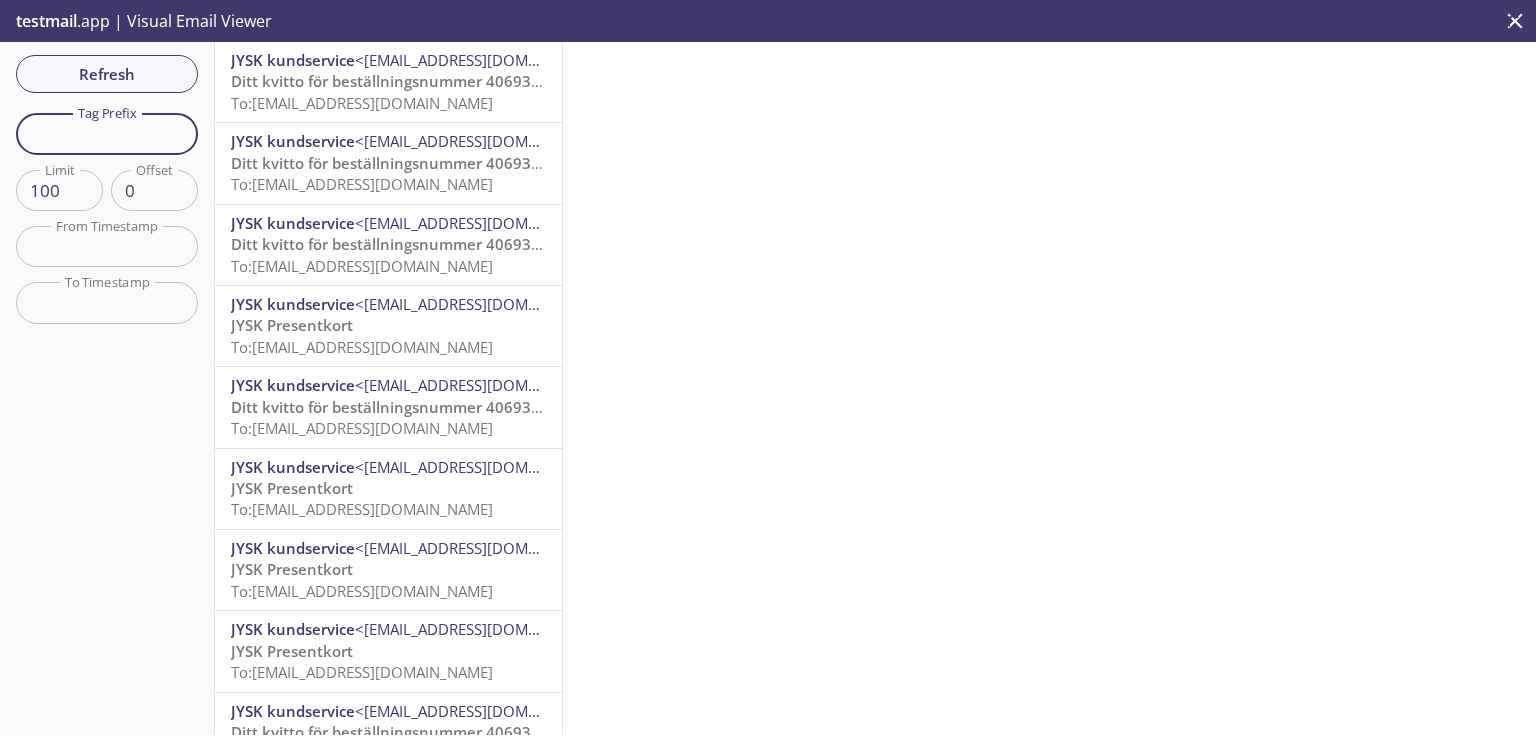 paste on "rd1n9u" 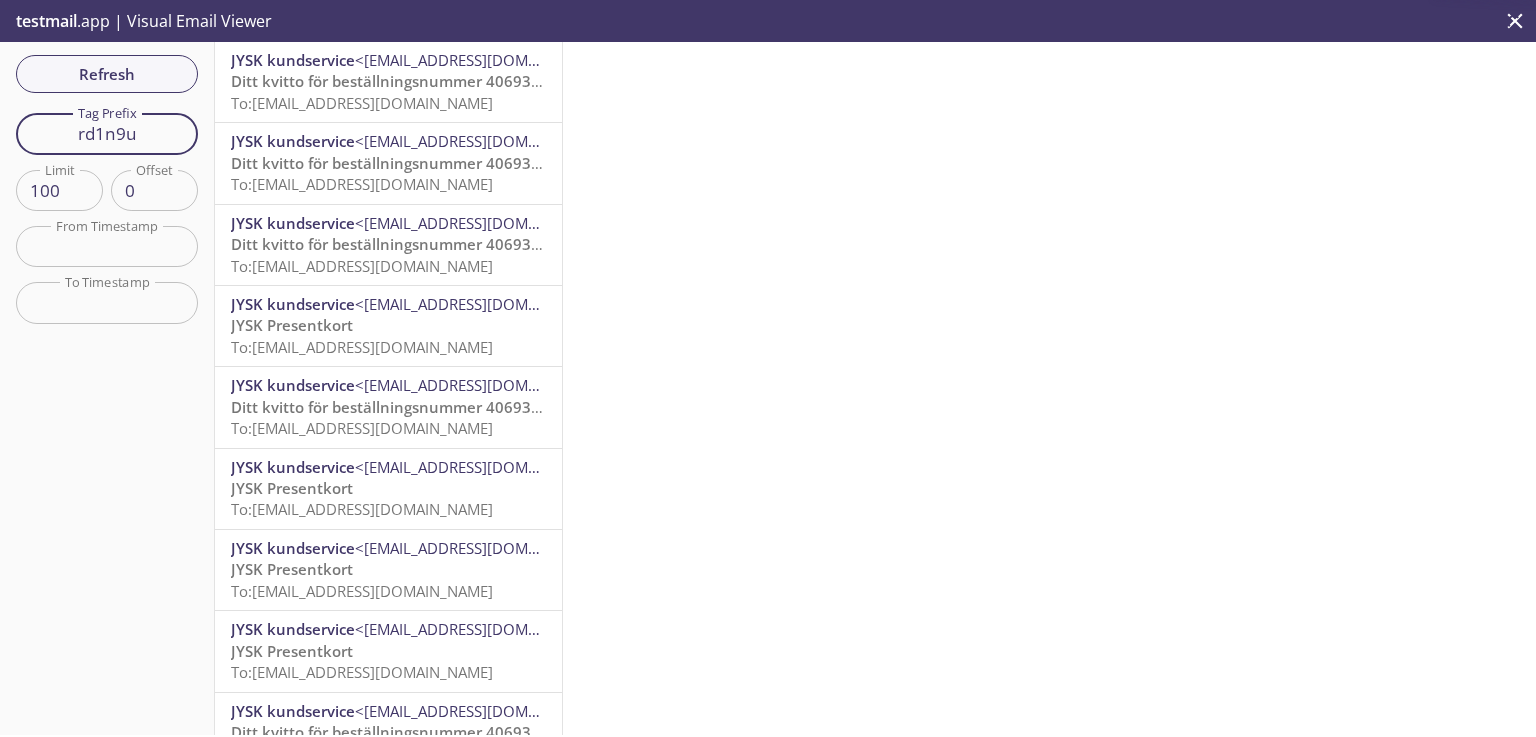 type on "rd1n9u" 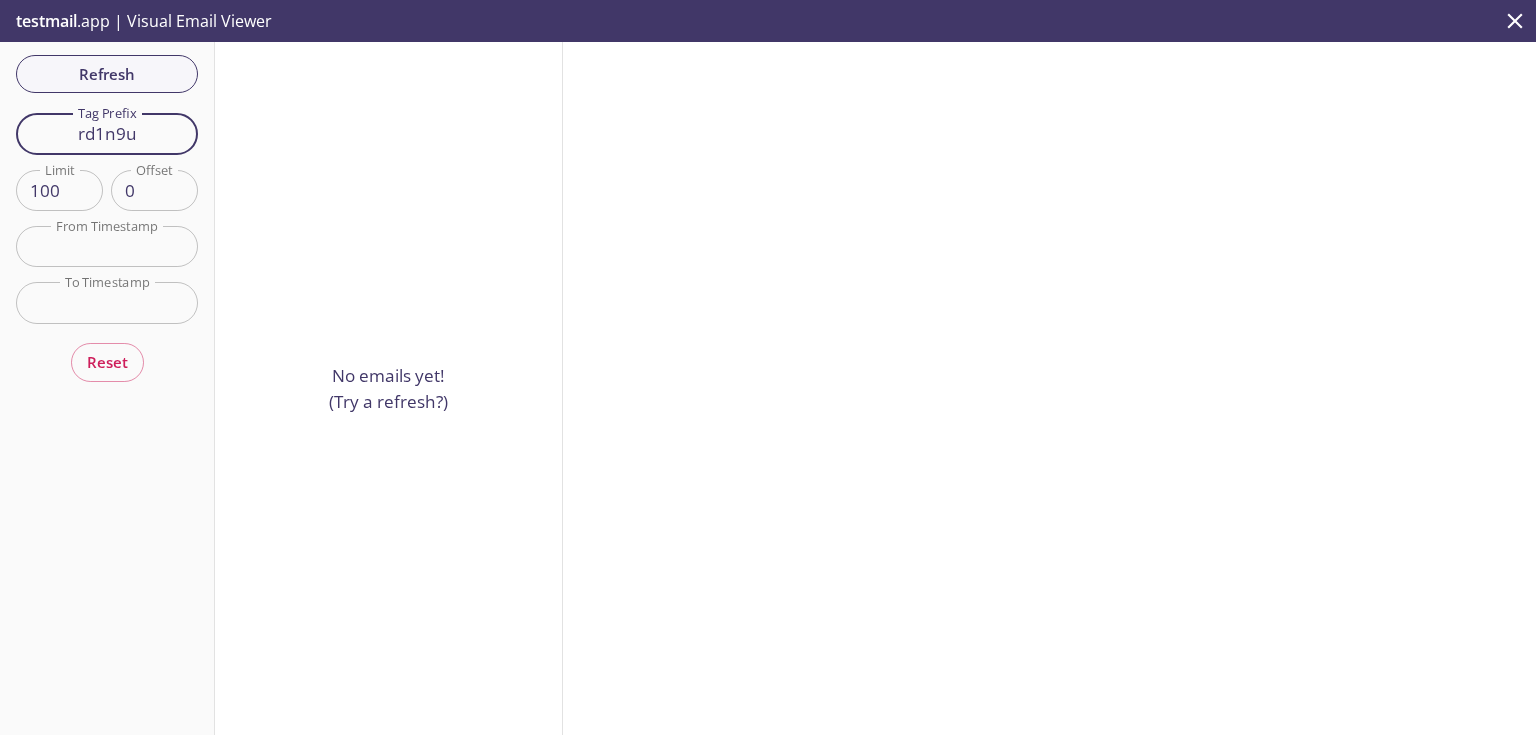 drag, startPoint x: 142, startPoint y: 144, endPoint x: 52, endPoint y: 114, distance: 94.86833 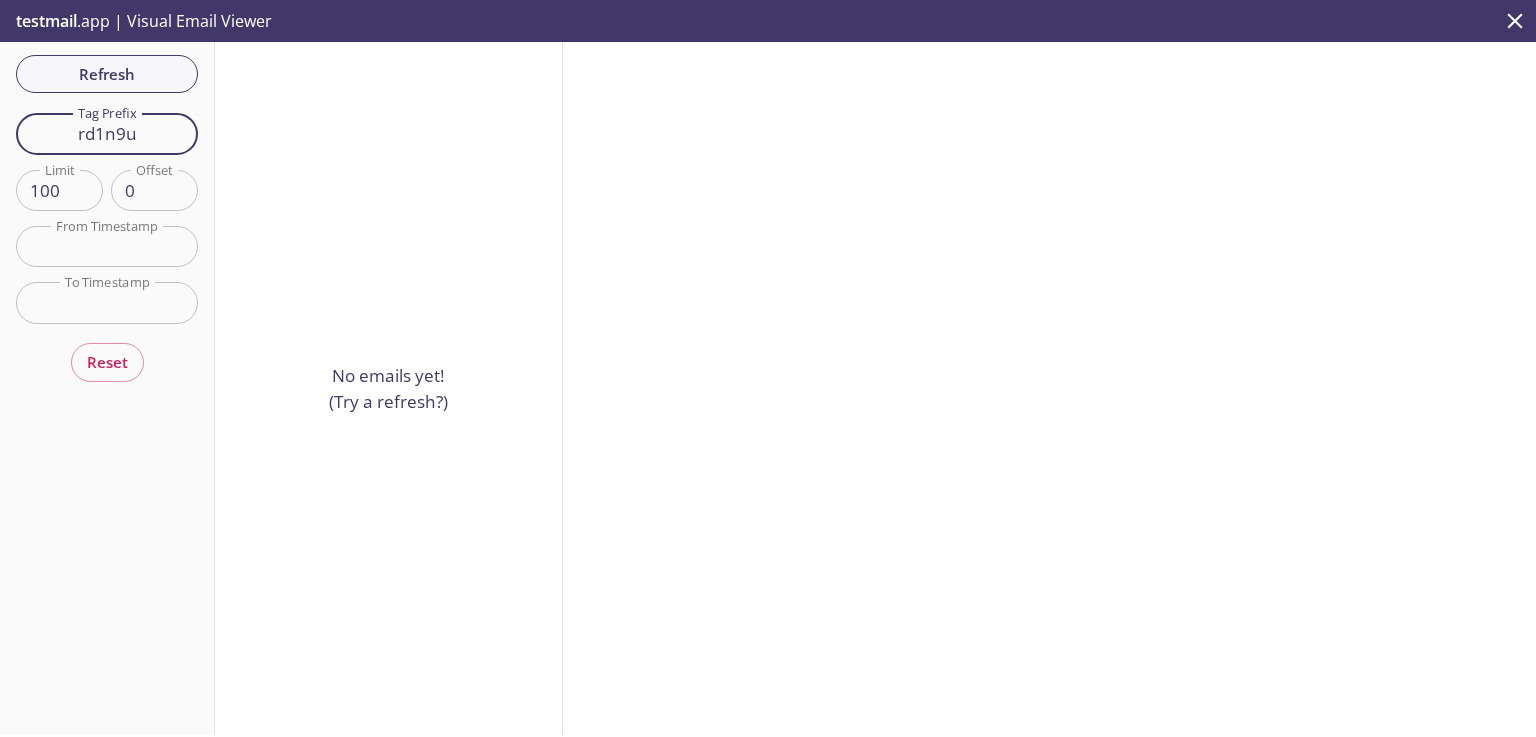click on "rd1n9u" at bounding box center [107, 133] 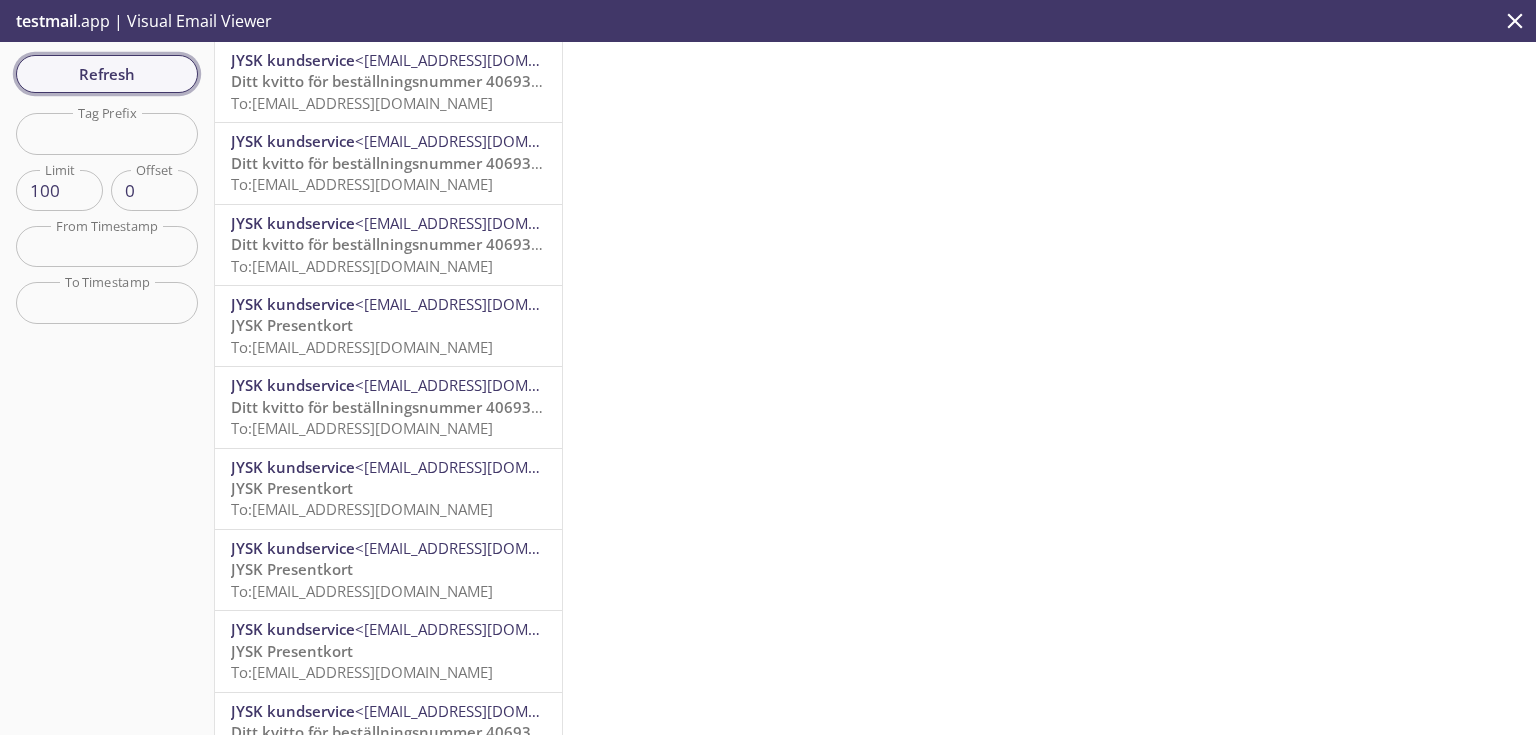 click on "Refresh" at bounding box center (107, 74) 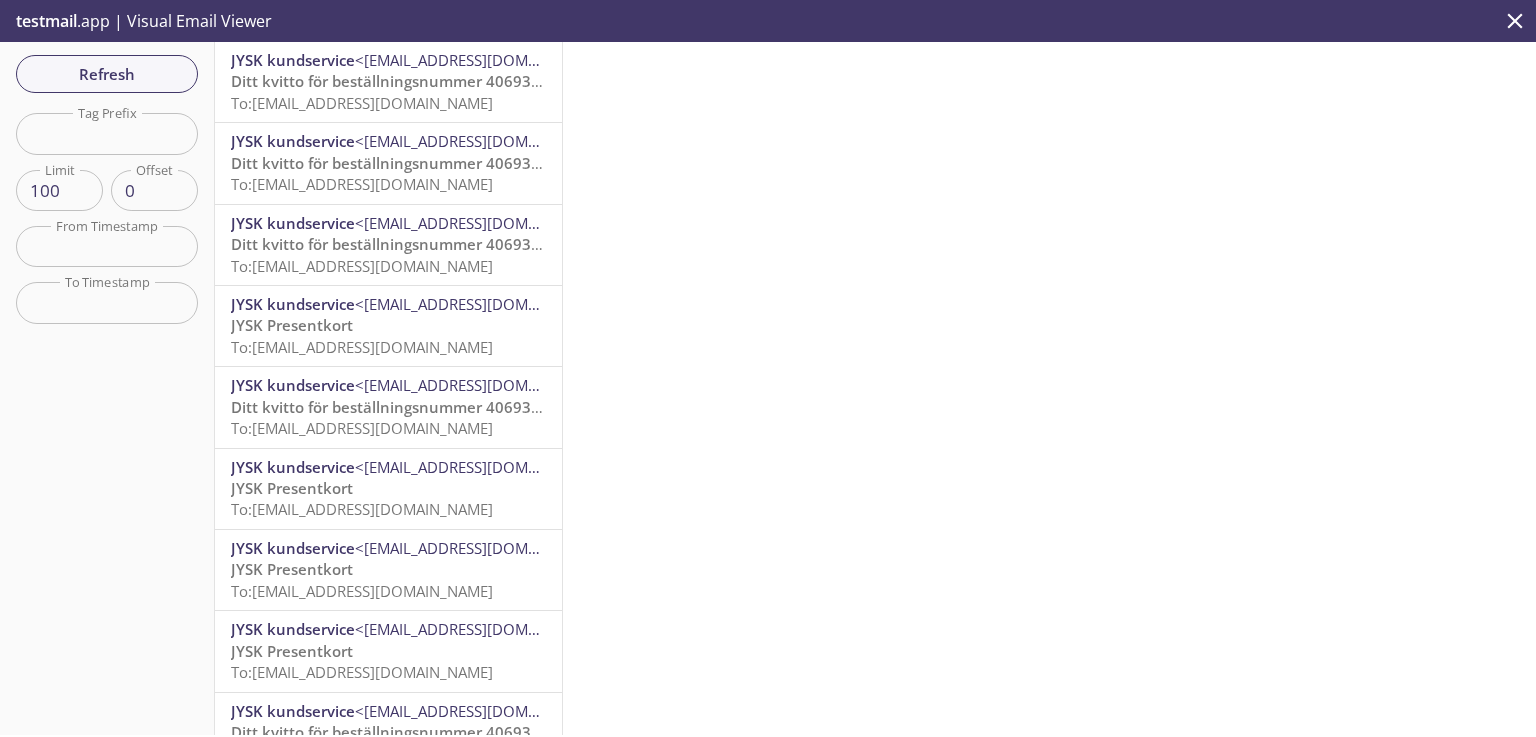 click at bounding box center [107, 133] 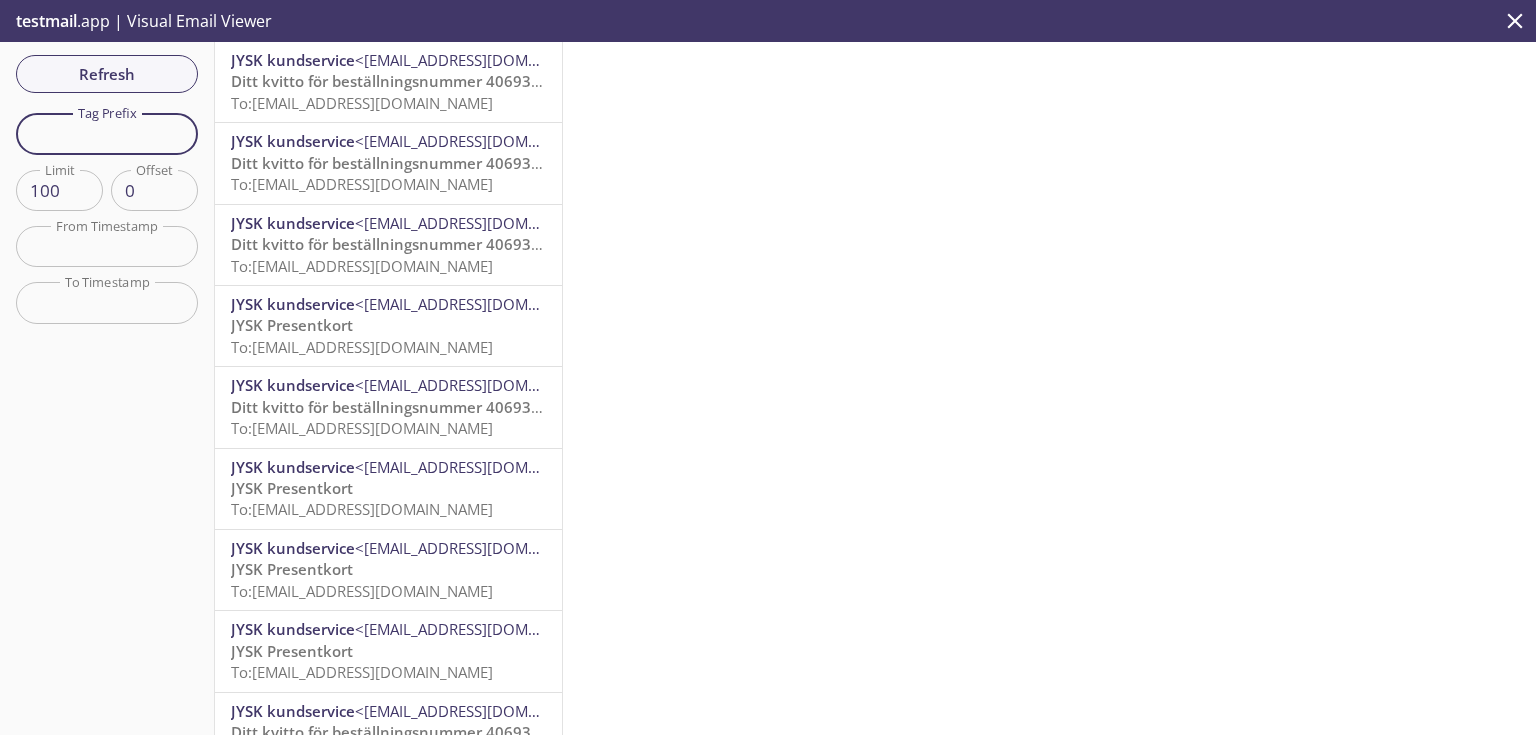 click at bounding box center [107, 133] 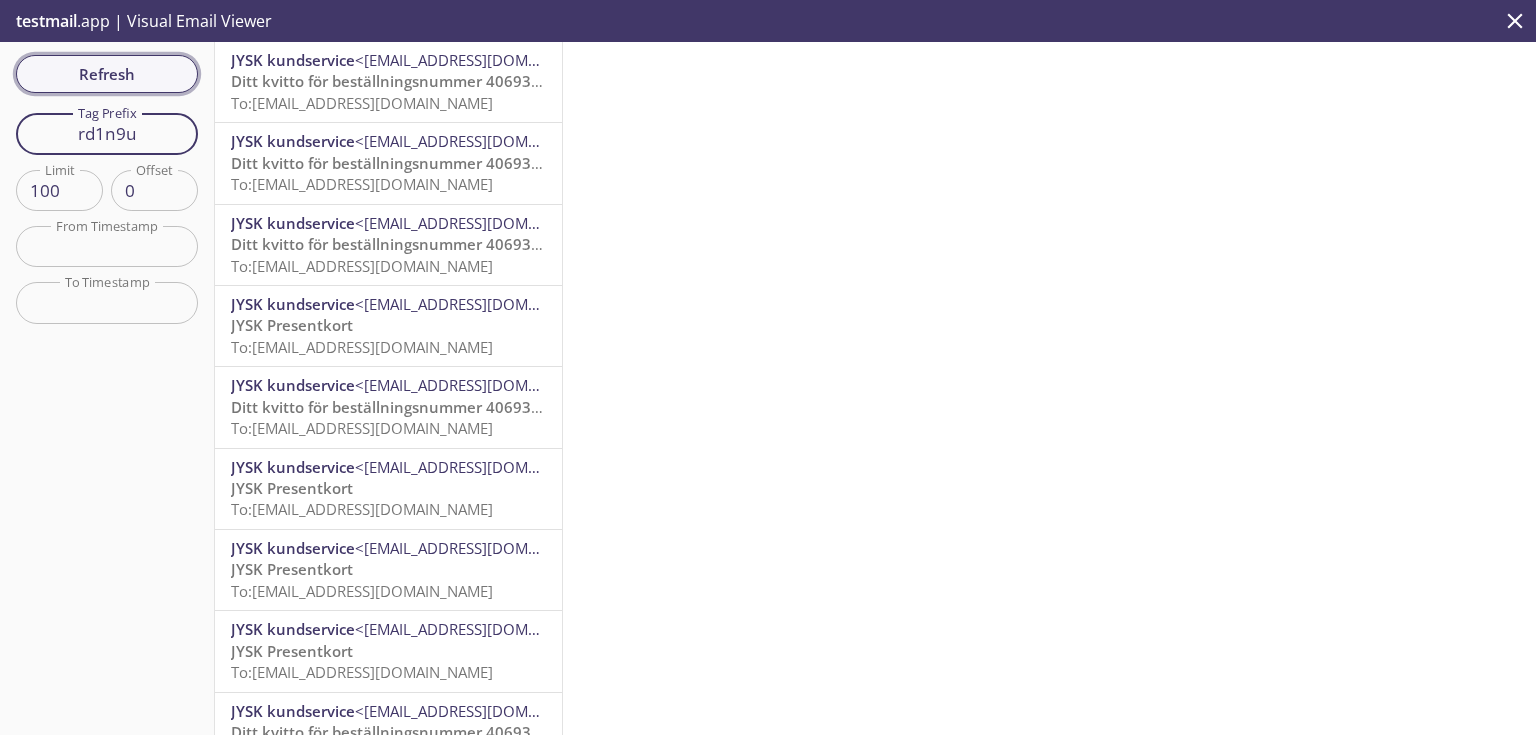 type on "rd1n9u" 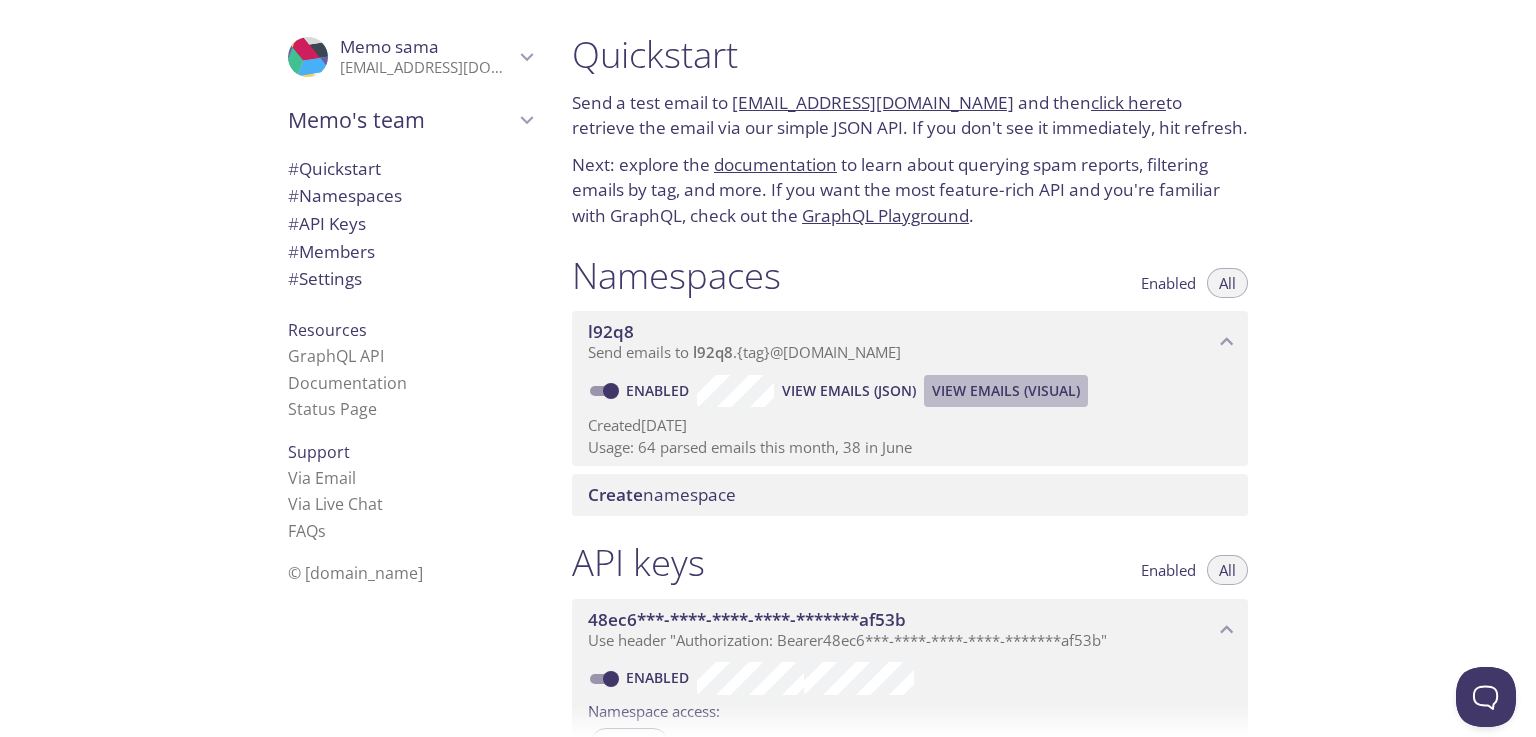 click on "View Emails (Visual)" at bounding box center (1006, 391) 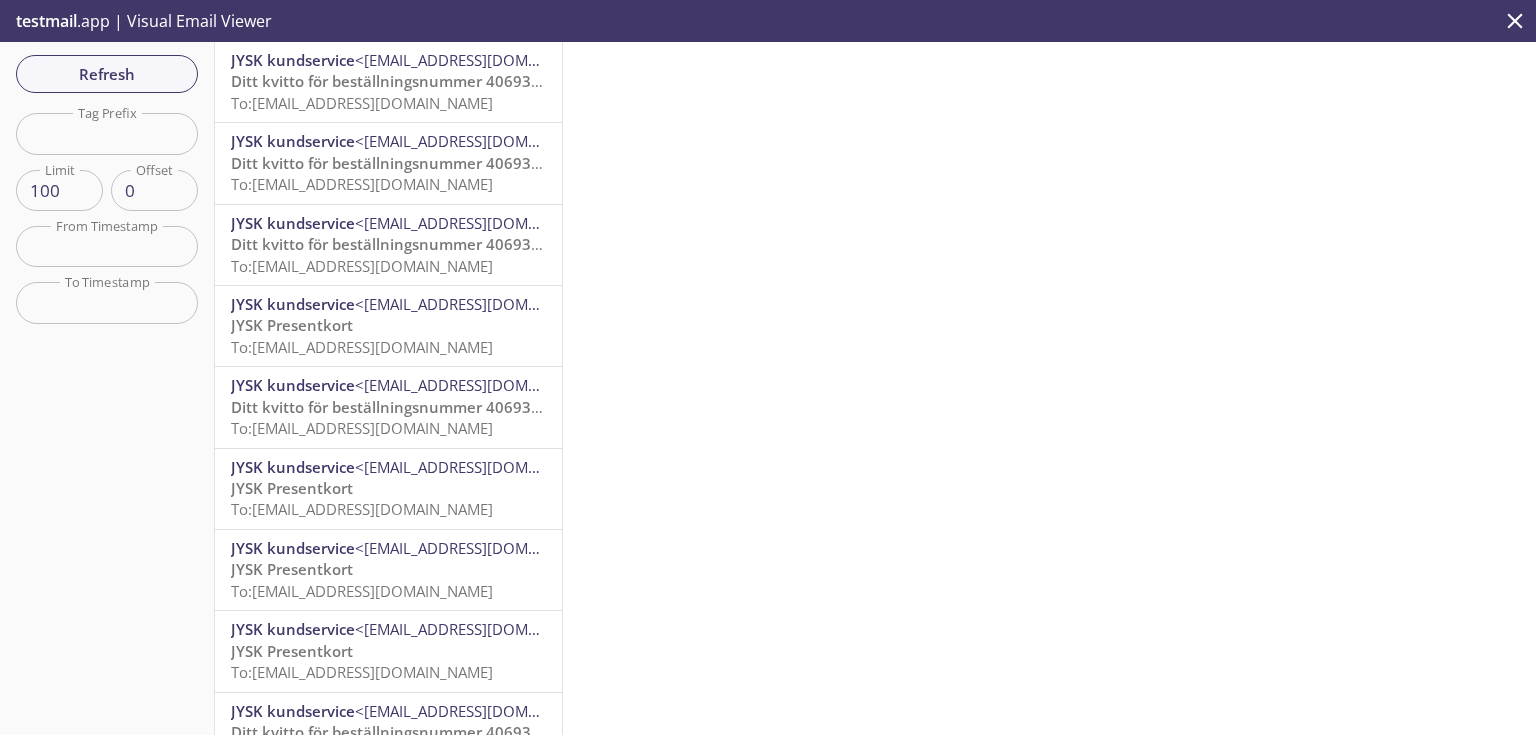click on "To:  l92q8.uxqbyo@inbox.testmail.app" at bounding box center (362, 103) 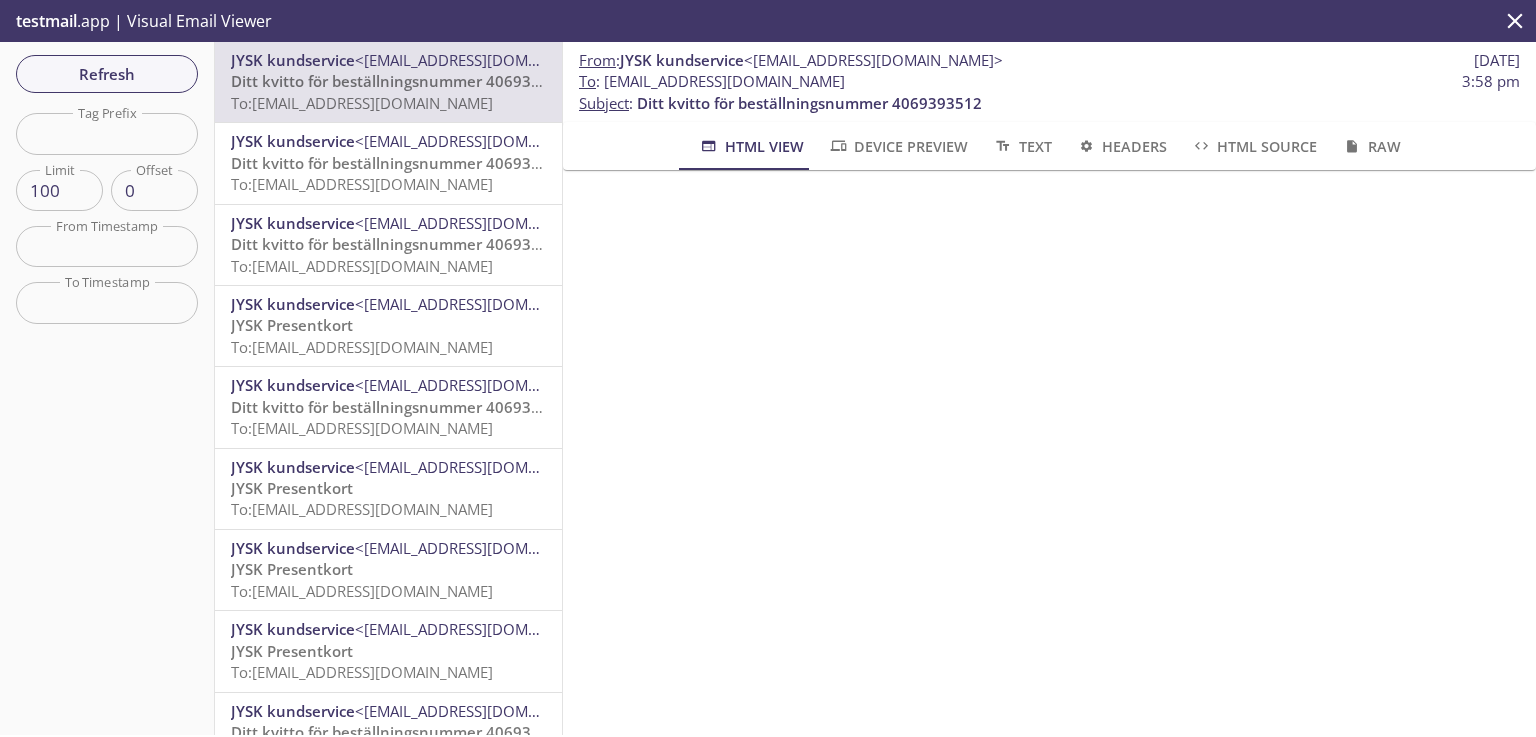 scroll, scrollTop: 587, scrollLeft: 0, axis: vertical 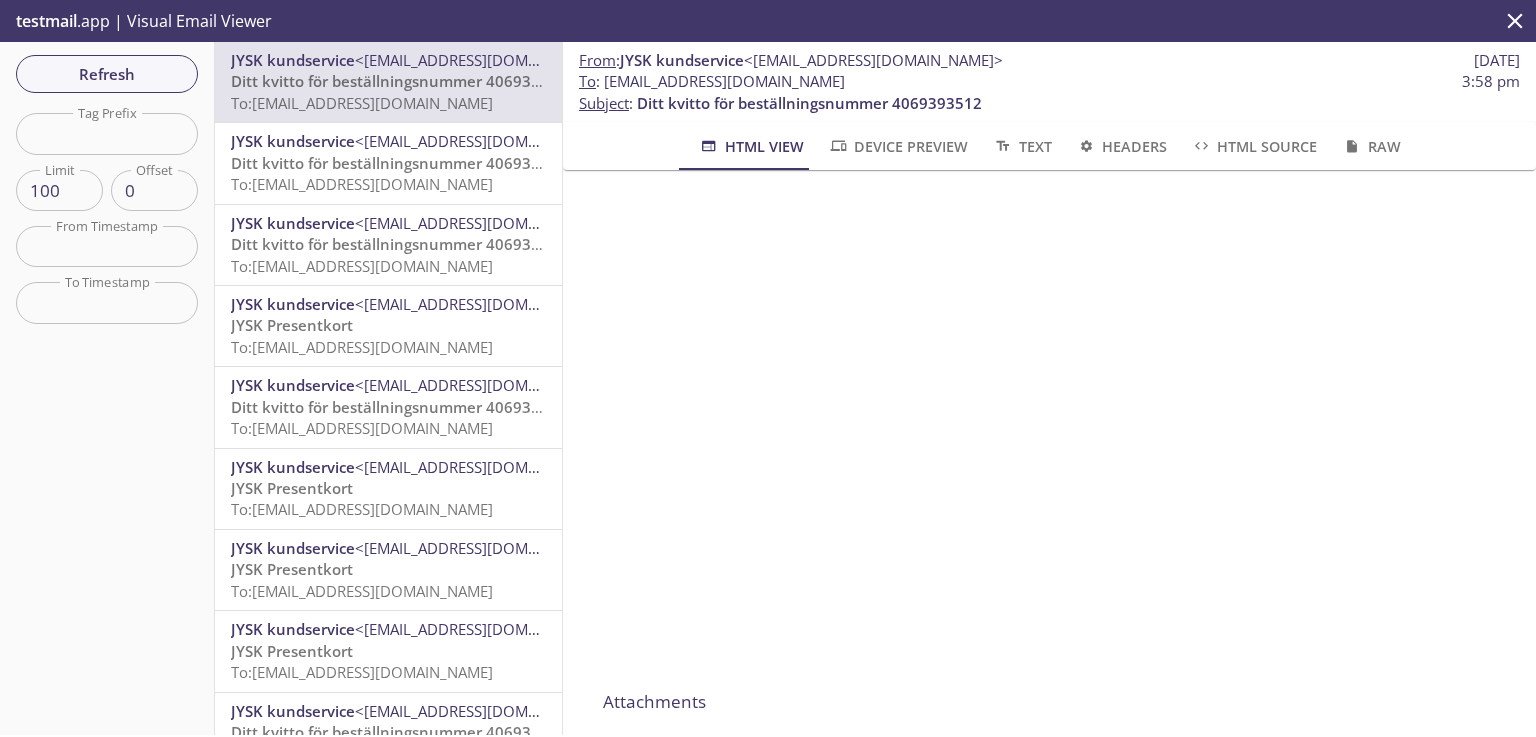 click on "To:  l92q8.mdsfvy@inbox.testmail.app" at bounding box center [362, 184] 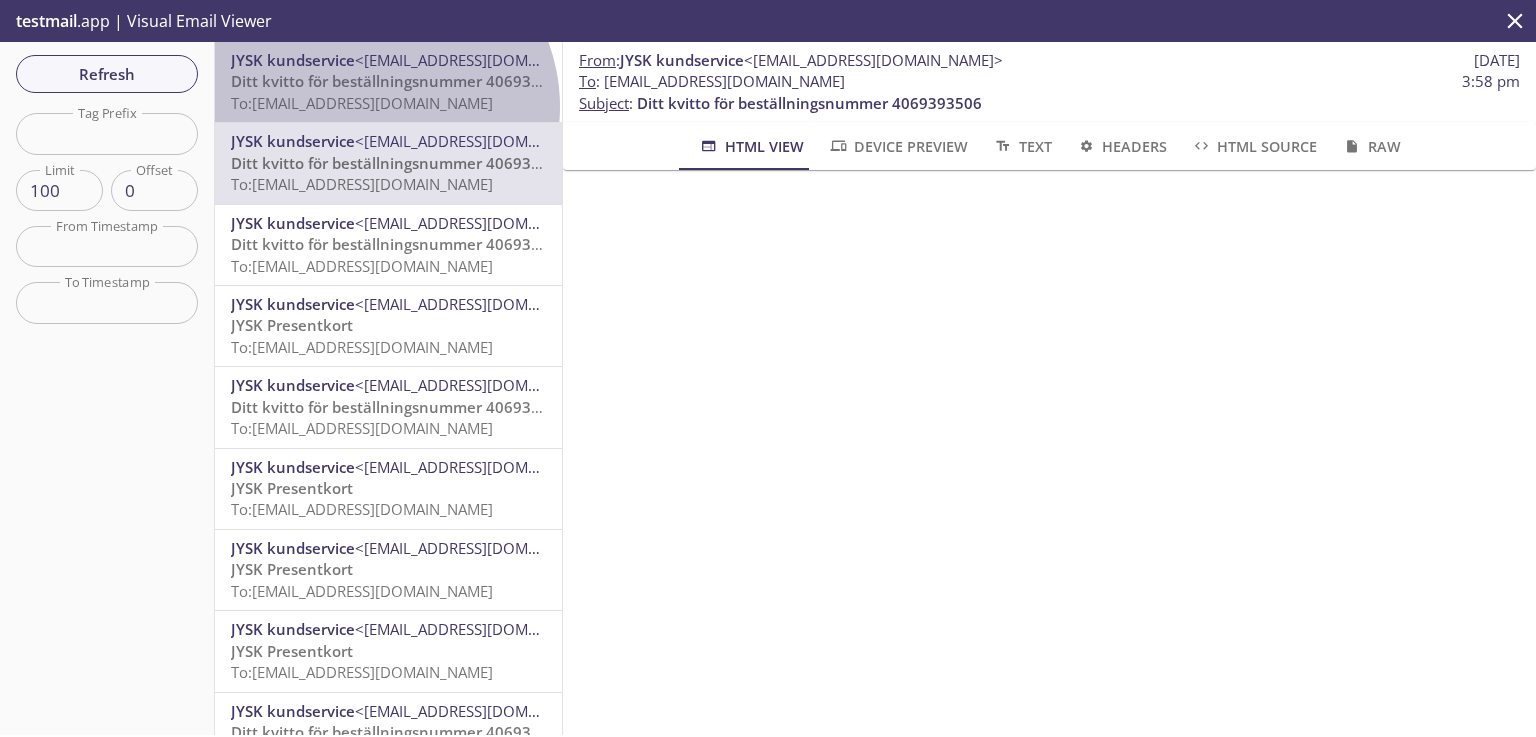 click on "To:  l92q8.uxqbyo@inbox.testmail.app" at bounding box center [362, 103] 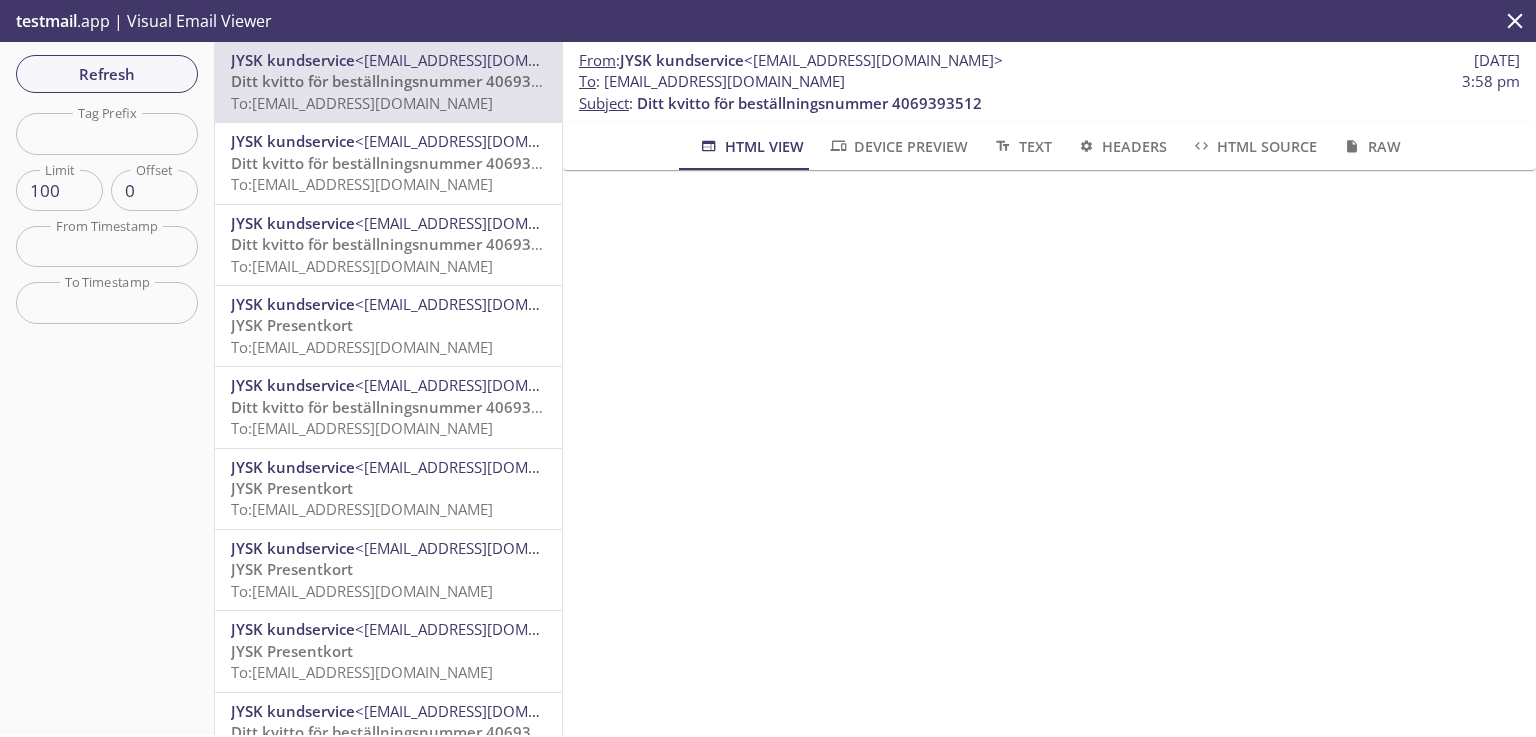 click at bounding box center (107, 133) 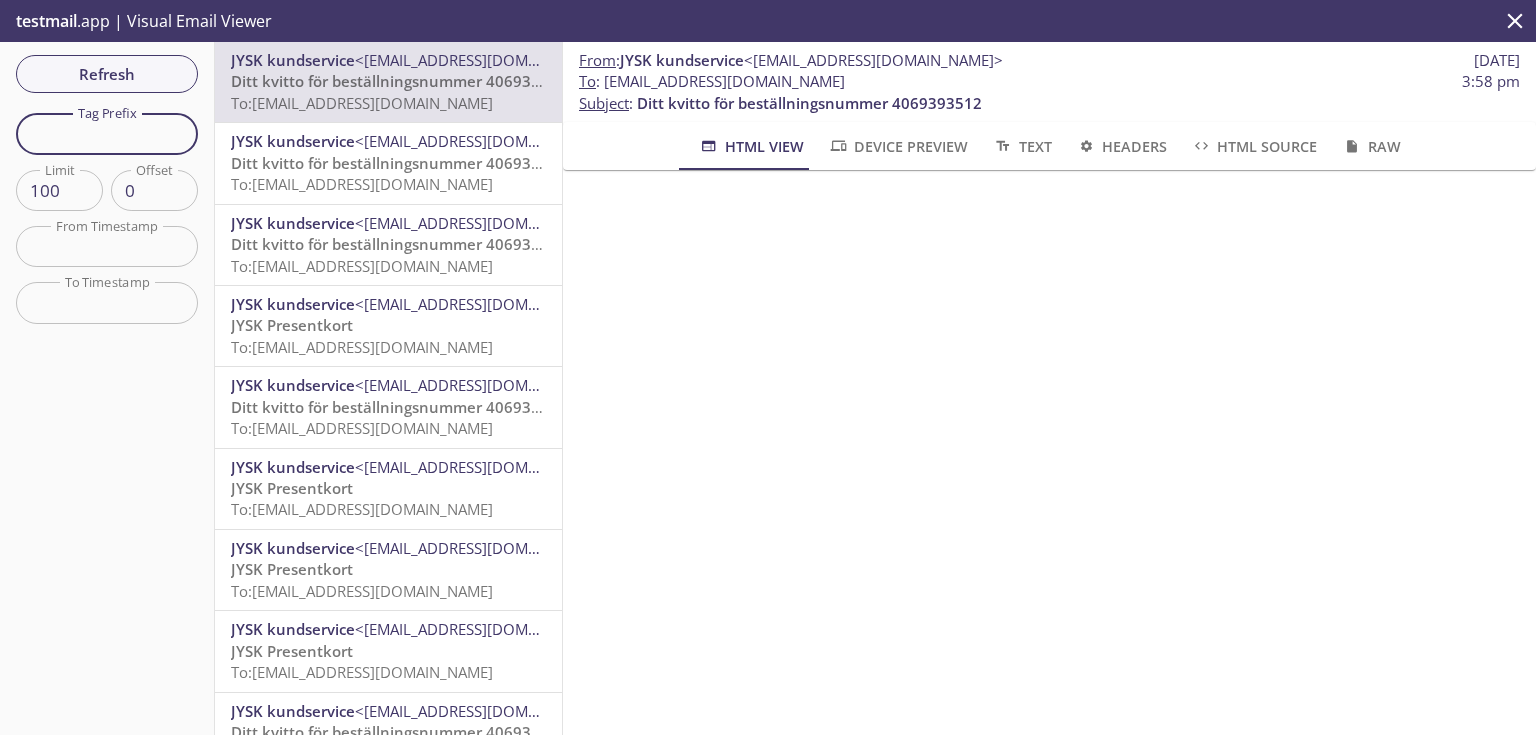 paste on "rd1n9u" 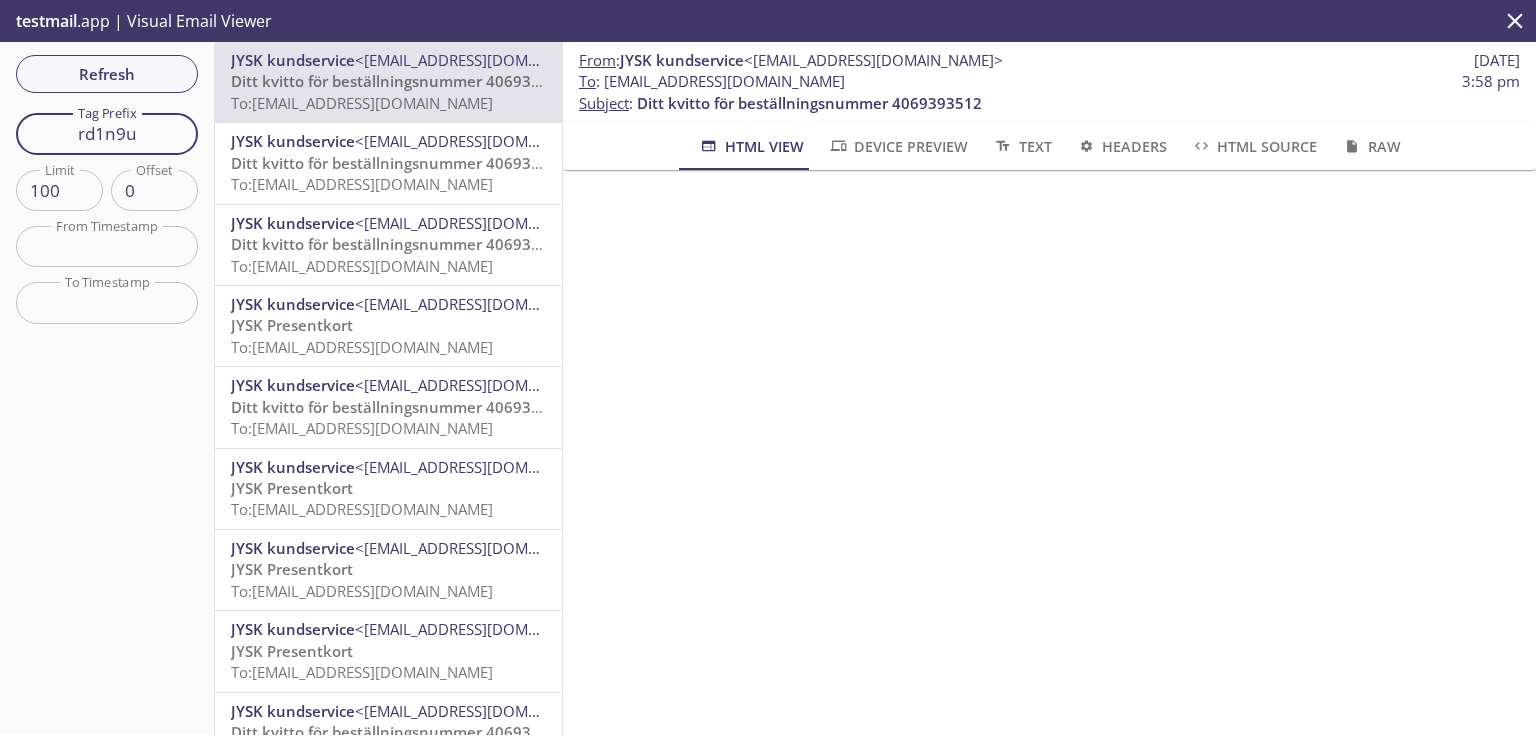 type on "rd1n9u" 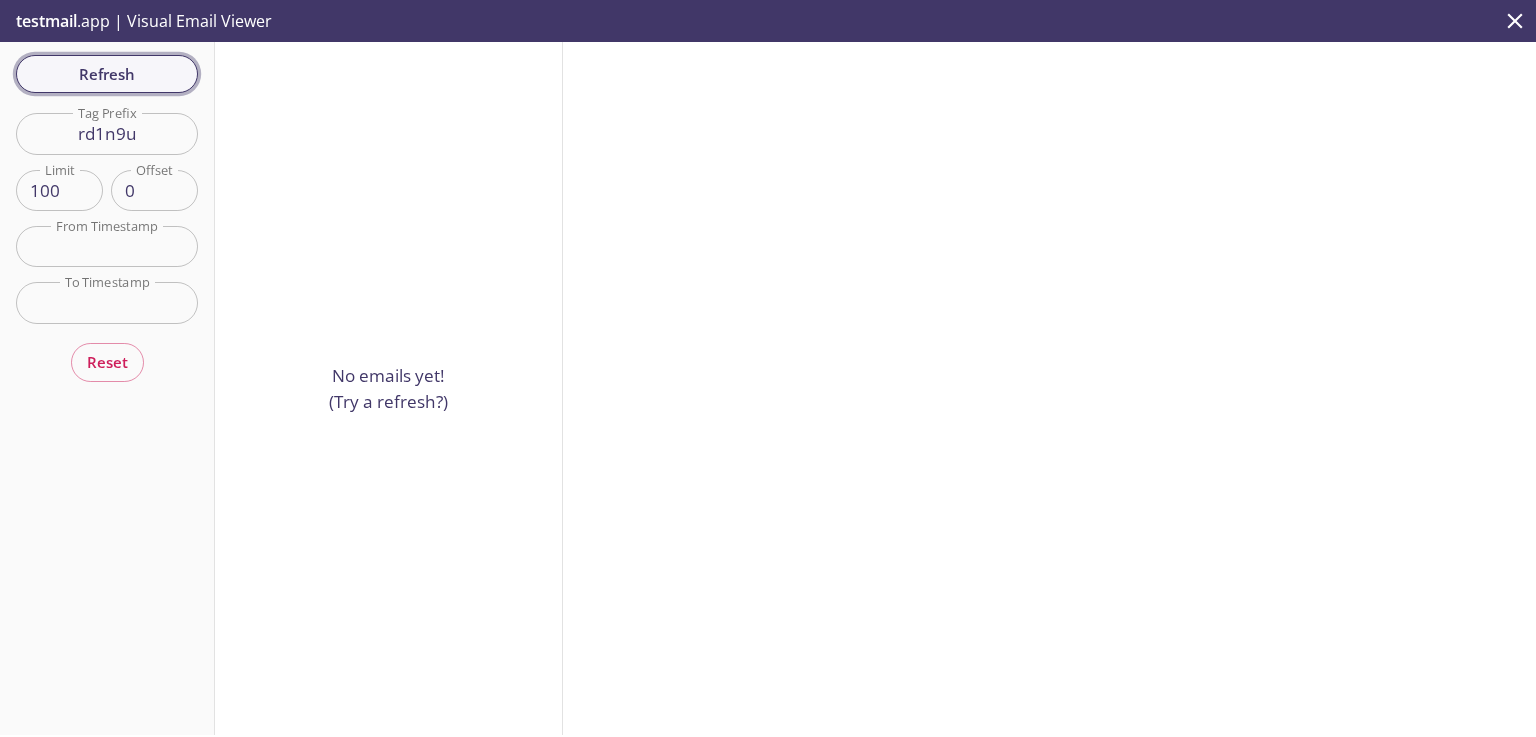click on "Refresh" at bounding box center (107, 74) 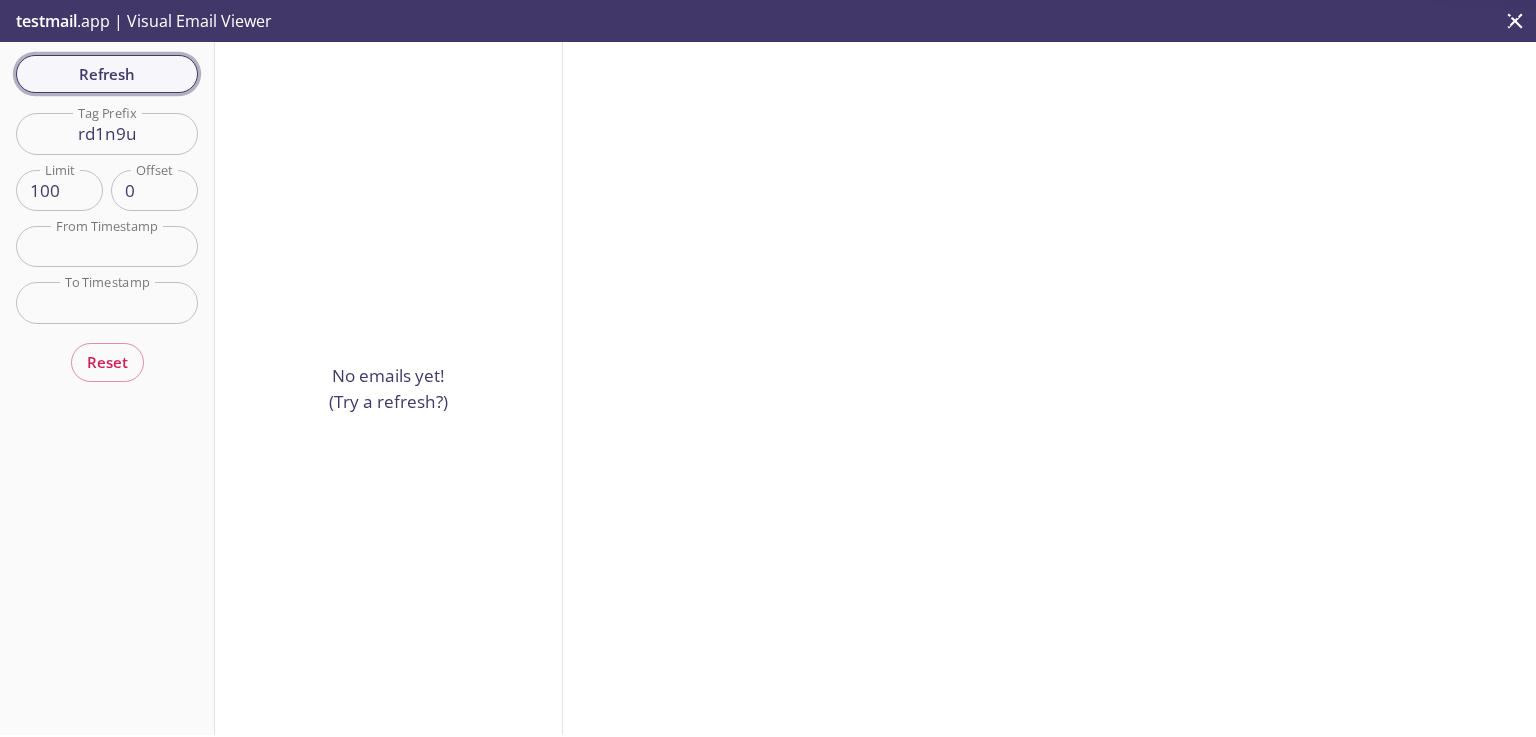 click on "Refresh" at bounding box center [107, 74] 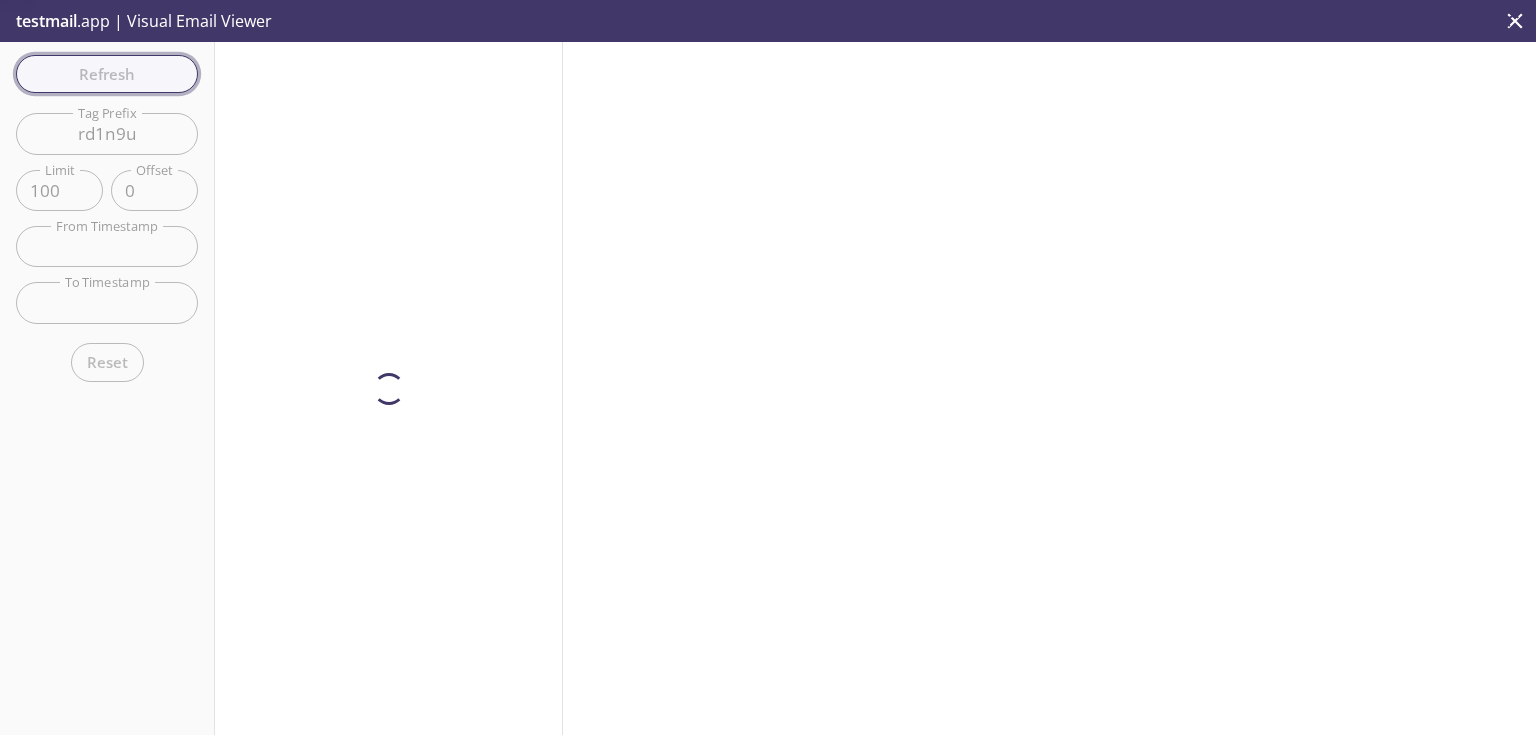 click on "Refresh Filters Tag Prefix rd1n9u Tag Prefix Limit 100 Limit Offset 0 Offset From Timestamp From Timestamp To Timestamp To Timestamp Reset" at bounding box center (107, 388) 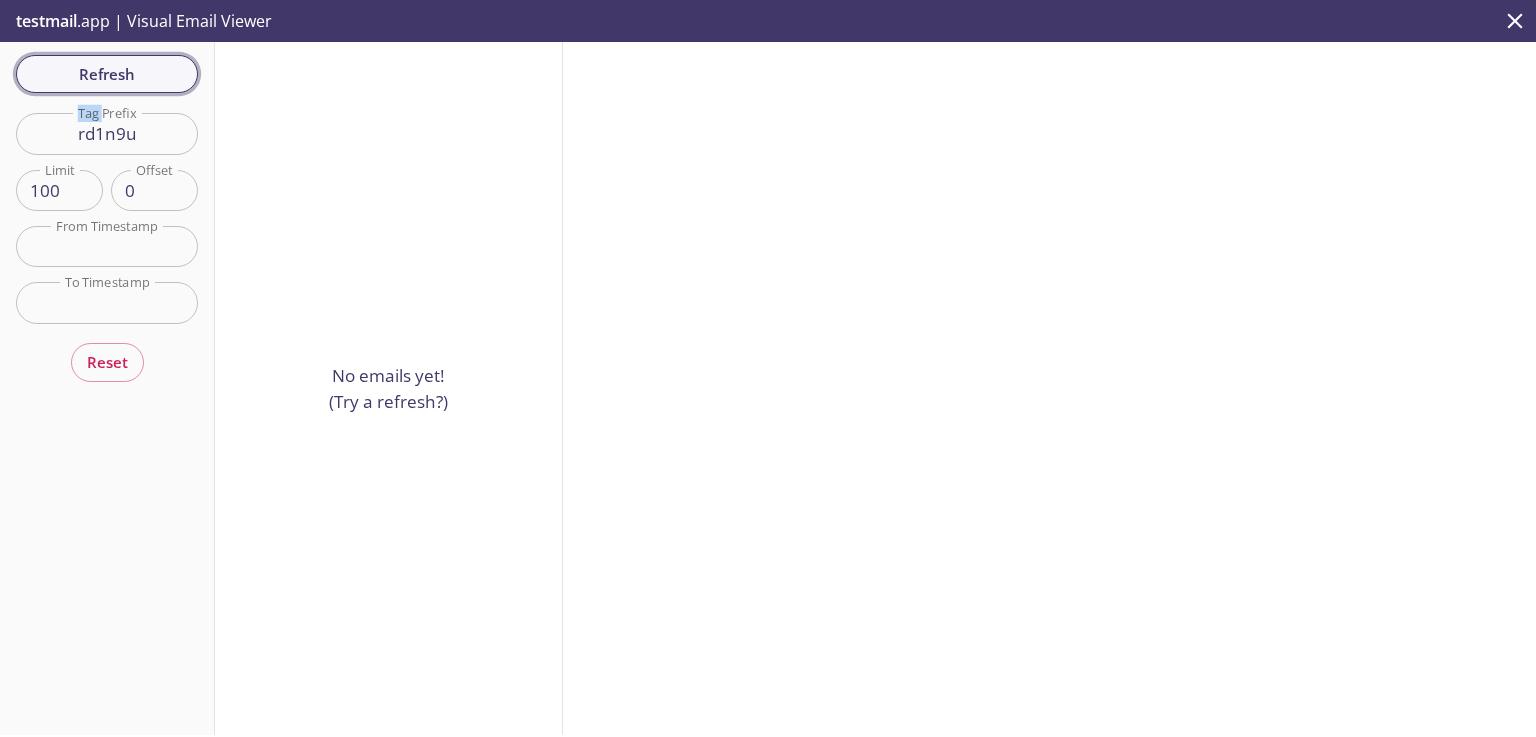 click on "Refresh" at bounding box center [107, 74] 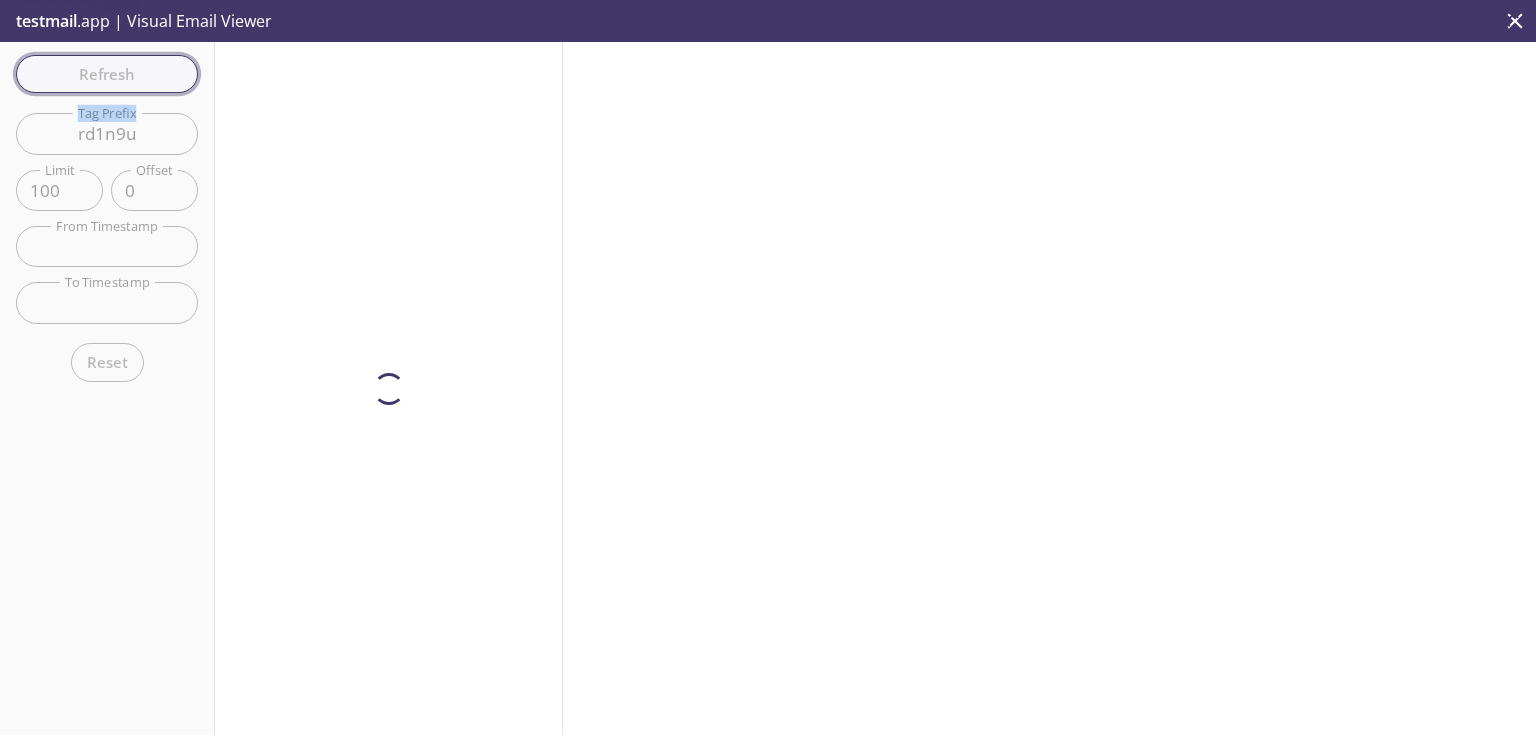 click on "Refresh Filters Tag Prefix rd1n9u Tag Prefix Limit 100 Limit Offset 0 Offset From Timestamp From Timestamp To Timestamp To Timestamp Reset" at bounding box center (107, 388) 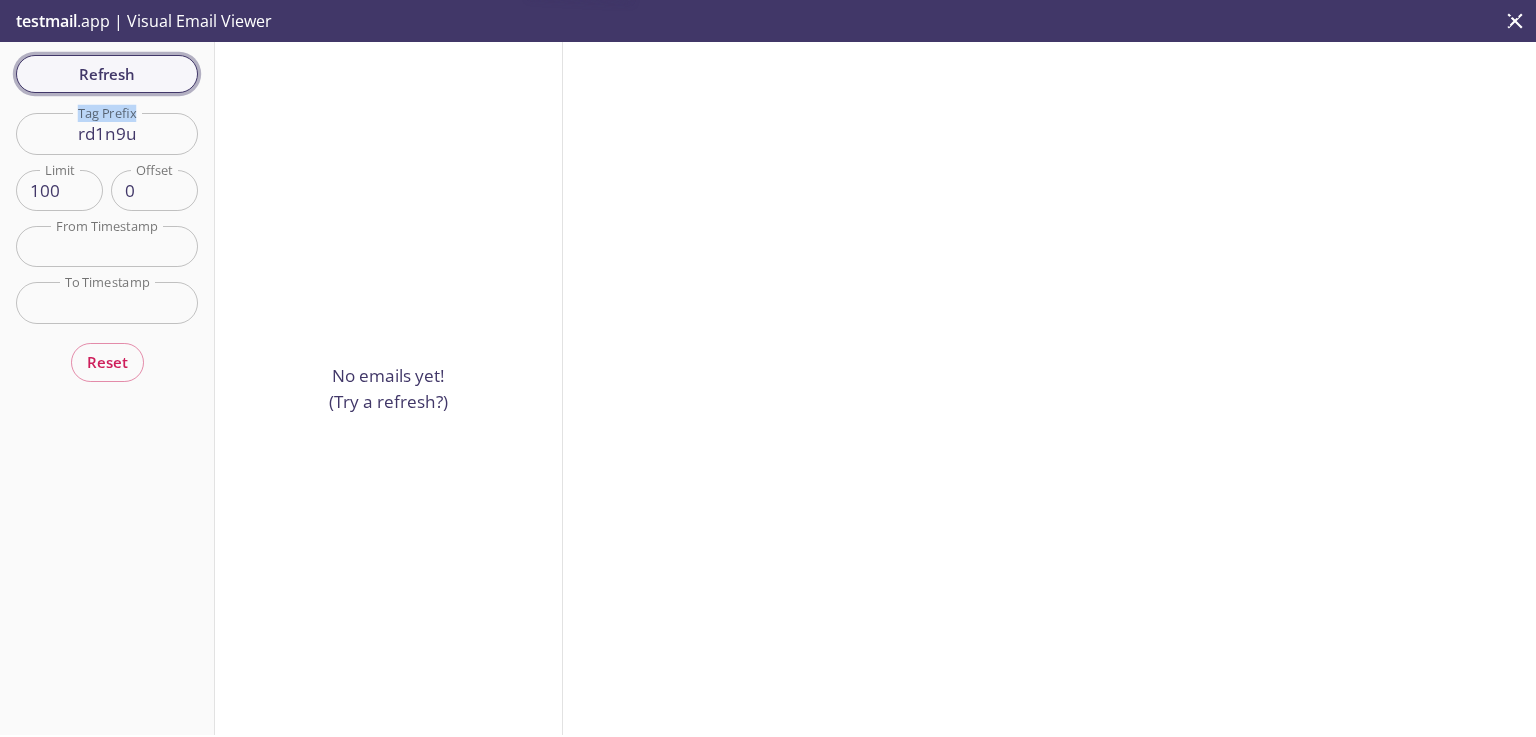 click on "Refresh" at bounding box center (107, 74) 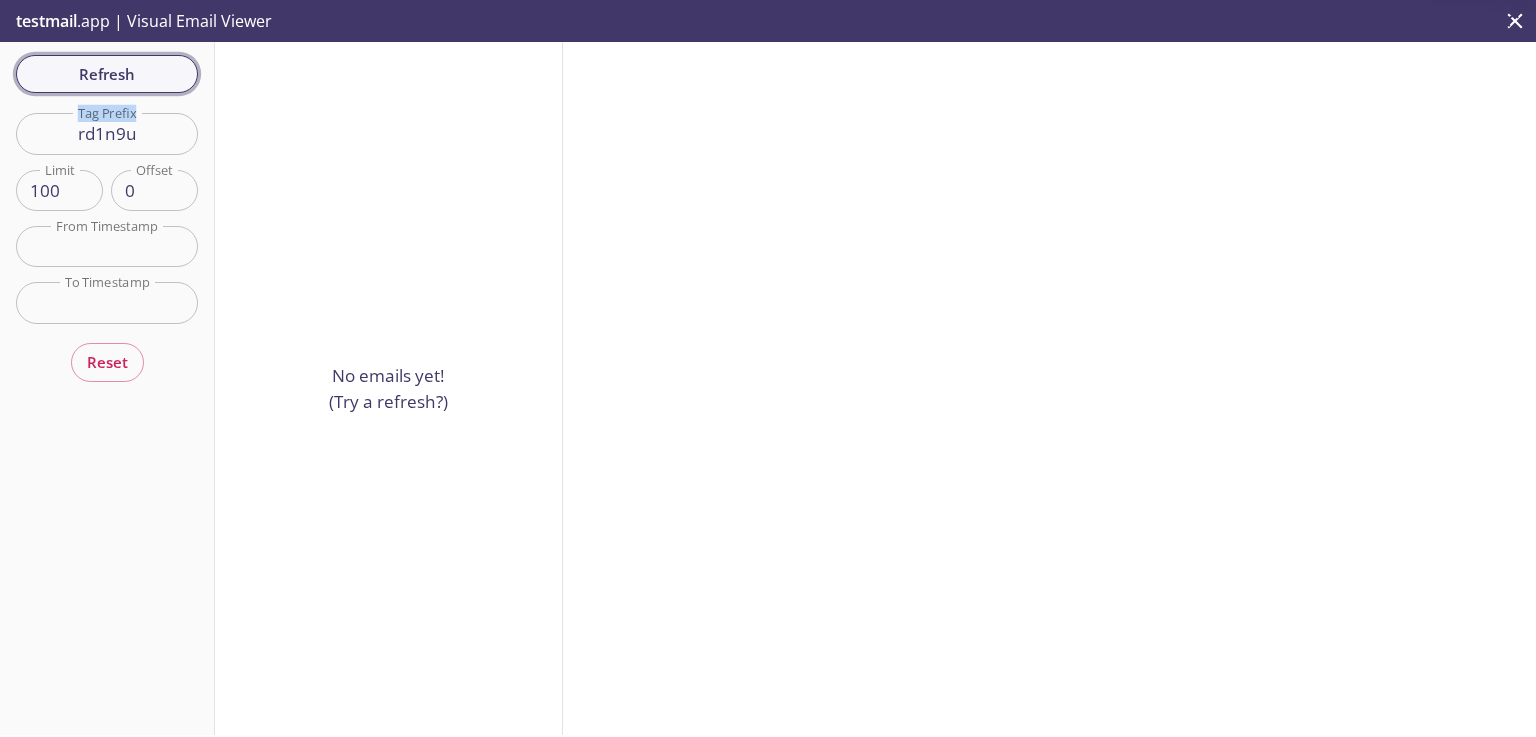 click on "Refresh" at bounding box center [107, 74] 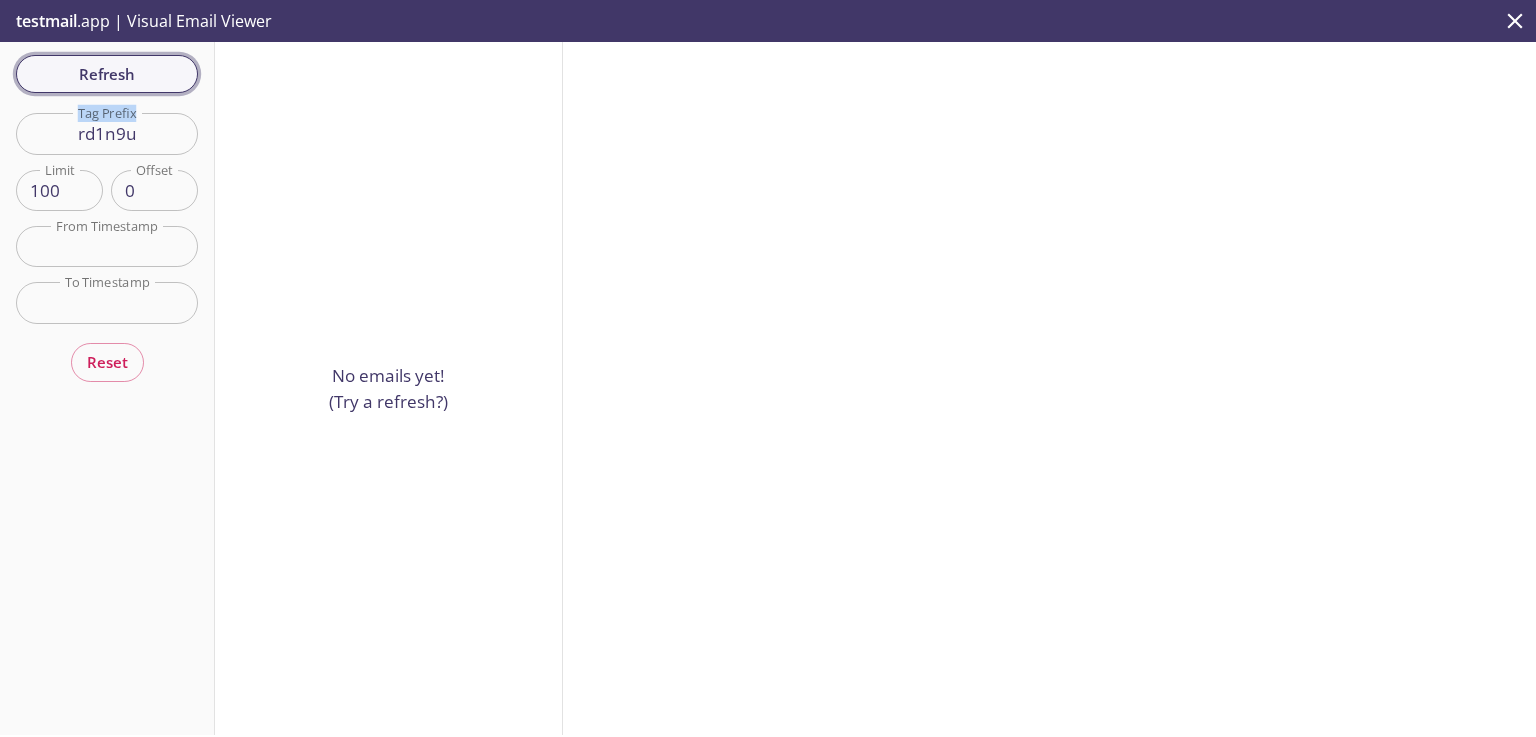 click on "Refresh" at bounding box center (107, 74) 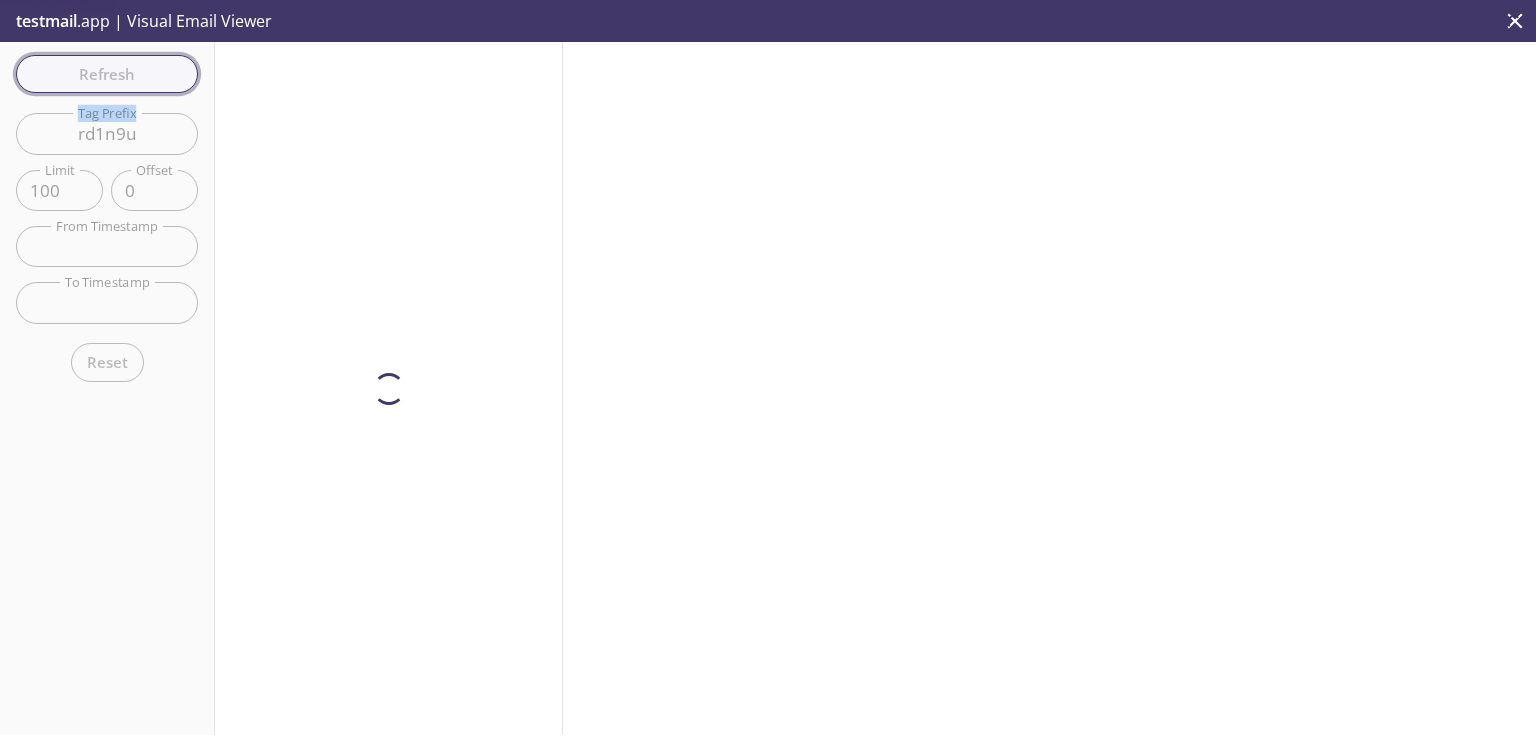 click on "Refresh Filters Tag Prefix rd1n9u Tag Prefix Limit 100 Limit Offset 0 Offset From Timestamp From Timestamp To Timestamp To Timestamp Reset" at bounding box center (107, 388) 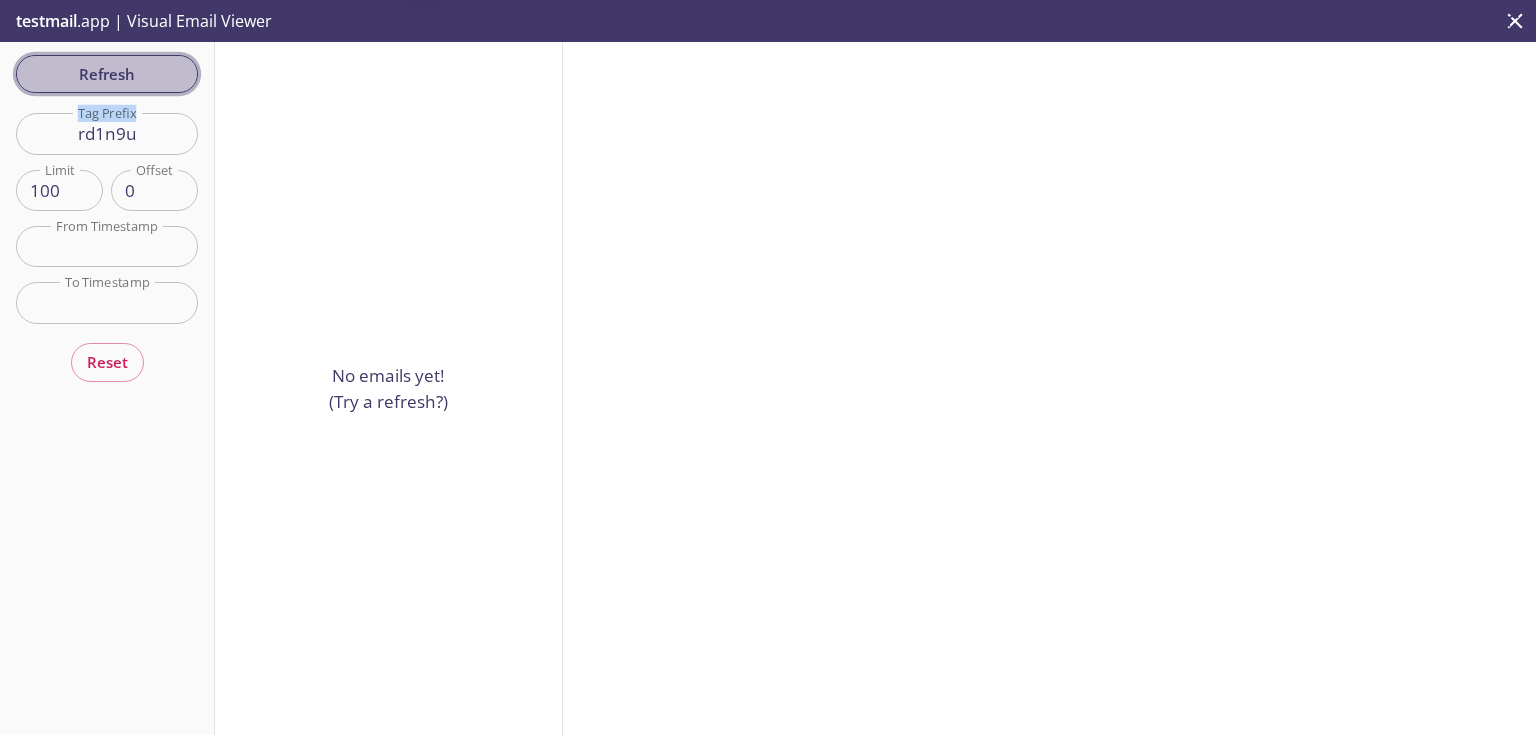 click on "Refresh" at bounding box center [107, 74] 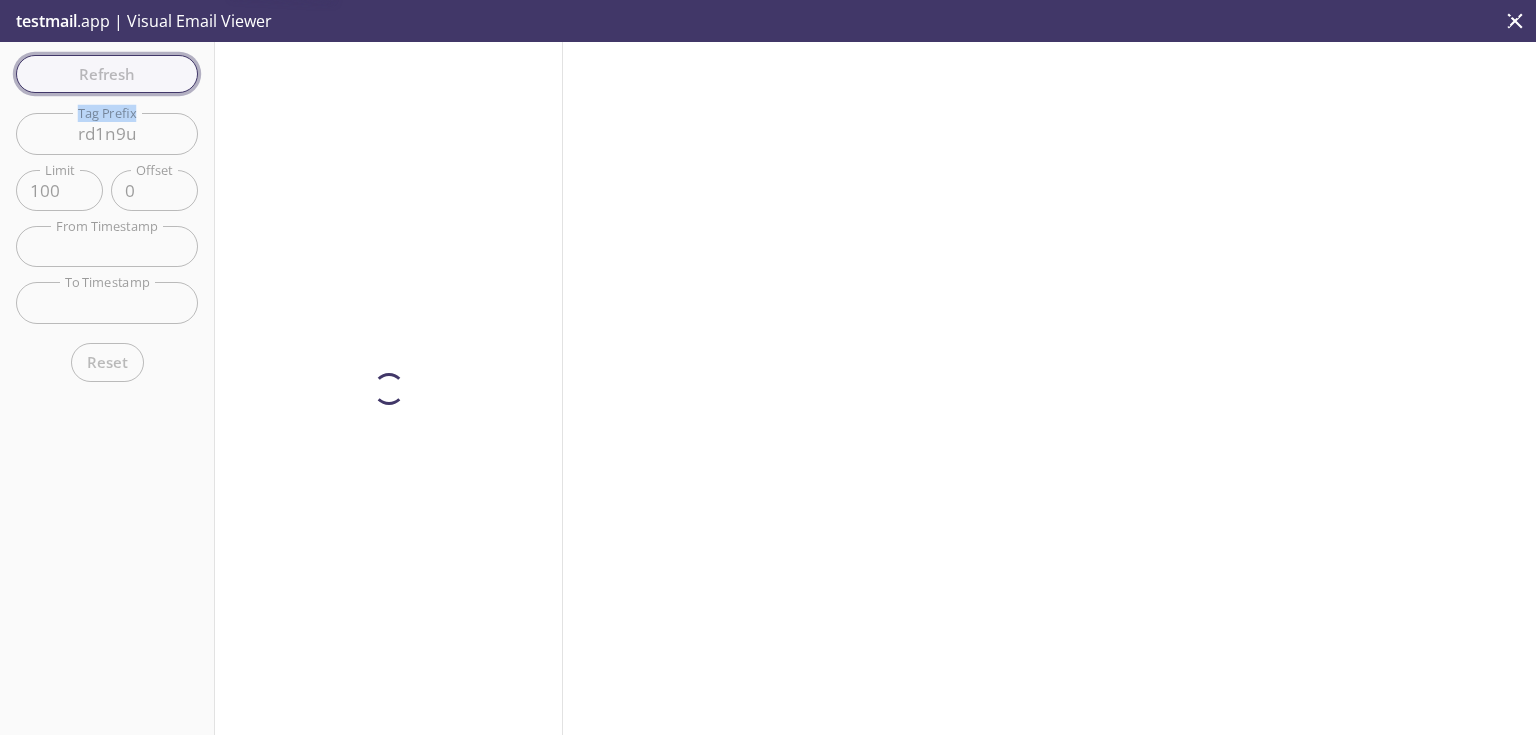 click on "Refresh Filters Tag Prefix rd1n9u Tag Prefix Limit 100 Limit Offset 0 Offset From Timestamp From Timestamp To Timestamp To Timestamp Reset" at bounding box center [107, 388] 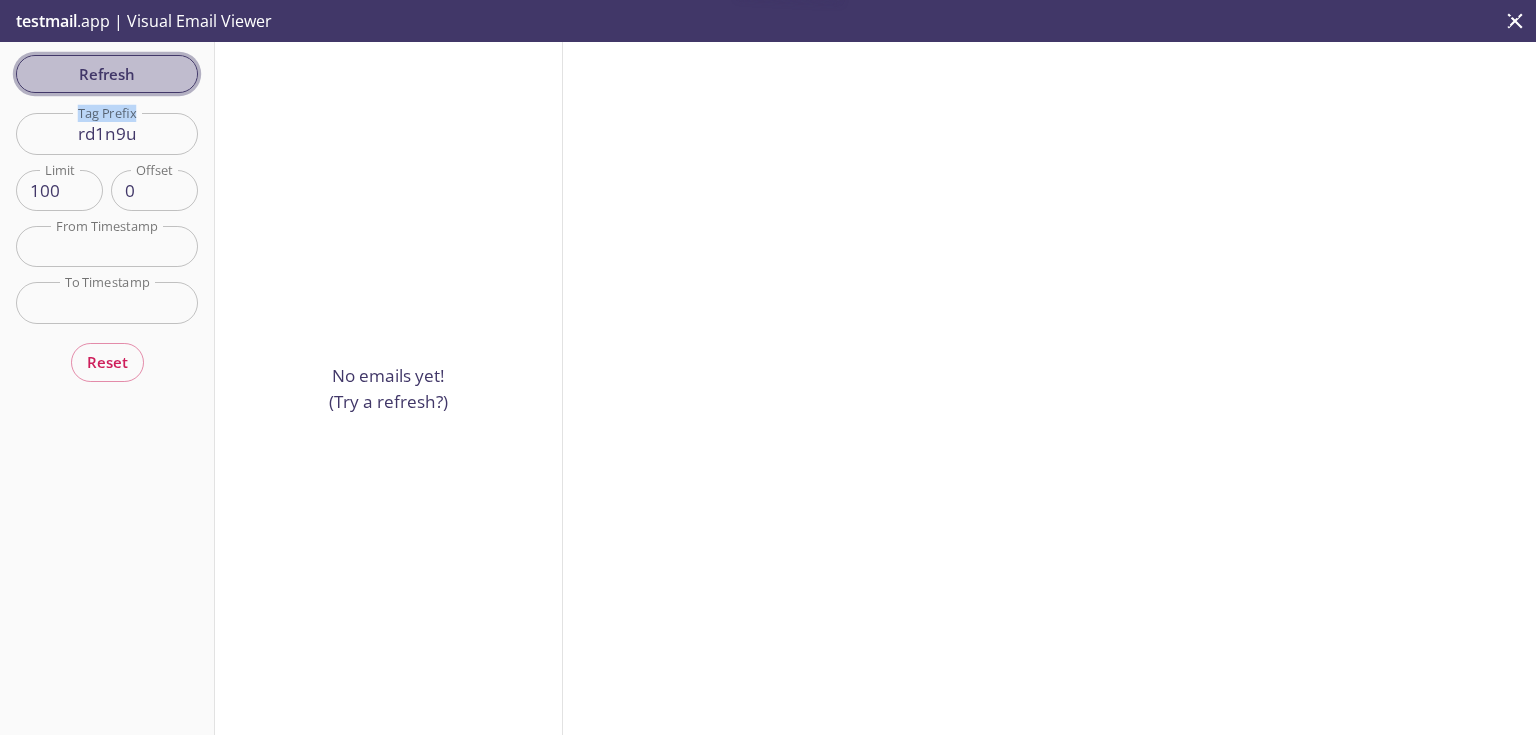 click on "Refresh" at bounding box center (107, 74) 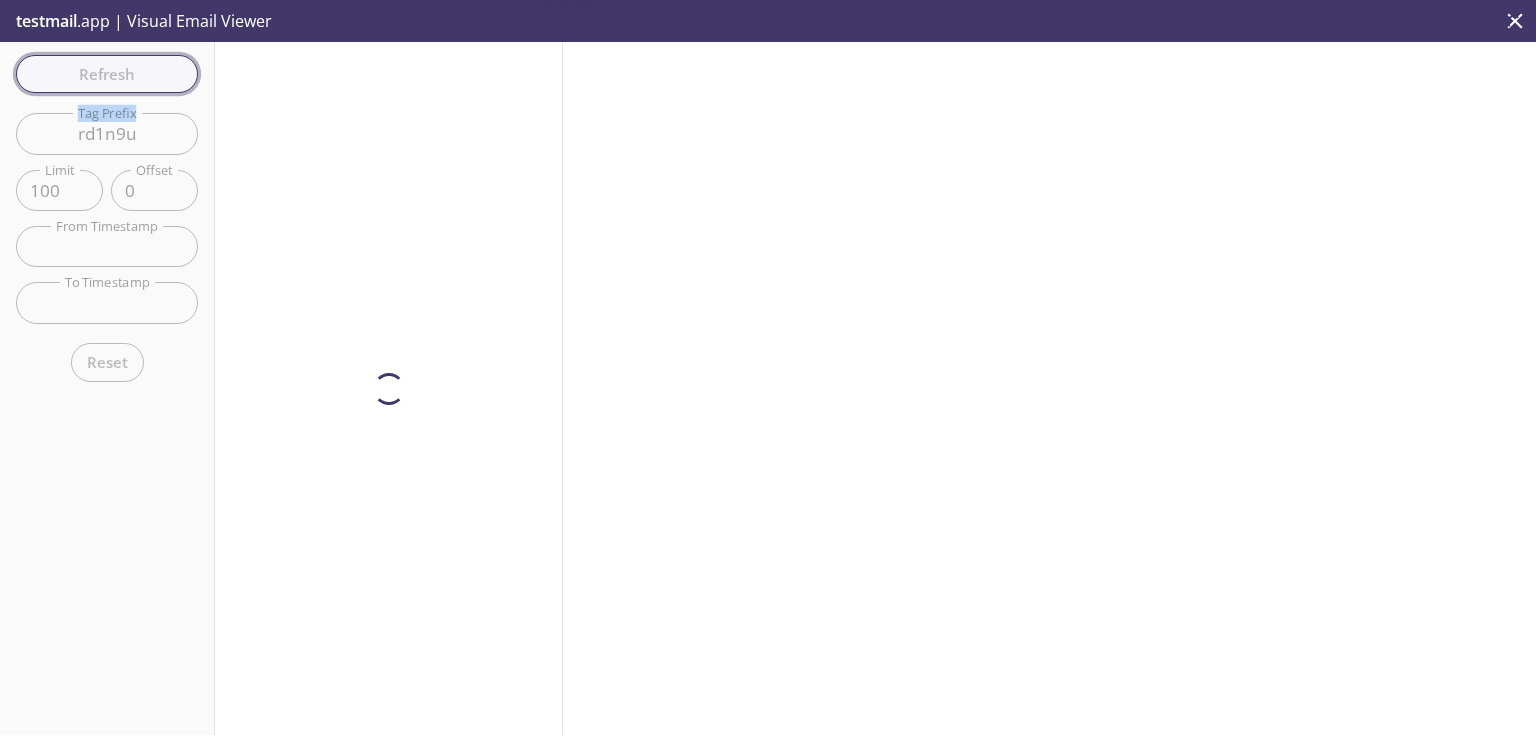 click on "Refresh Filters Tag Prefix rd1n9u Tag Prefix Limit 100 Limit Offset 0 Offset From Timestamp From Timestamp To Timestamp To Timestamp Reset" at bounding box center (107, 388) 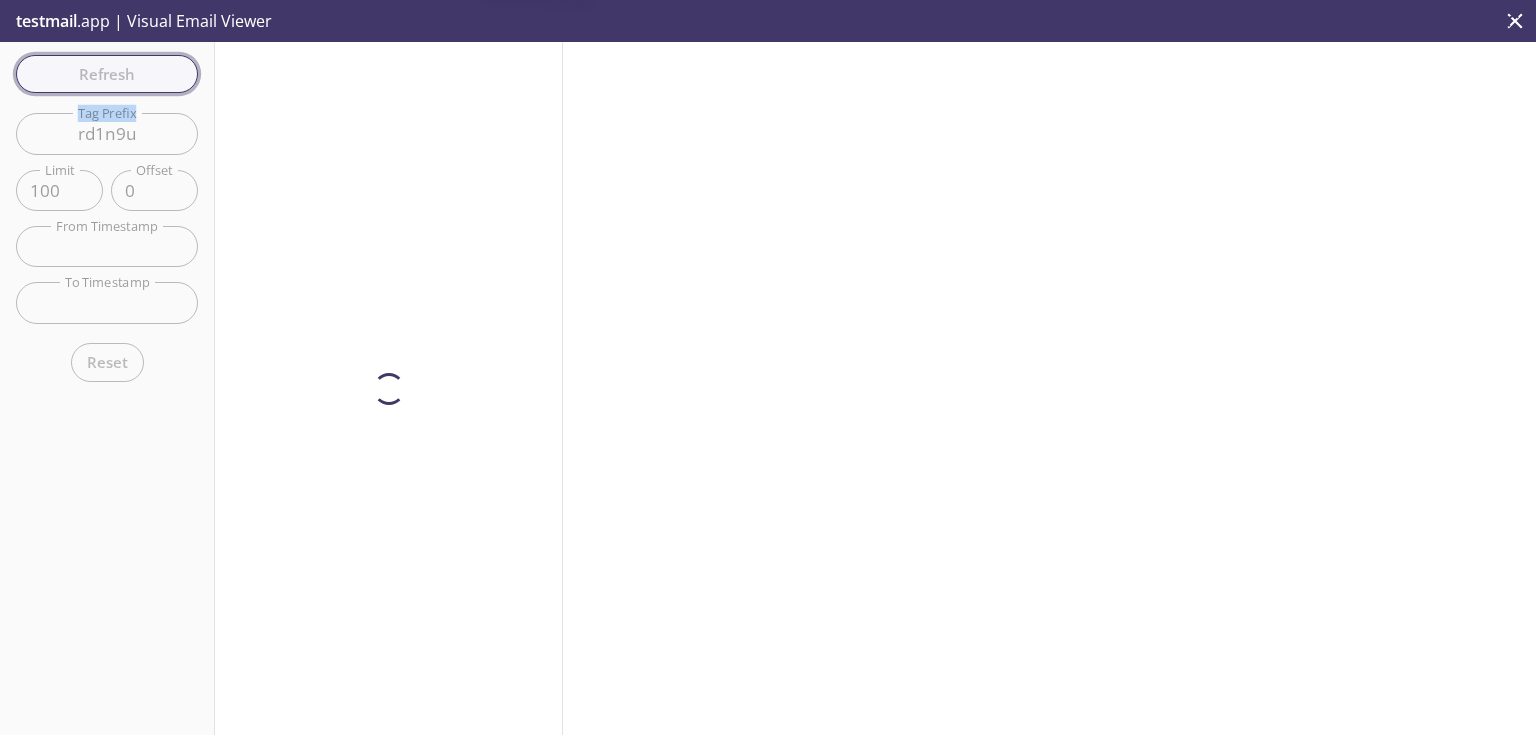 click on "Refresh" at bounding box center (107, 74) 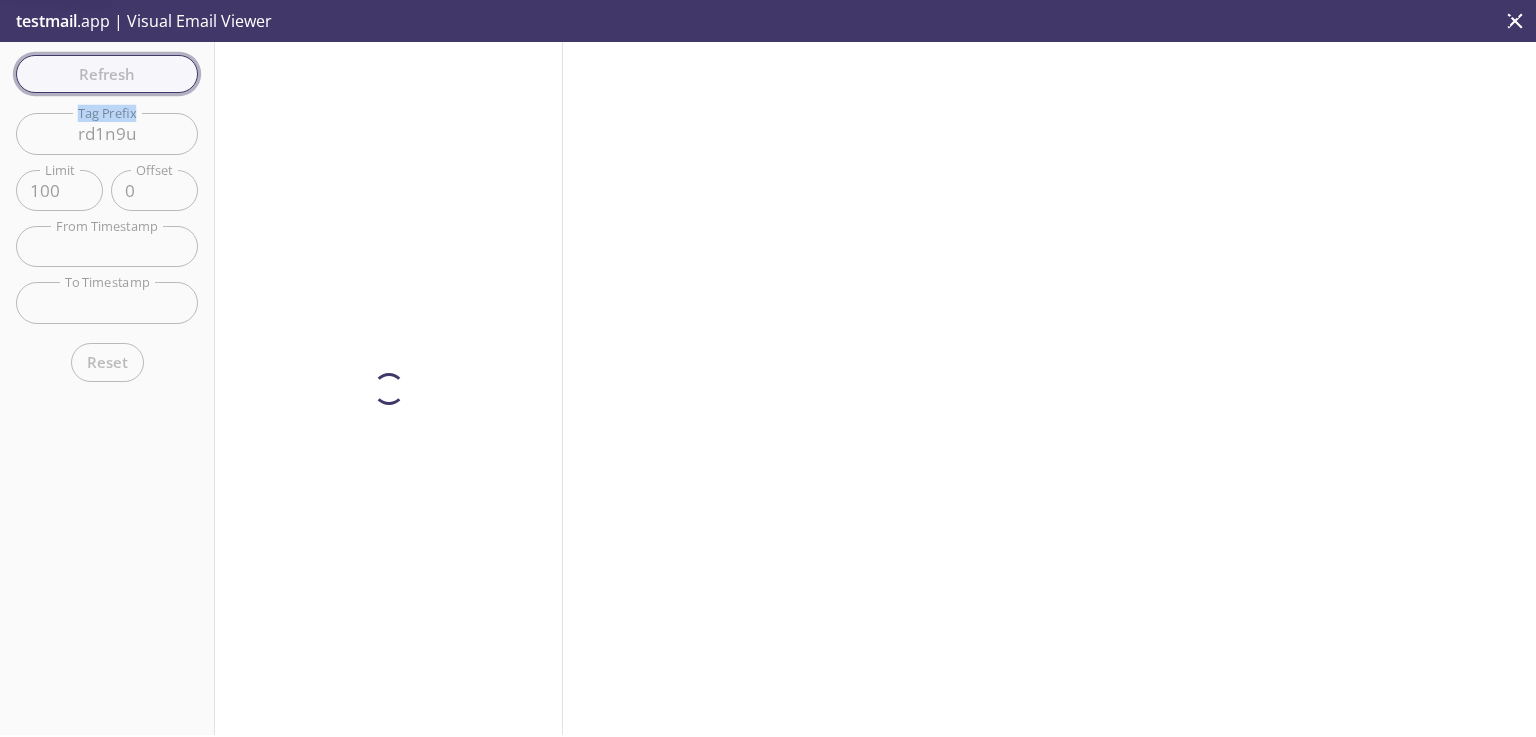 click on "Refresh Filters Tag Prefix rd1n9u Tag Prefix Limit 100 Limit Offset 0 Offset From Timestamp From Timestamp To Timestamp To Timestamp Reset" at bounding box center (107, 388) 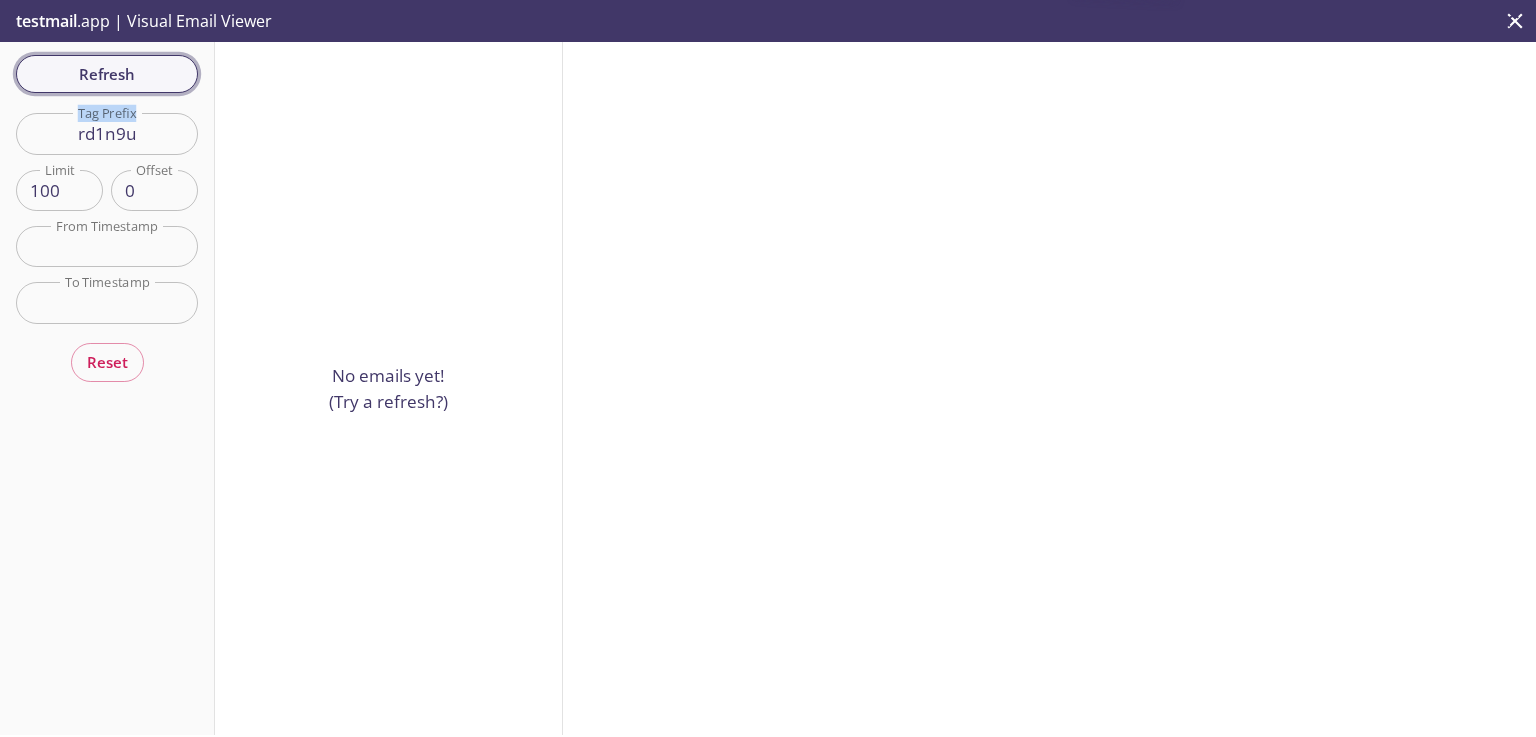 click on "Refresh" at bounding box center (107, 74) 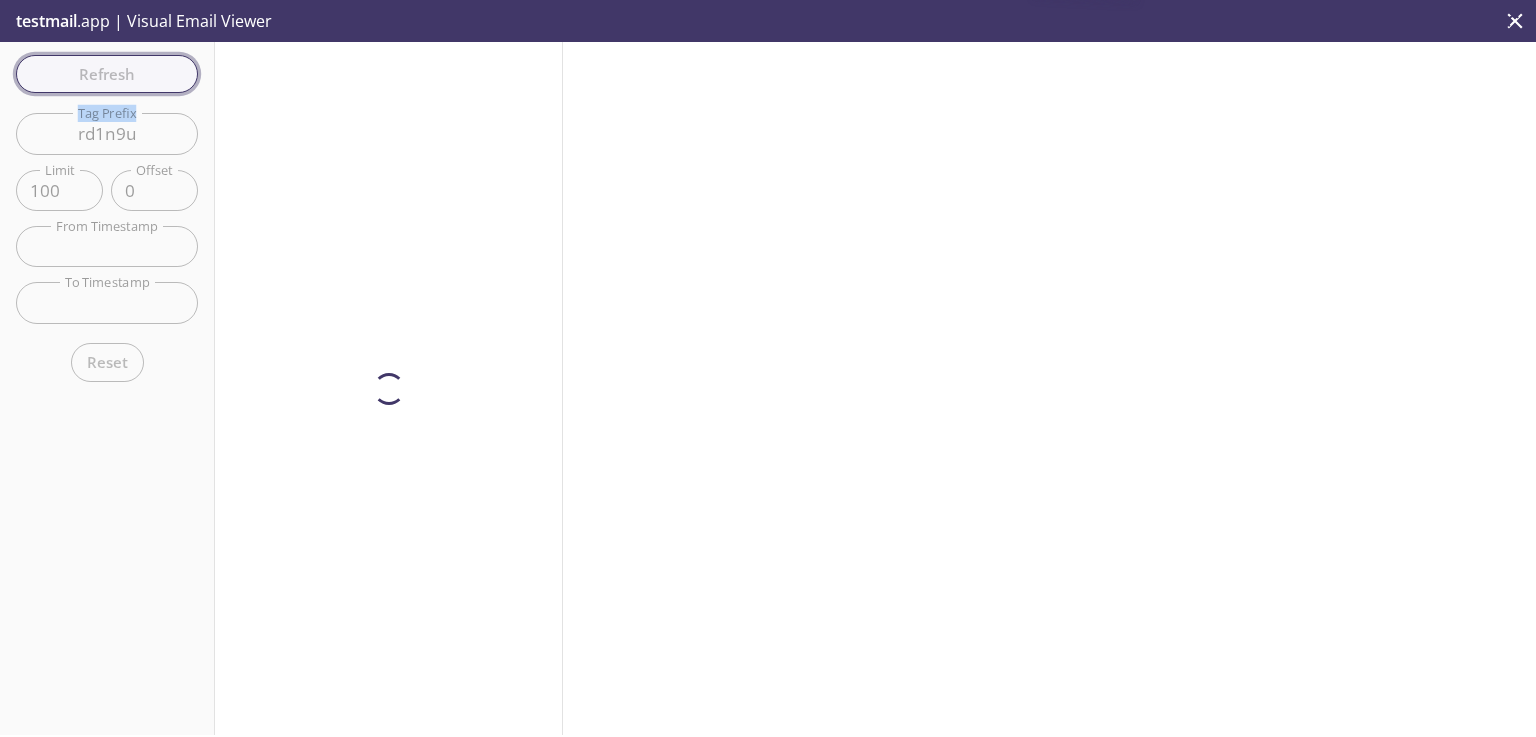 click on "Refresh Filters Tag Prefix rd1n9u Tag Prefix Limit 100 Limit Offset 0 Offset From Timestamp From Timestamp To Timestamp To Timestamp Reset" at bounding box center [107, 388] 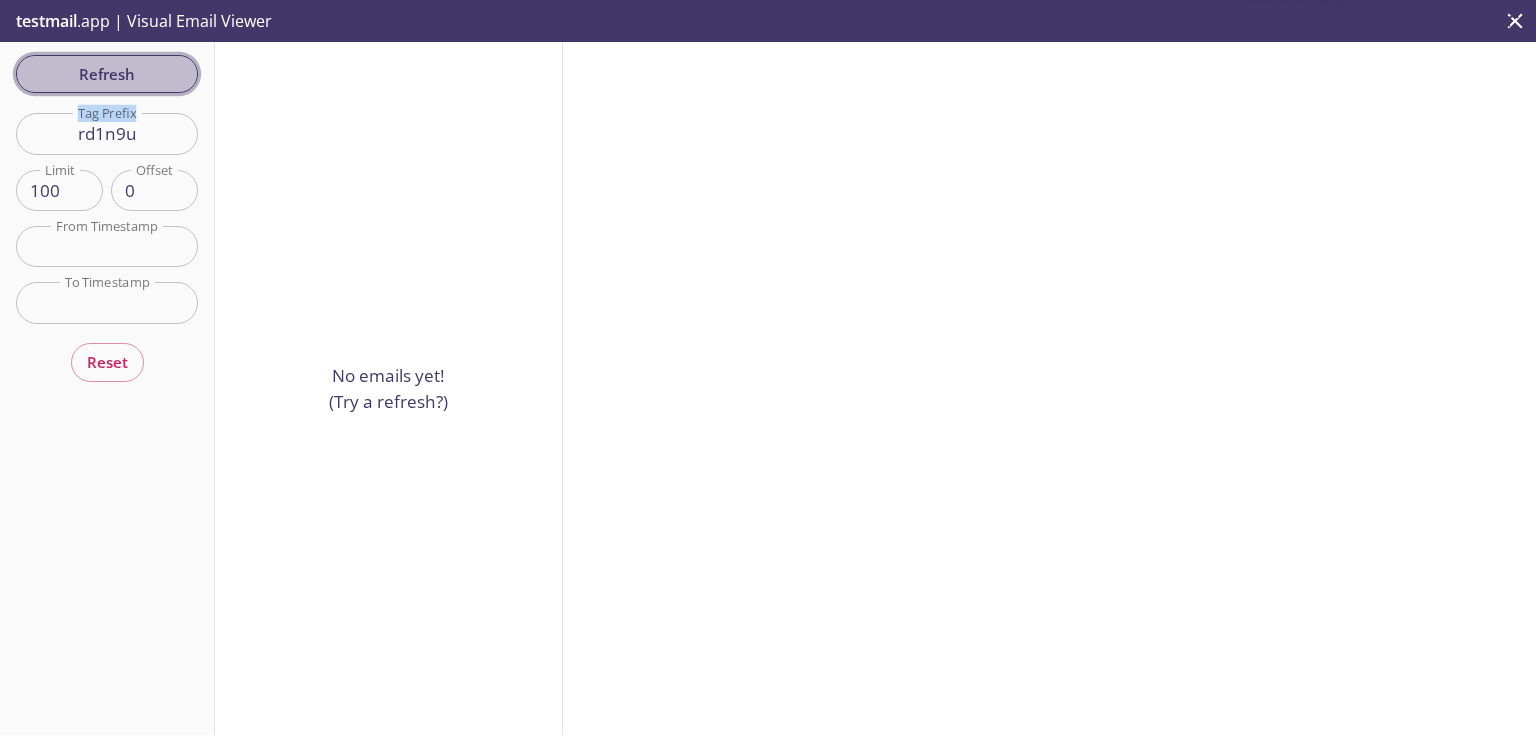 click on "Refresh" at bounding box center [107, 74] 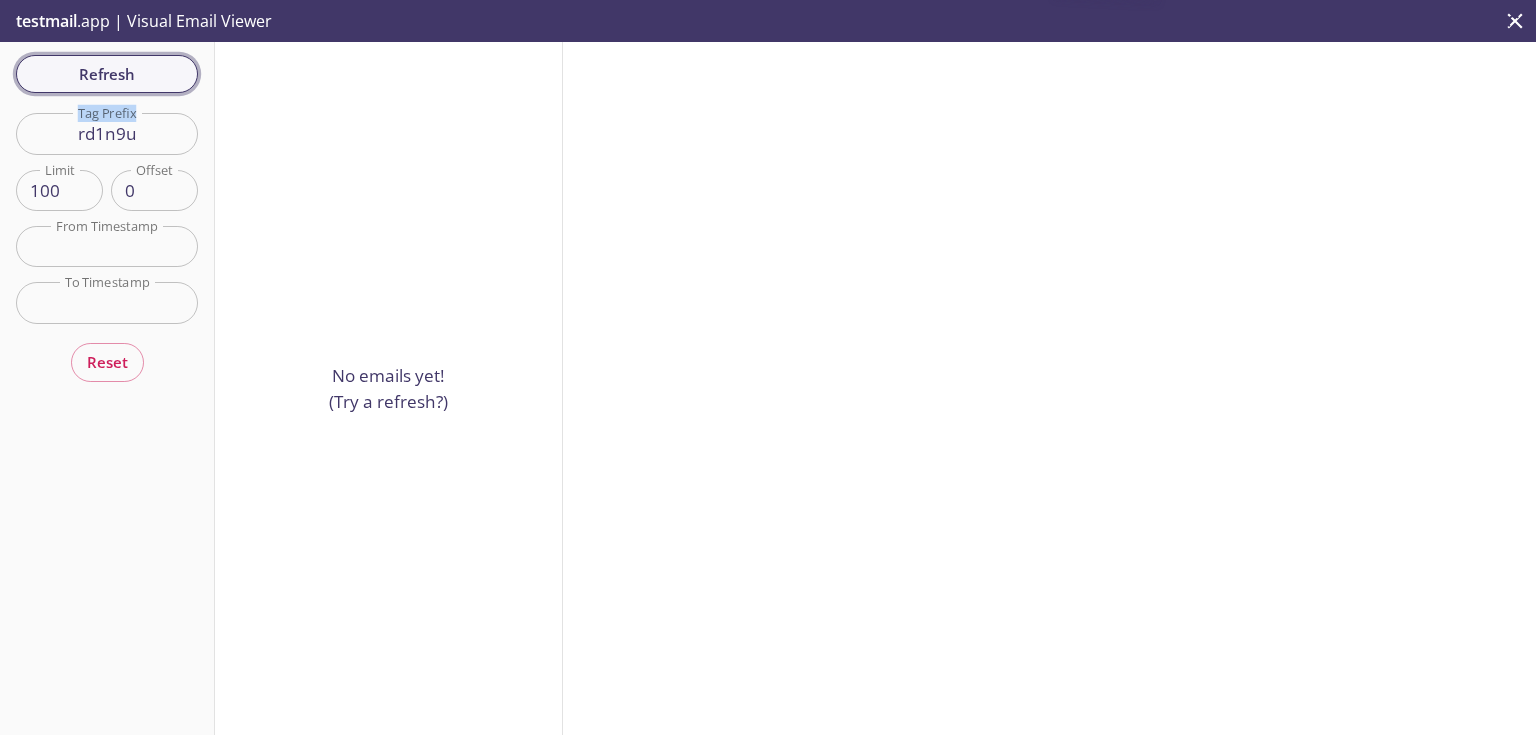 click on "Refresh Filters Tag Prefix rd1n9u Tag Prefix Limit 100 Limit Offset 0 Offset From Timestamp From Timestamp To Timestamp To Timestamp Reset" at bounding box center [107, 388] 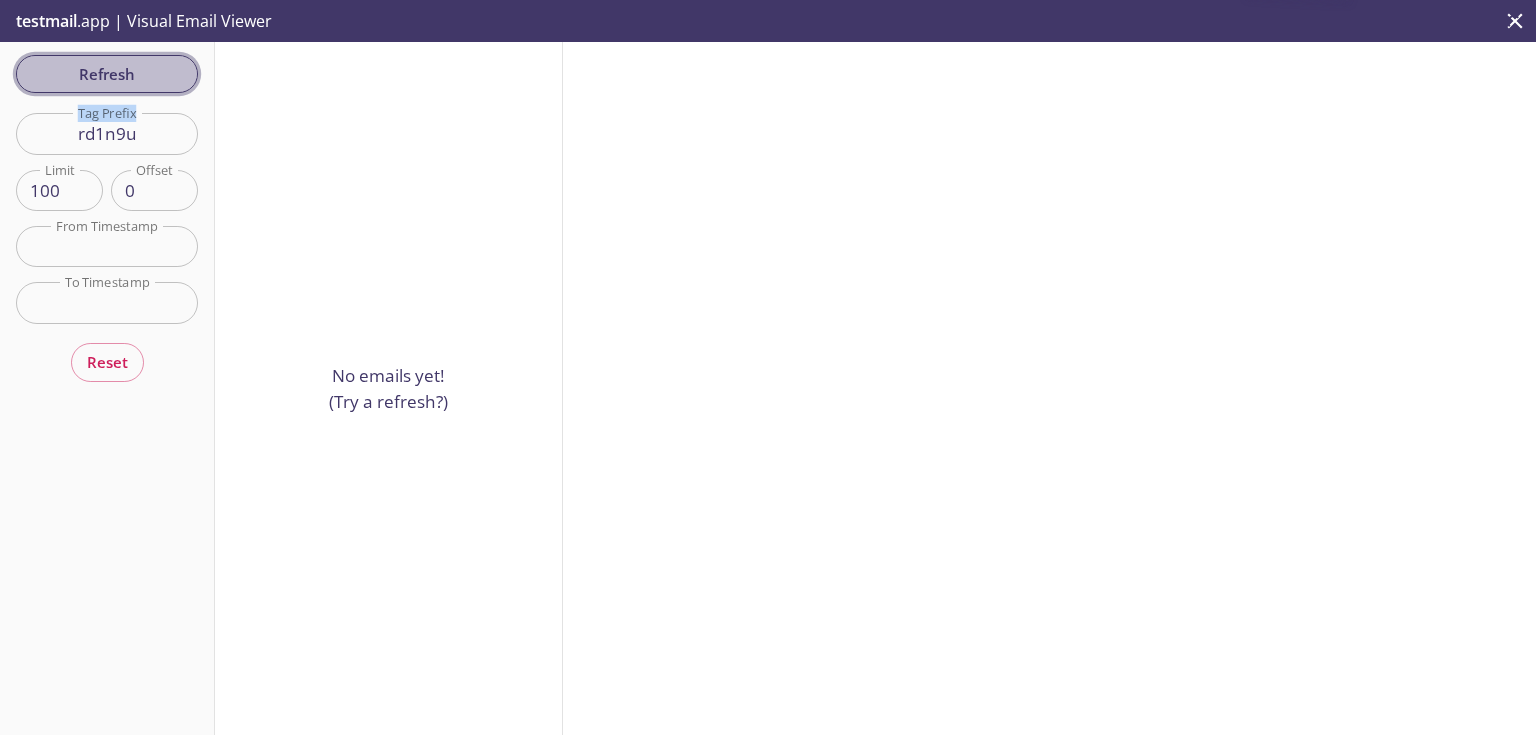click on "Refresh" at bounding box center [107, 74] 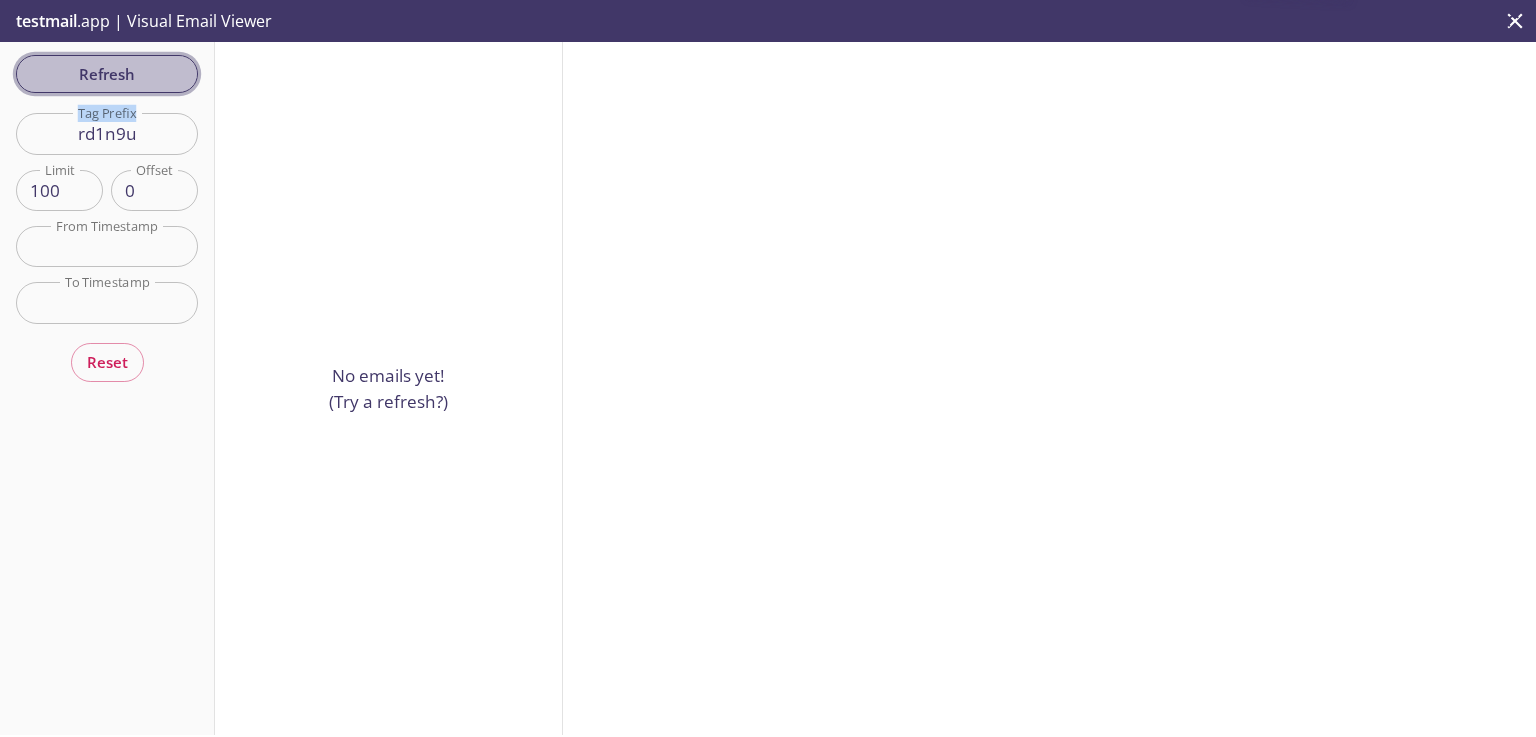 click on "Refresh Filters Tag Prefix rd1n9u Tag Prefix Limit 100 Limit Offset 0 Offset From Timestamp From Timestamp To Timestamp To Timestamp Reset" at bounding box center [107, 388] 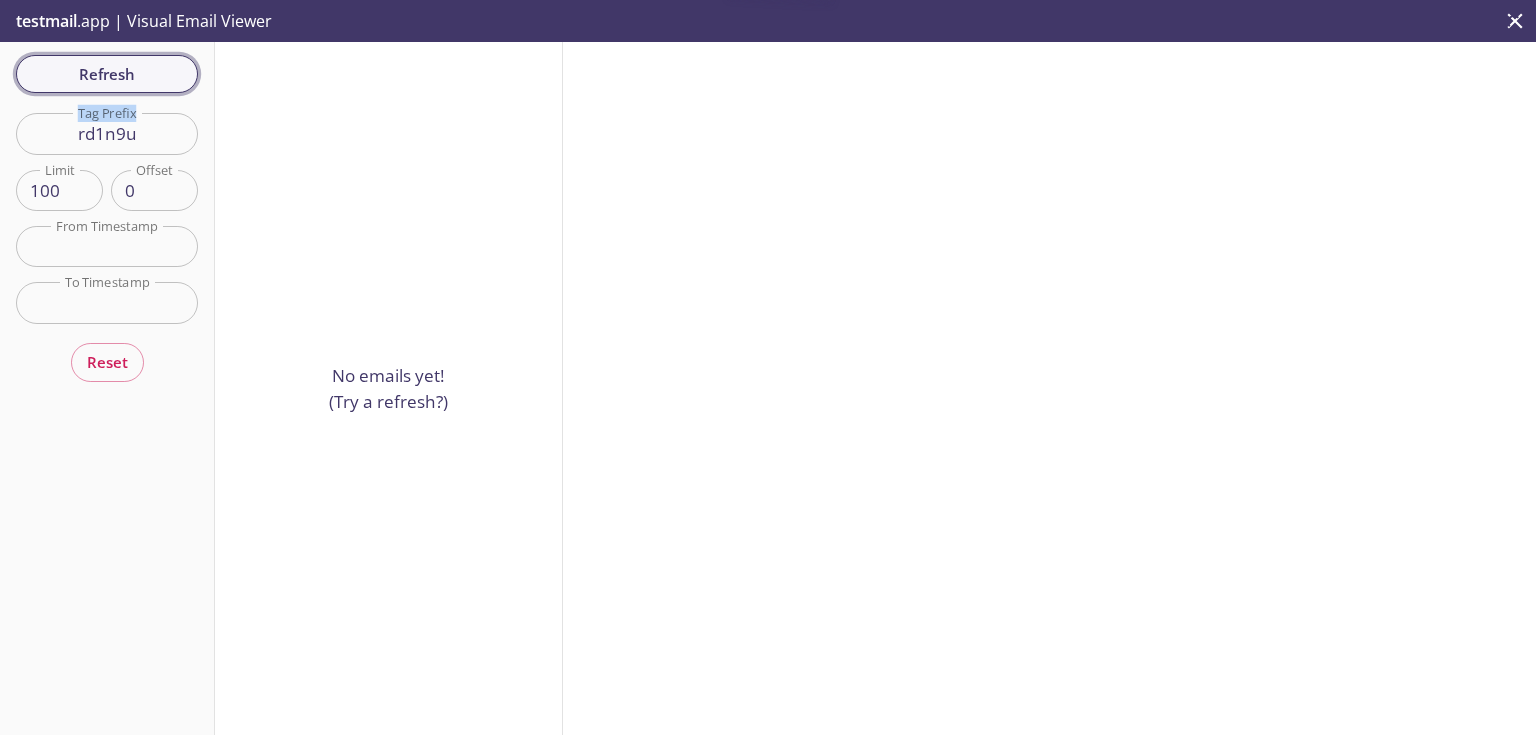 click on "Refresh" at bounding box center [107, 74] 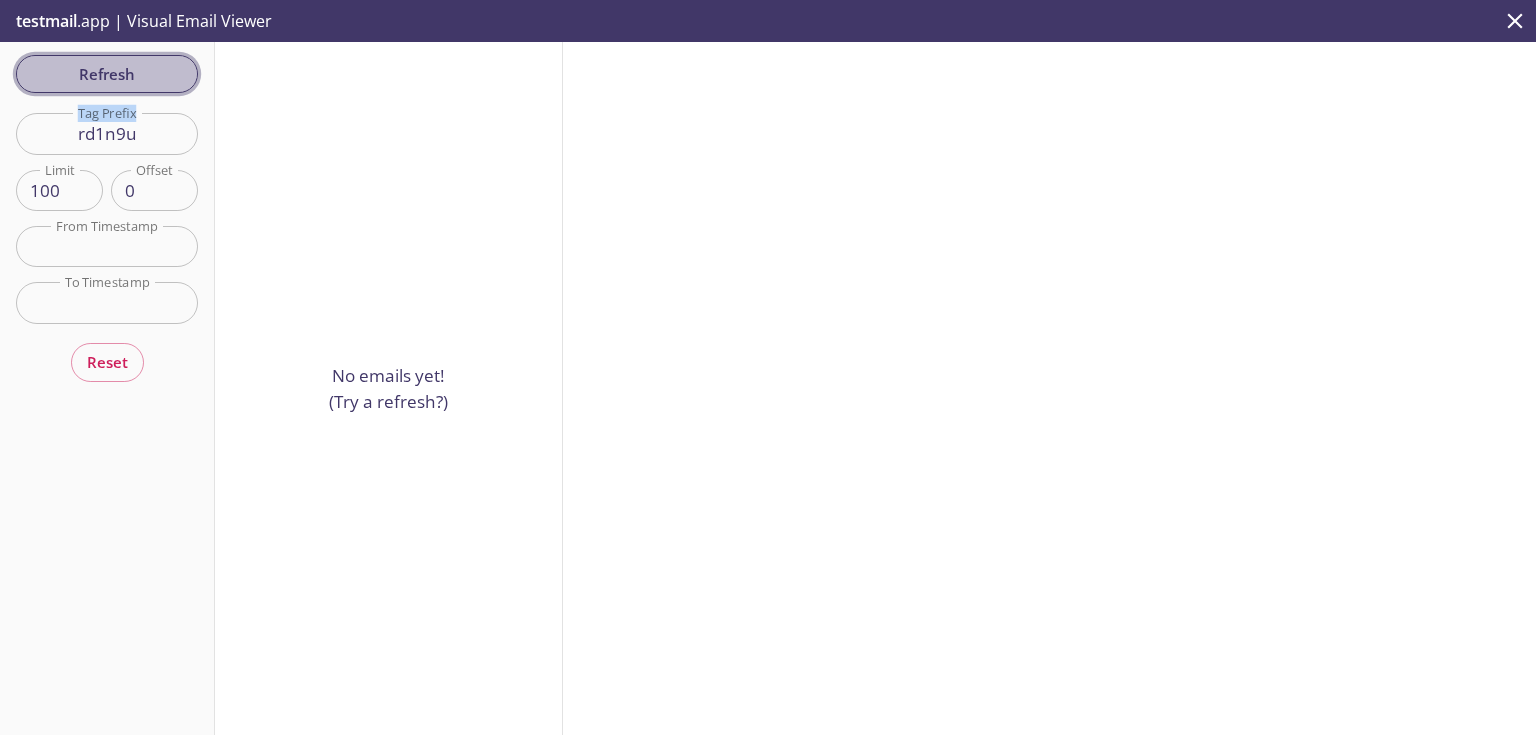 click on "Refresh" at bounding box center (107, 74) 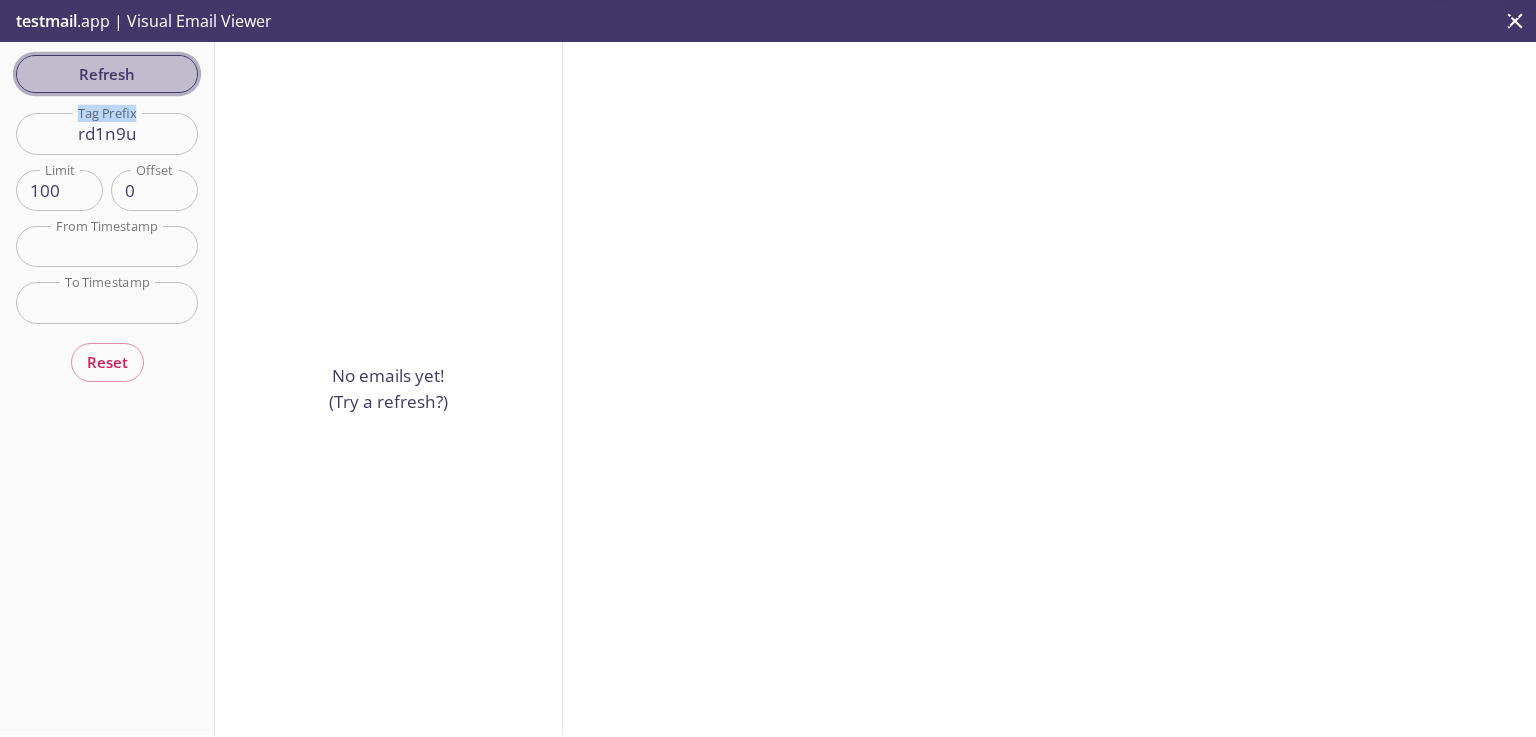 click on "Refresh" at bounding box center [107, 74] 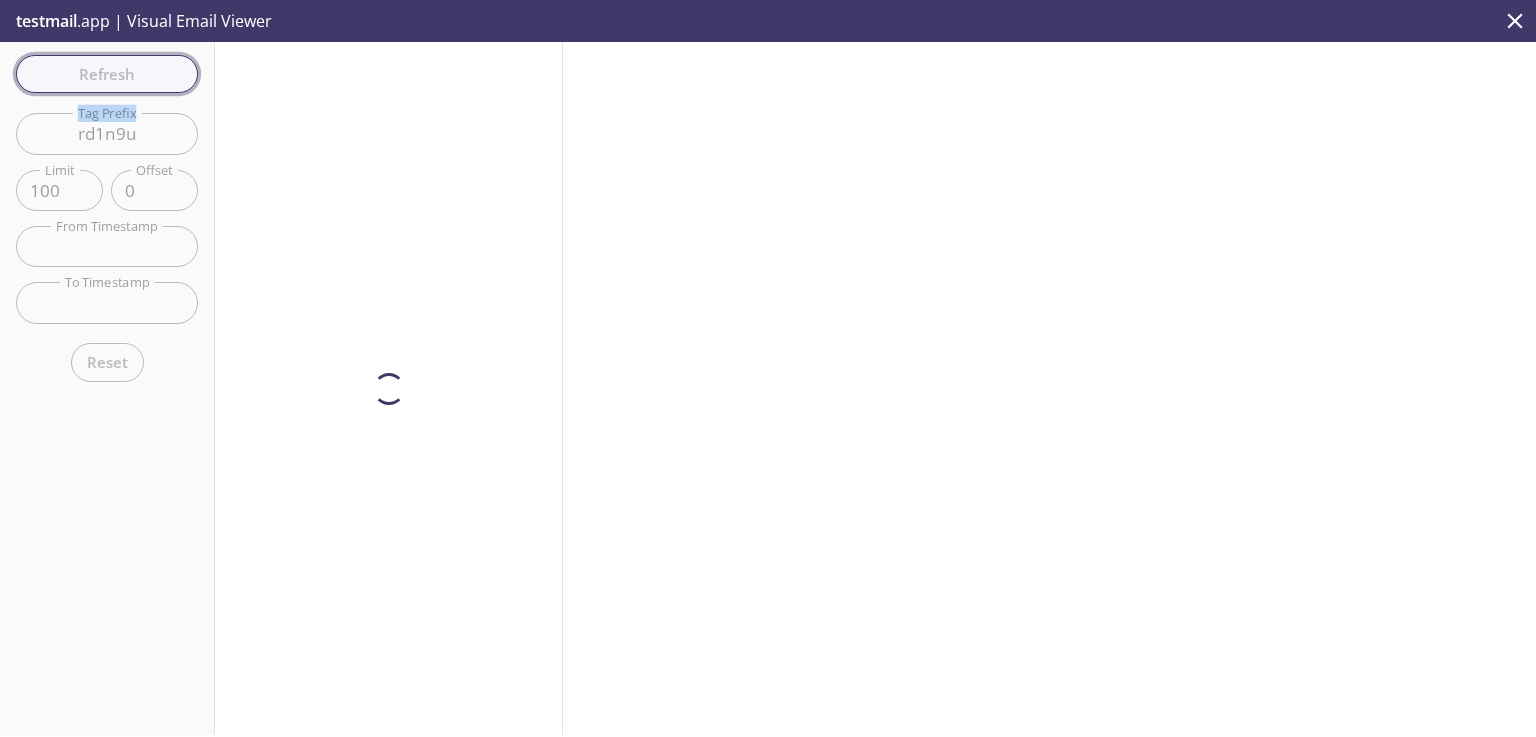 click on "Refresh Filters Tag Prefix rd1n9u Tag Prefix Limit 100 Limit Offset 0 Offset From Timestamp From Timestamp To Timestamp To Timestamp Reset" at bounding box center [107, 388] 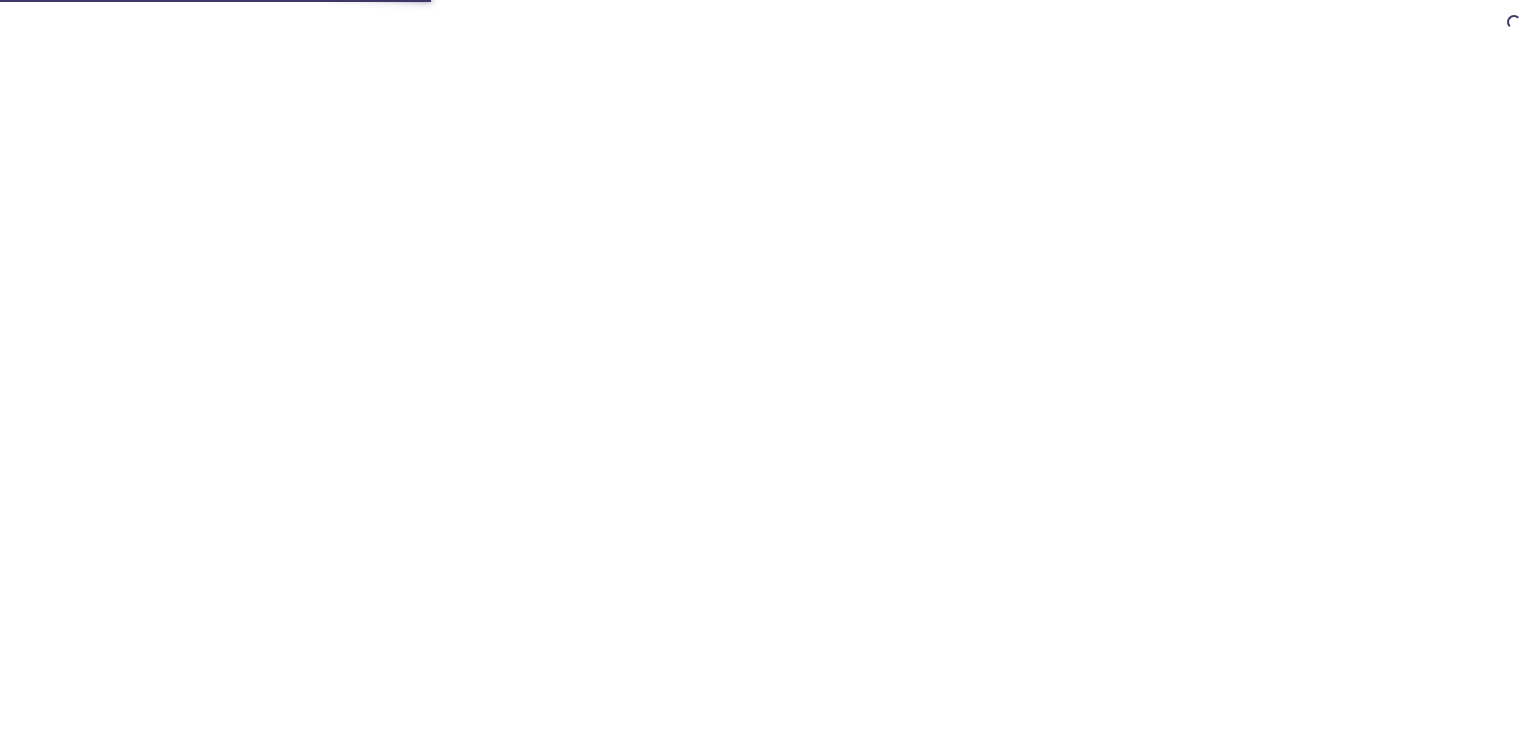 scroll, scrollTop: 0, scrollLeft: 0, axis: both 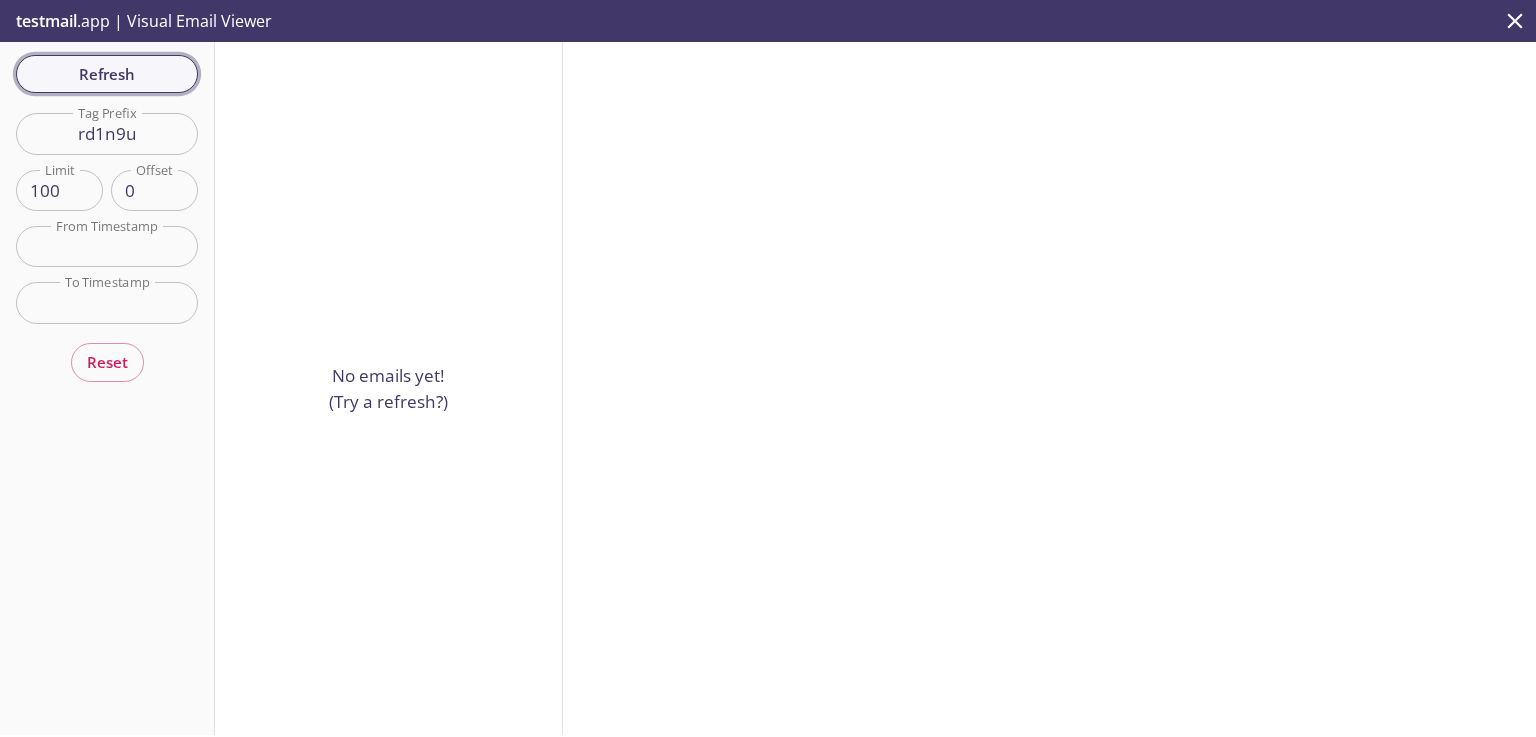 click on "Refresh" at bounding box center [107, 74] 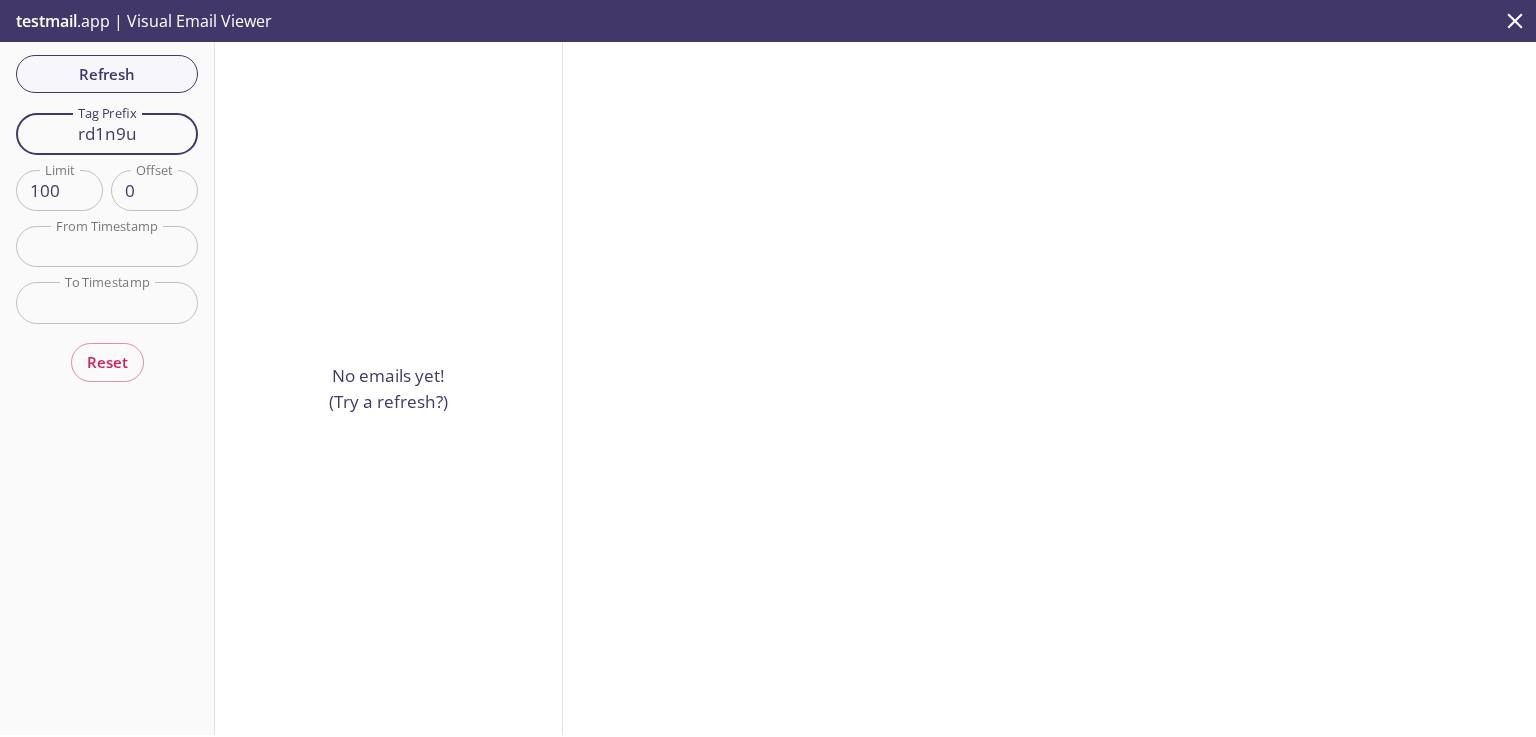 drag, startPoint x: 171, startPoint y: 123, endPoint x: 13, endPoint y: 107, distance: 158.80806 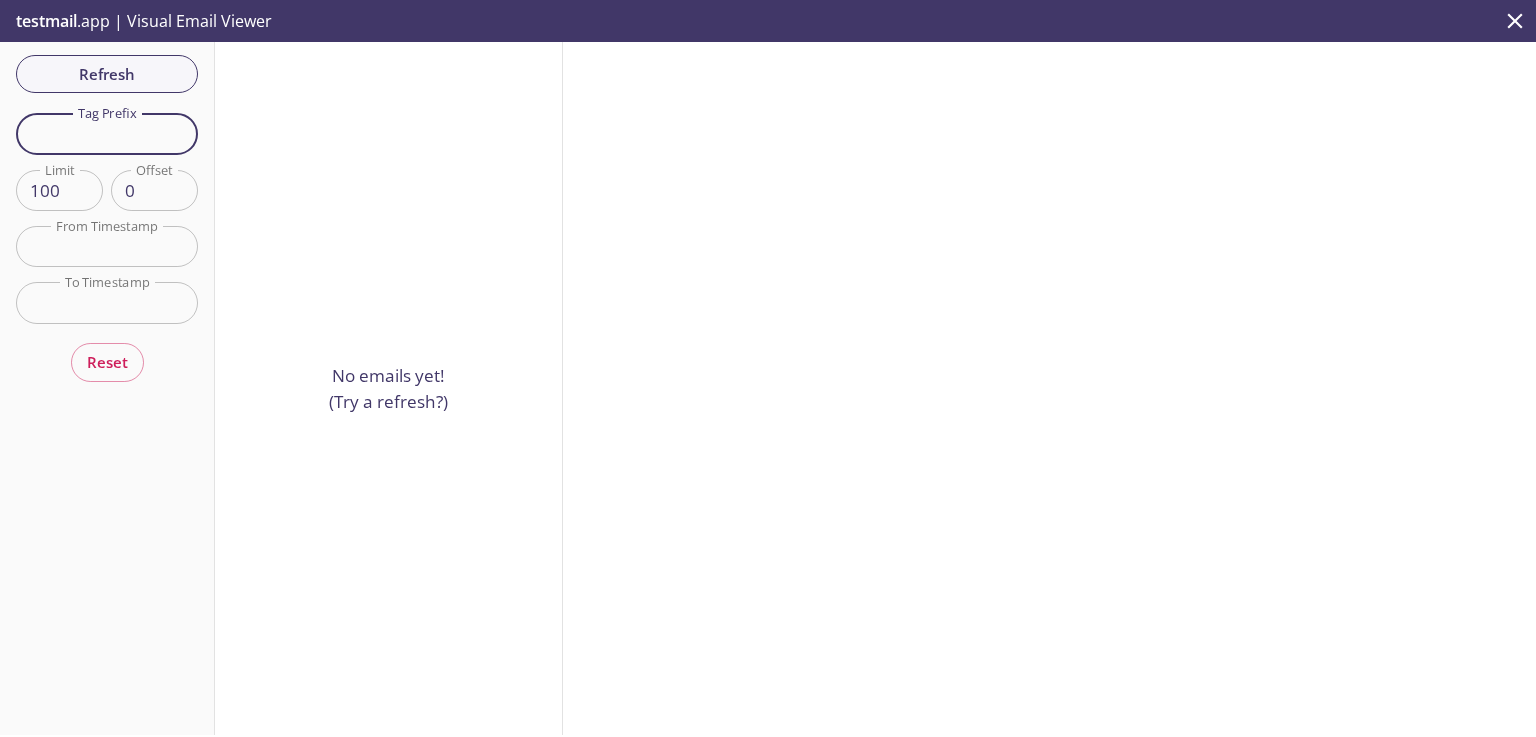 type 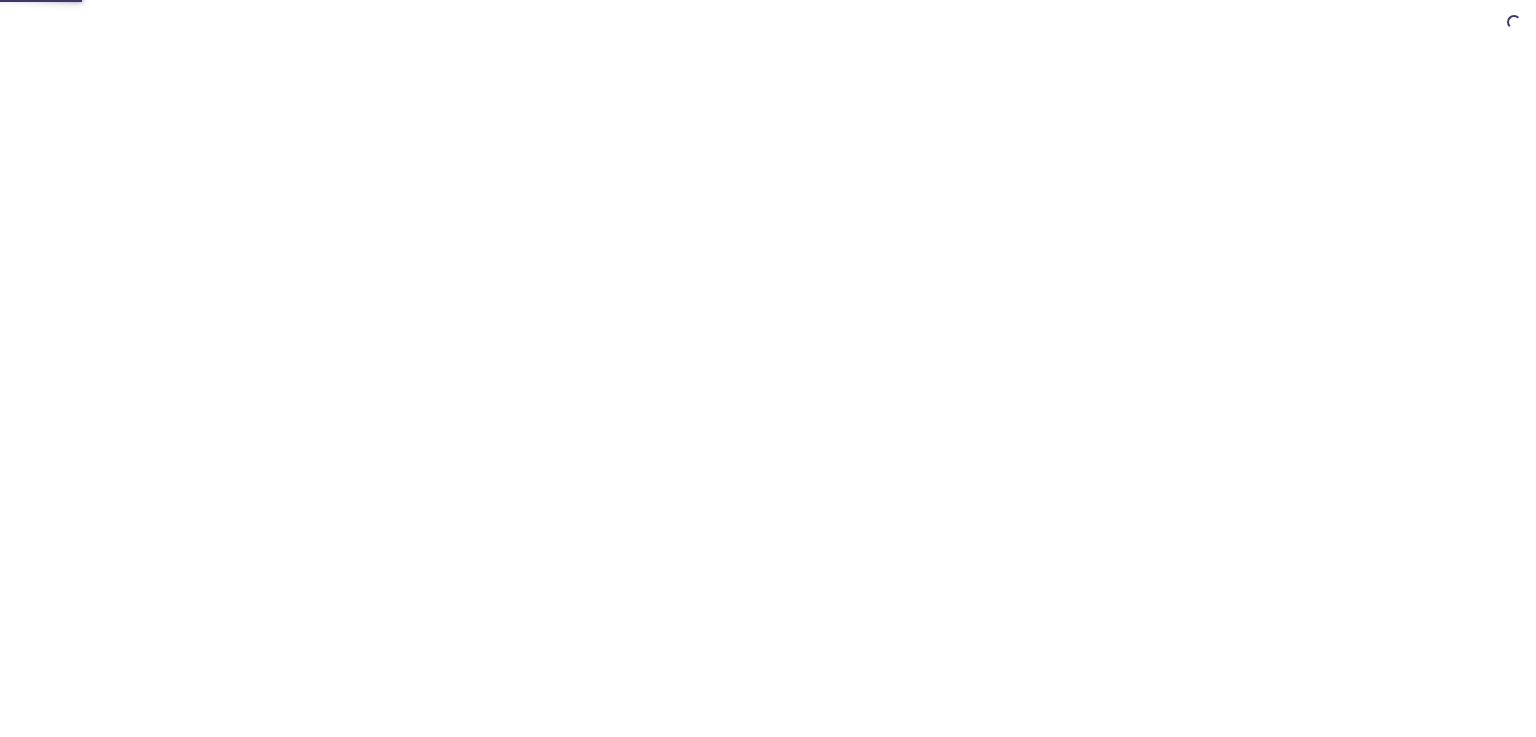 scroll, scrollTop: 0, scrollLeft: 0, axis: both 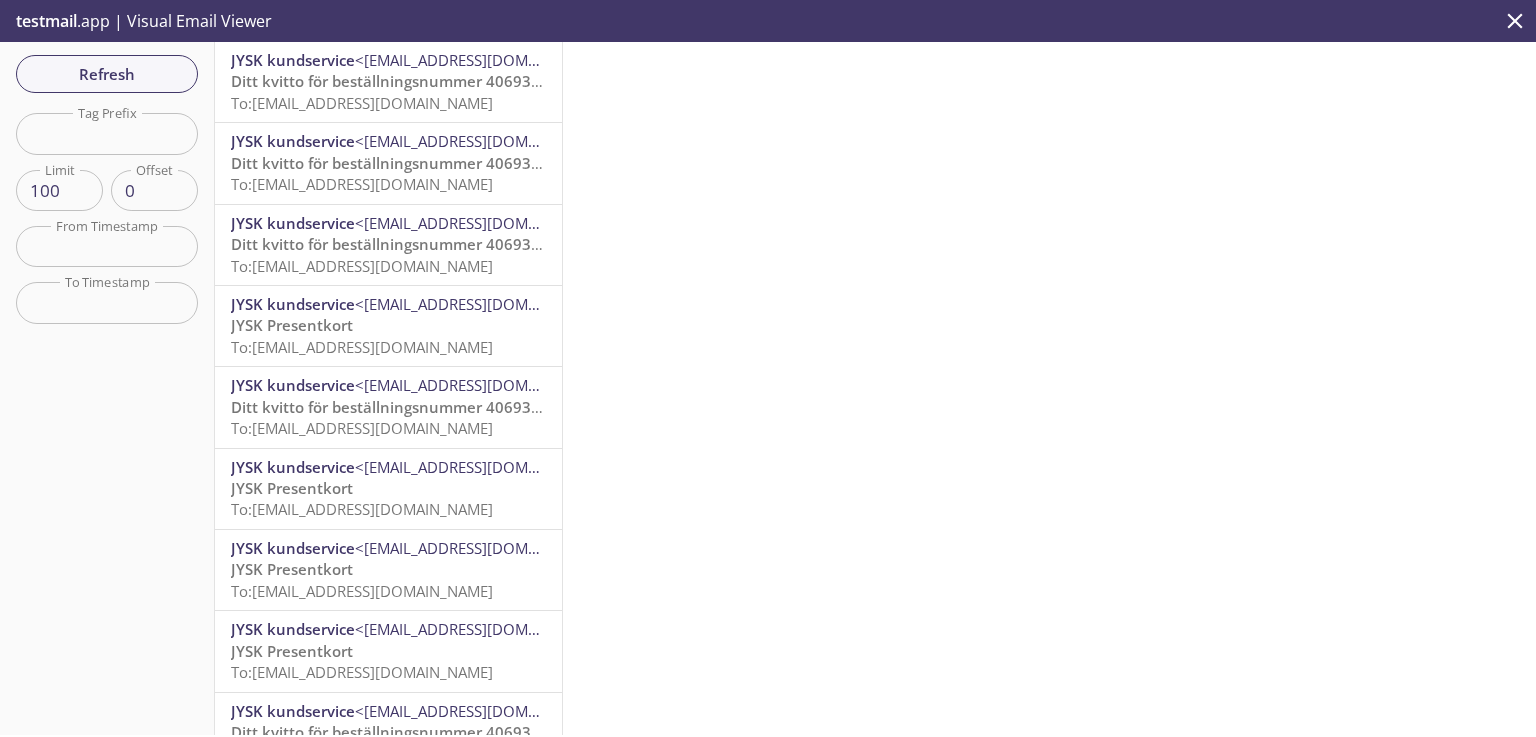 click at bounding box center [107, 133] 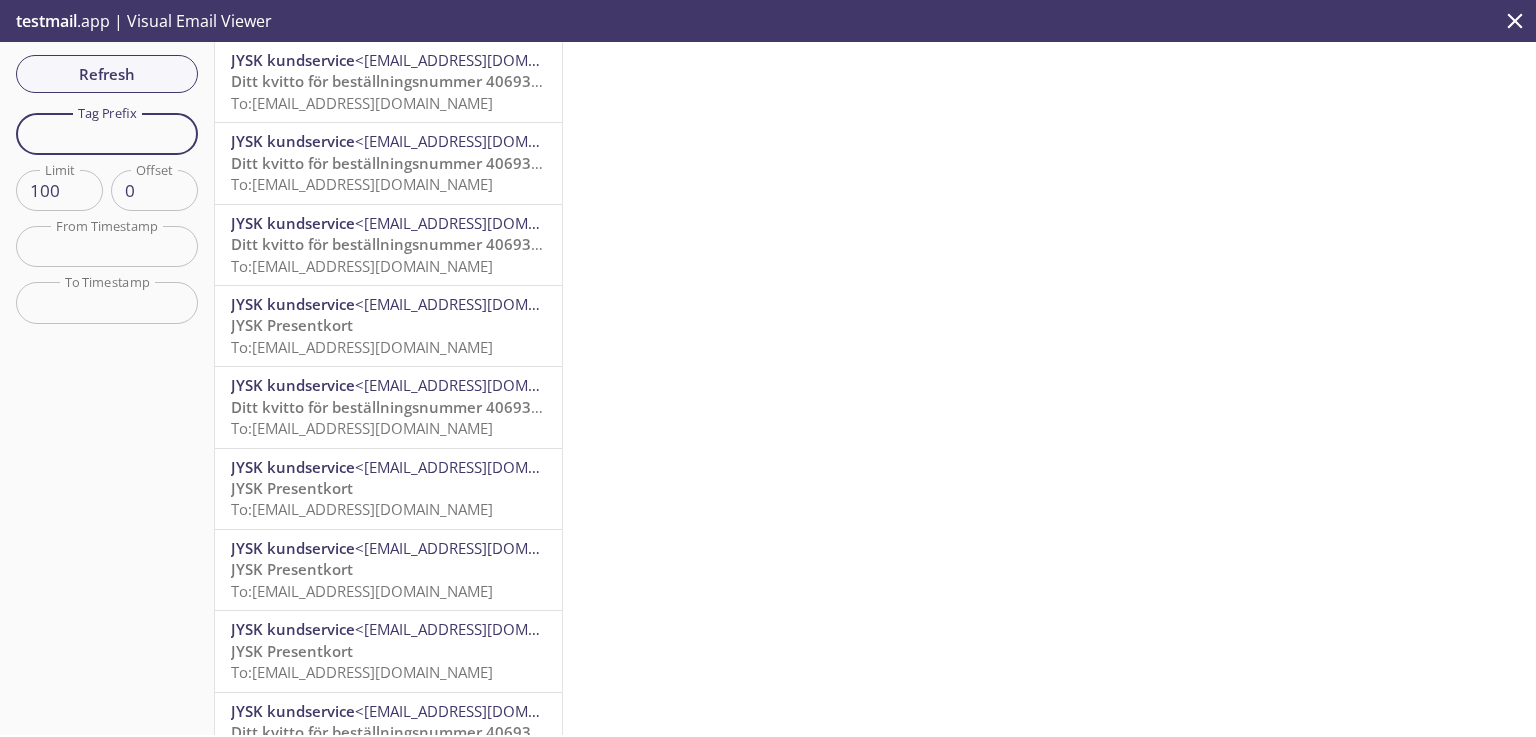 paste on "rd1n9u" 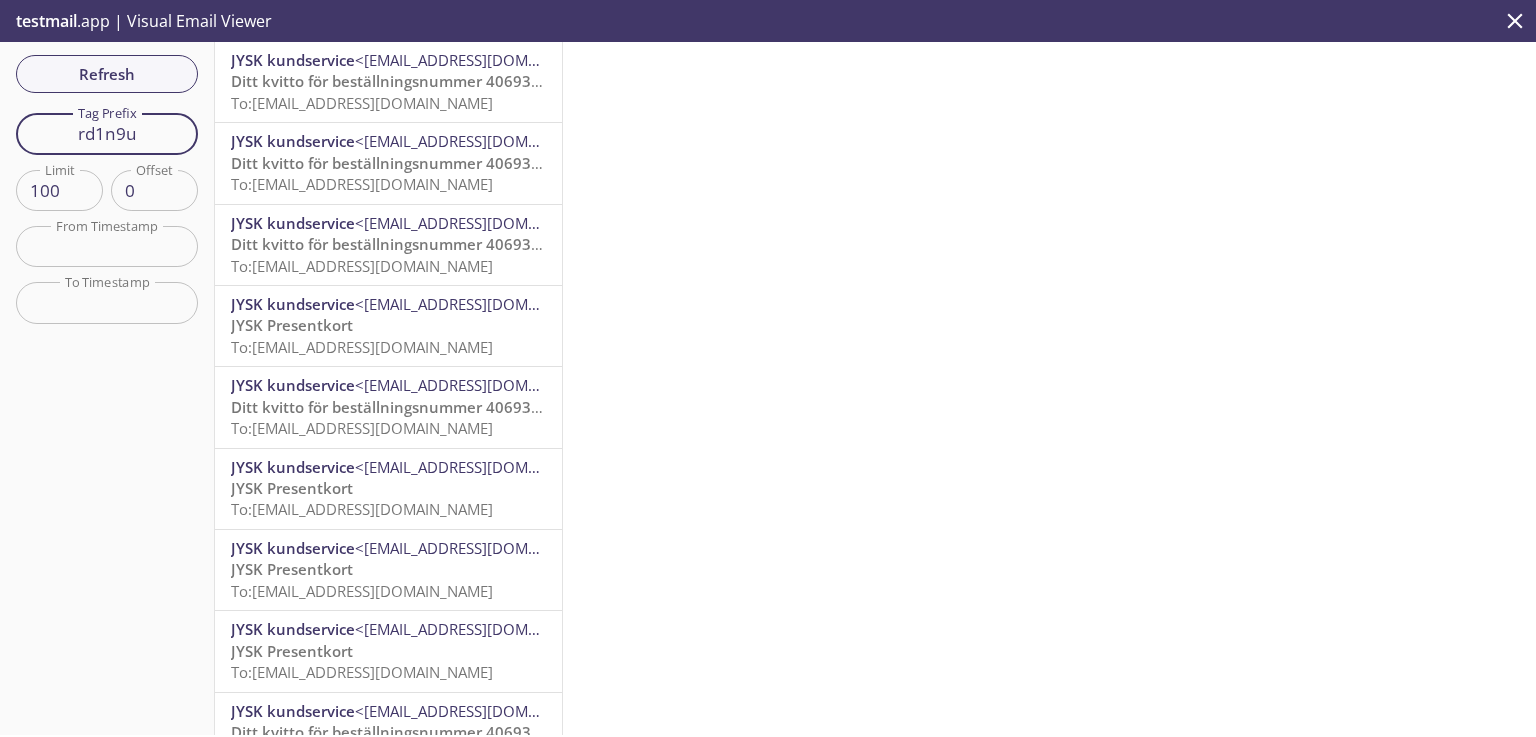 type on "rd1n9u" 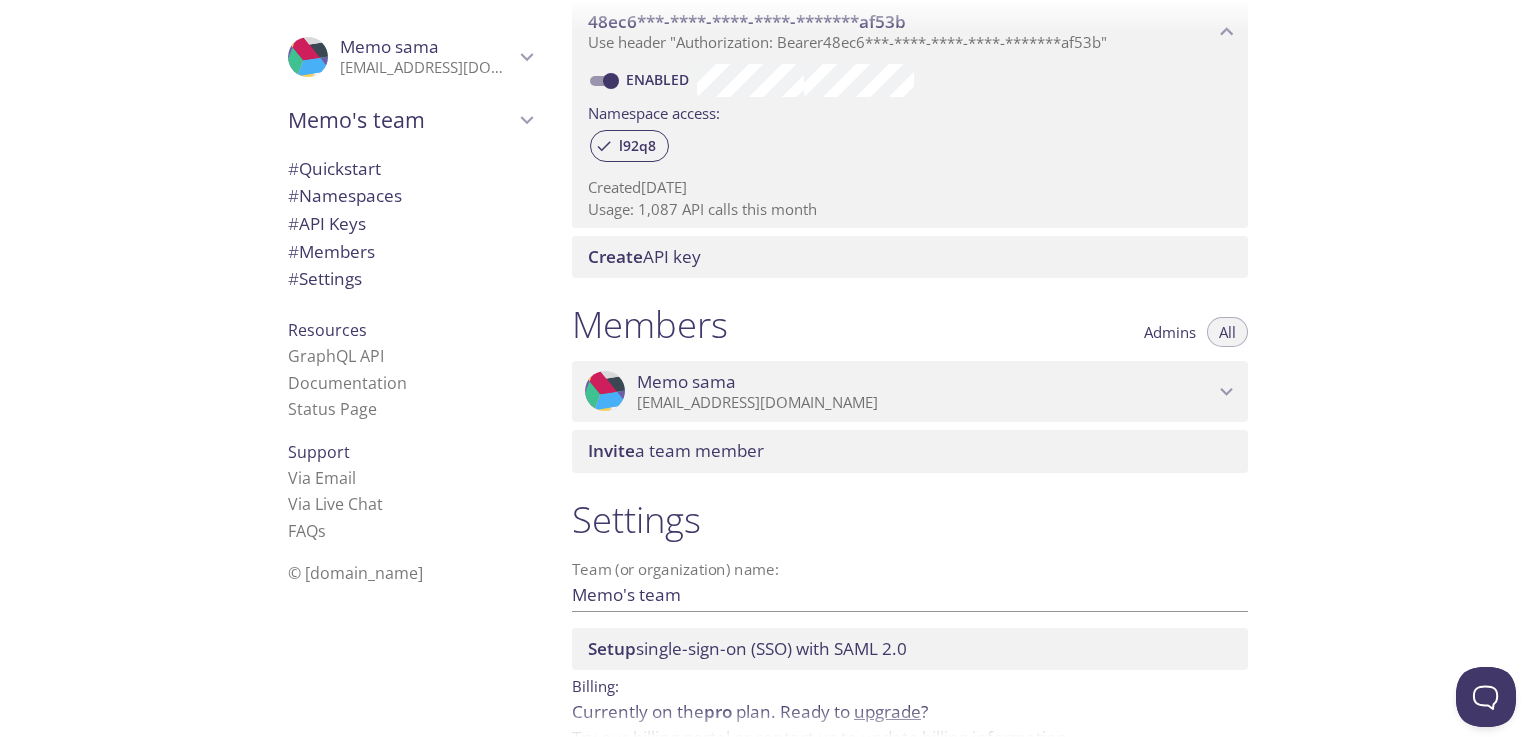 scroll, scrollTop: 710, scrollLeft: 0, axis: vertical 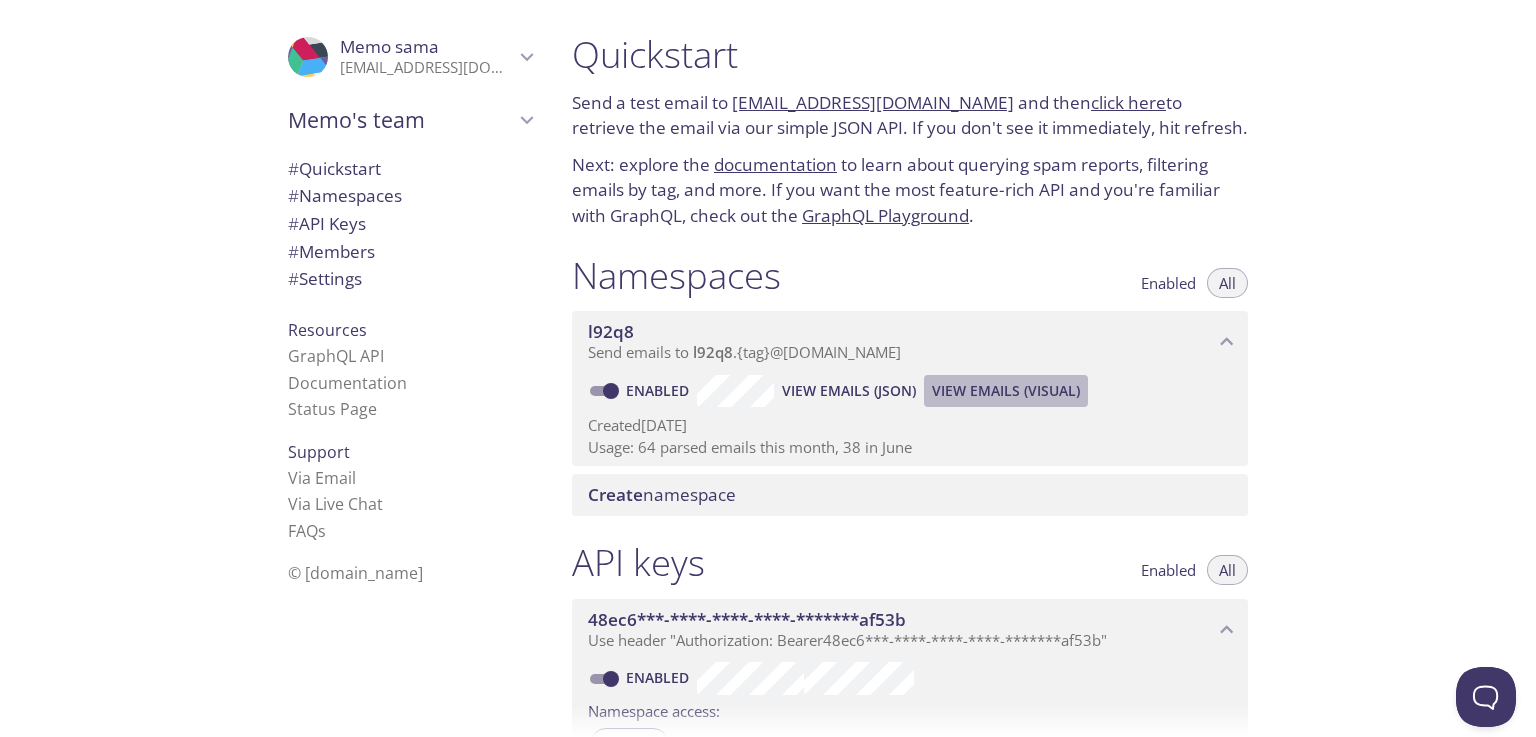 click on "View Emails (Visual)" at bounding box center [1006, 391] 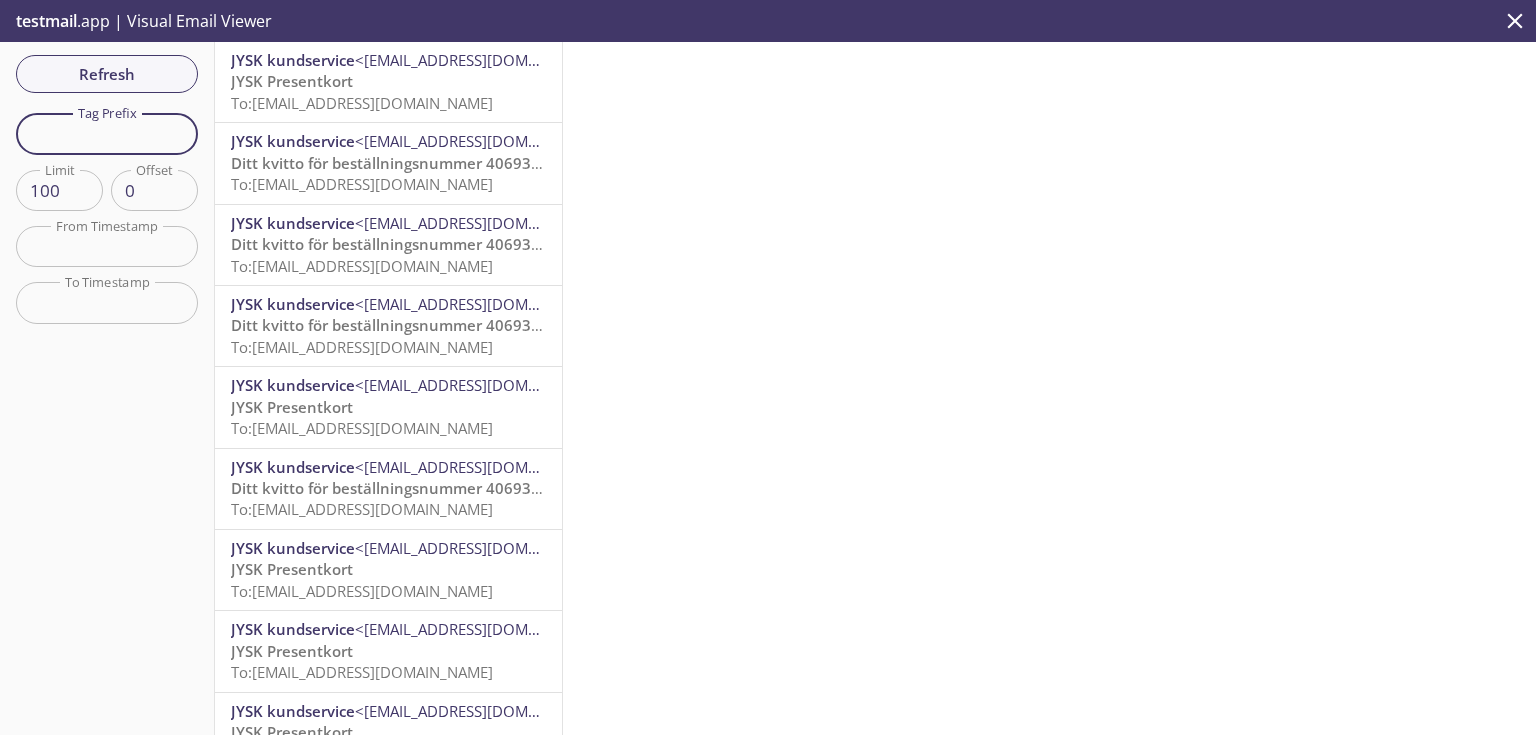 click at bounding box center [107, 133] 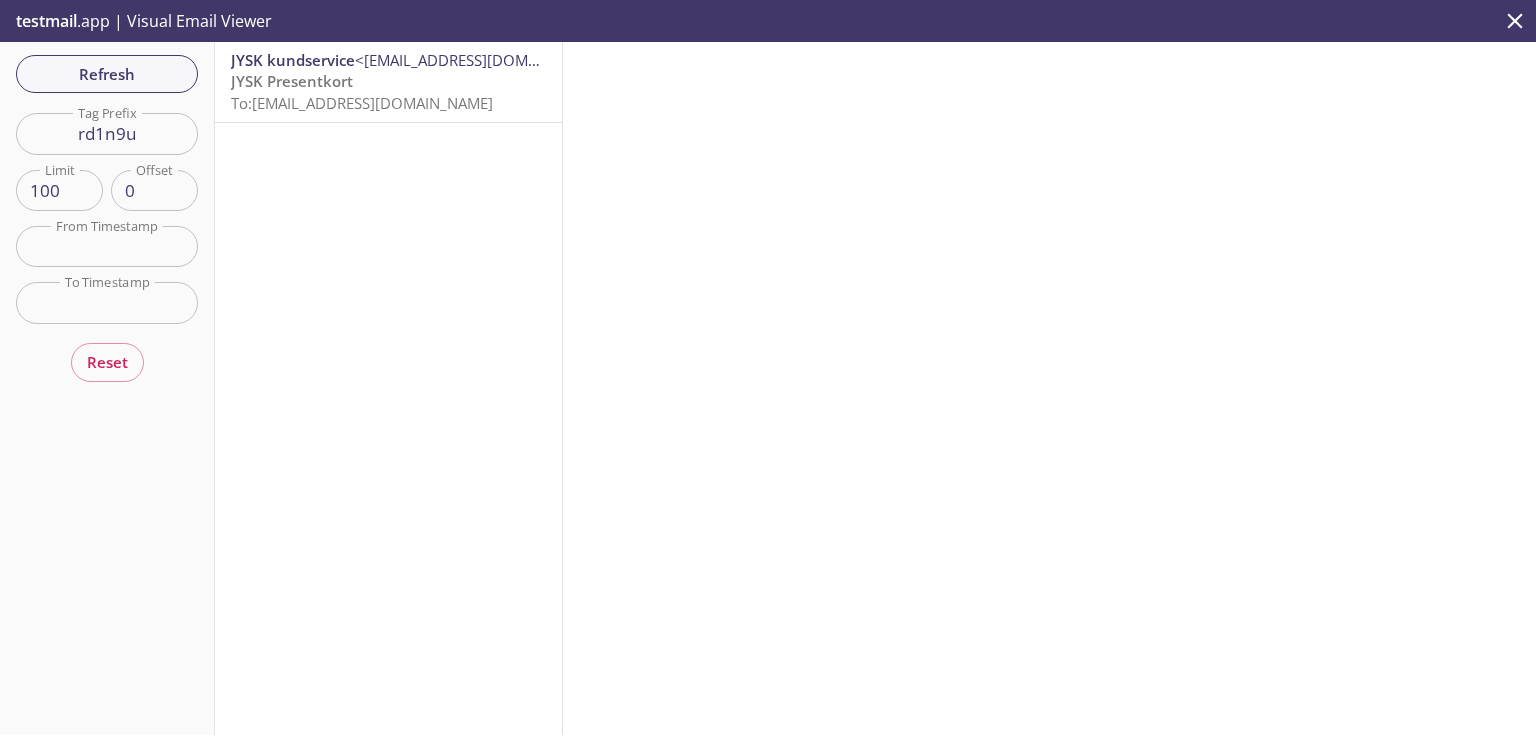 click on "JYSK Presentkort" at bounding box center [292, 81] 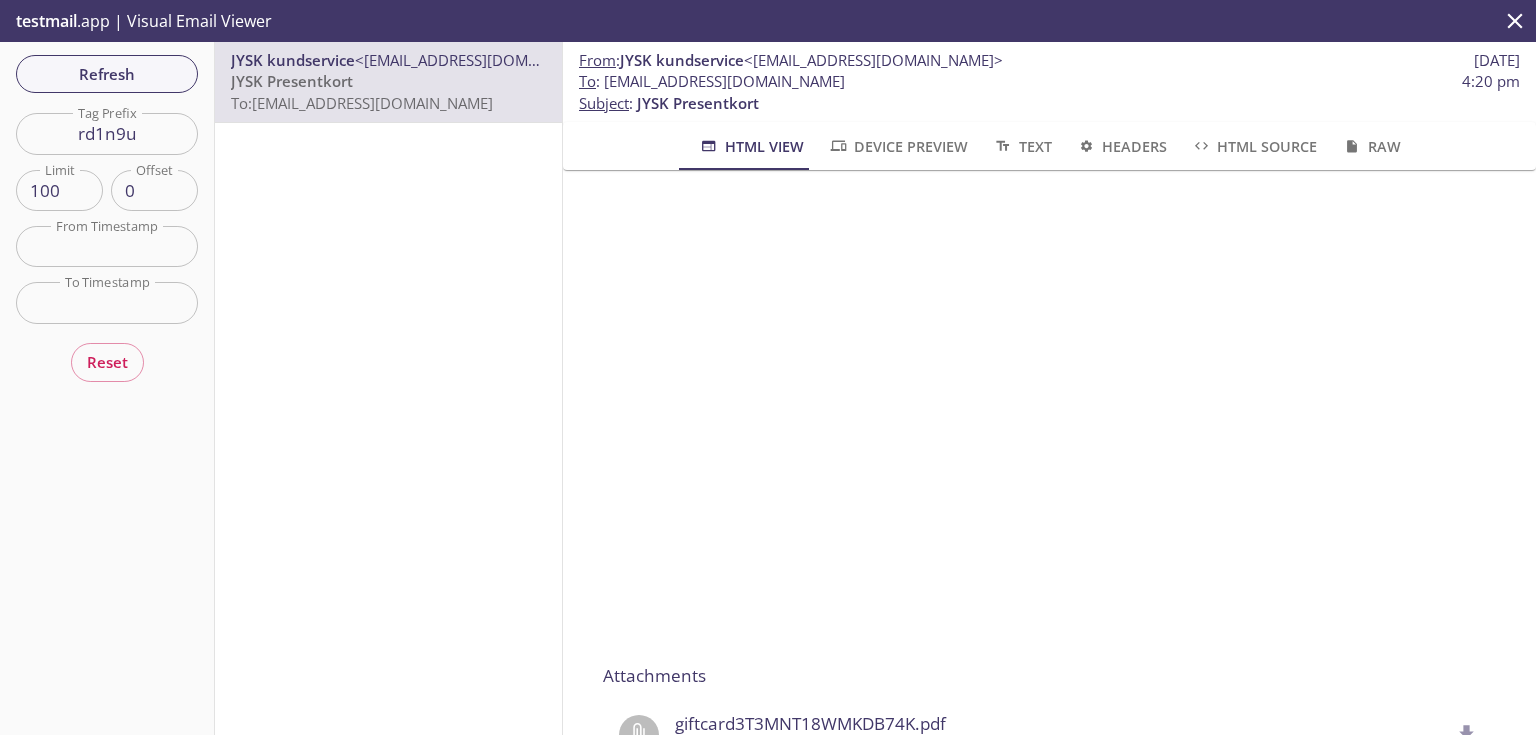 scroll, scrollTop: 320, scrollLeft: 0, axis: vertical 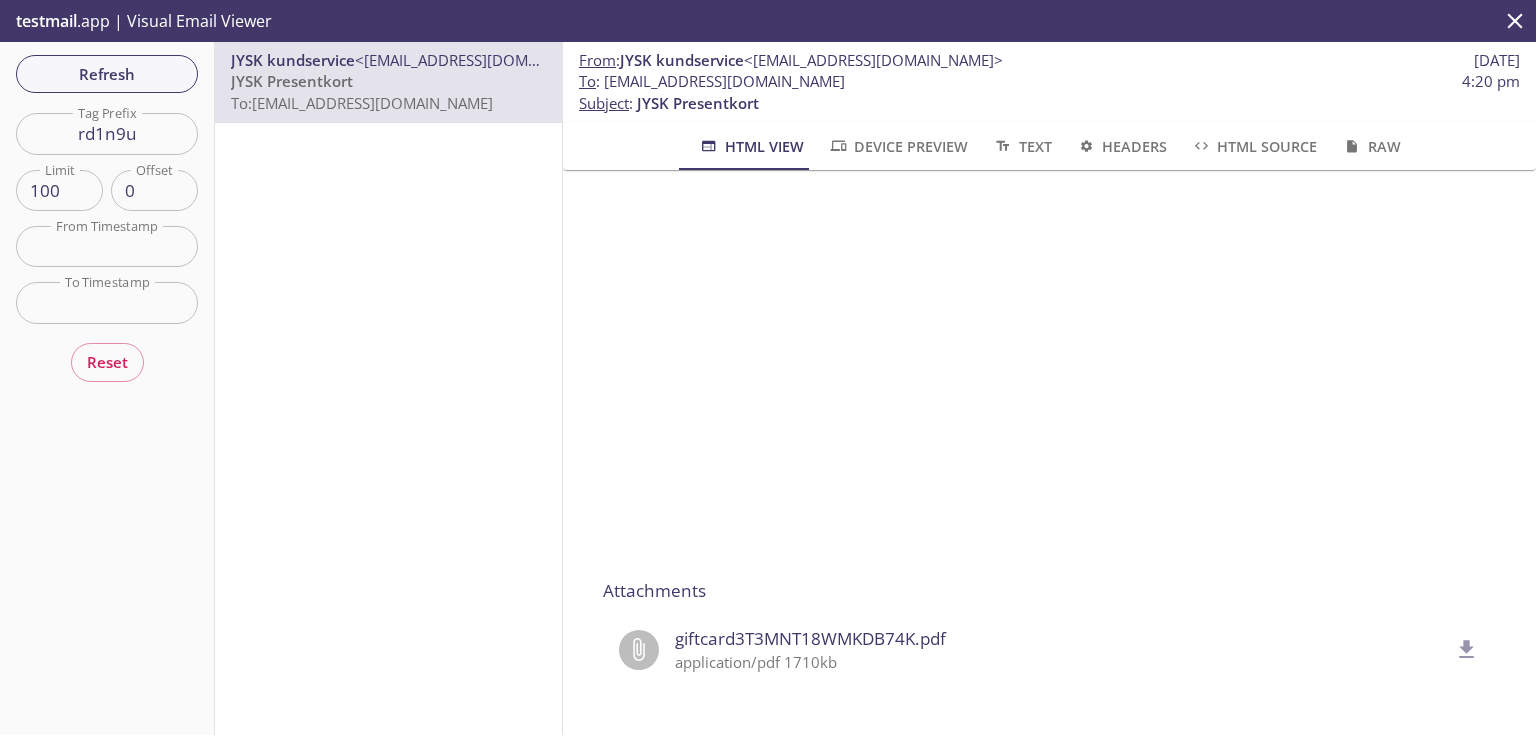 click 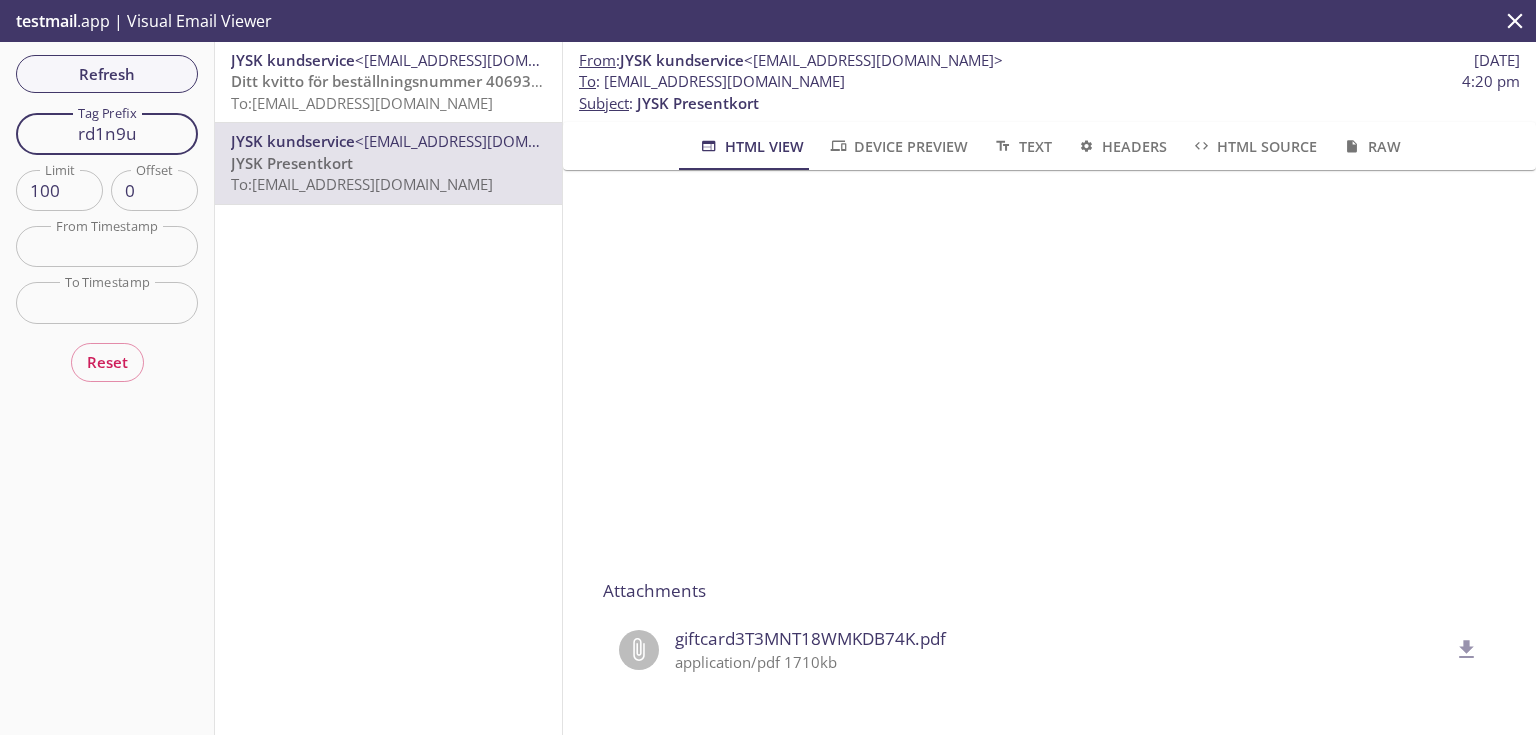 drag, startPoint x: 155, startPoint y: 133, endPoint x: 60, endPoint y: 115, distance: 96.69022 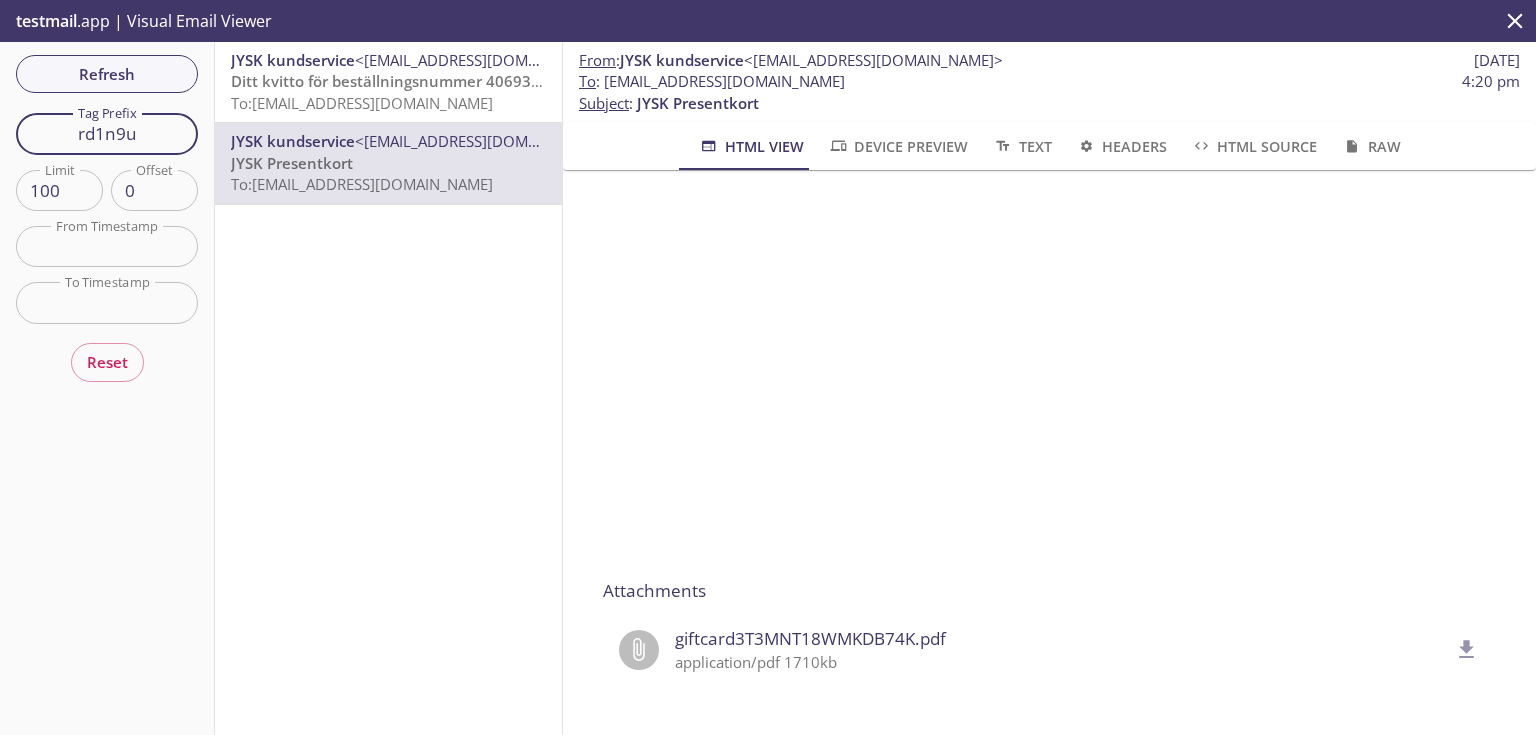 click on "rd1n9u" at bounding box center [107, 133] 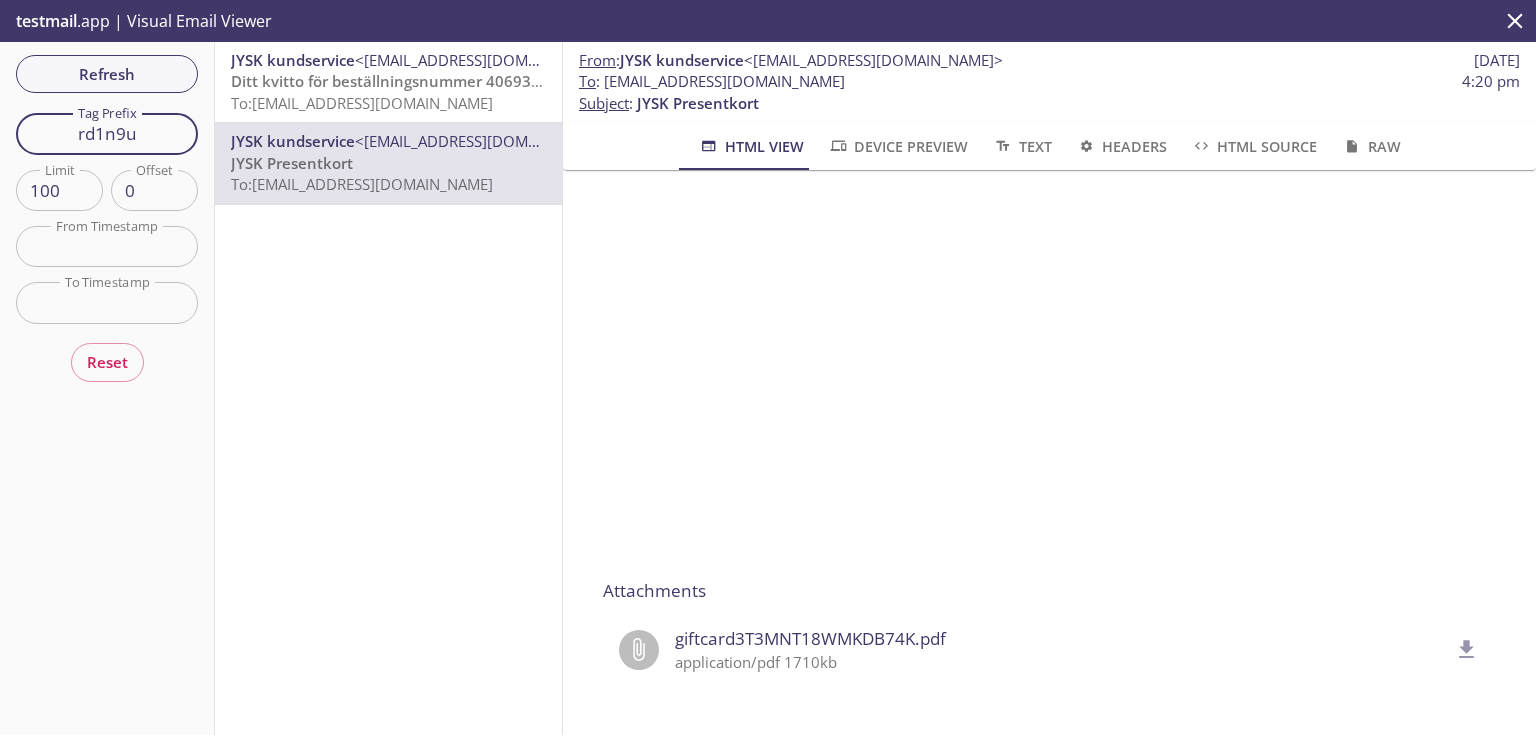 paste on "jwocxo" 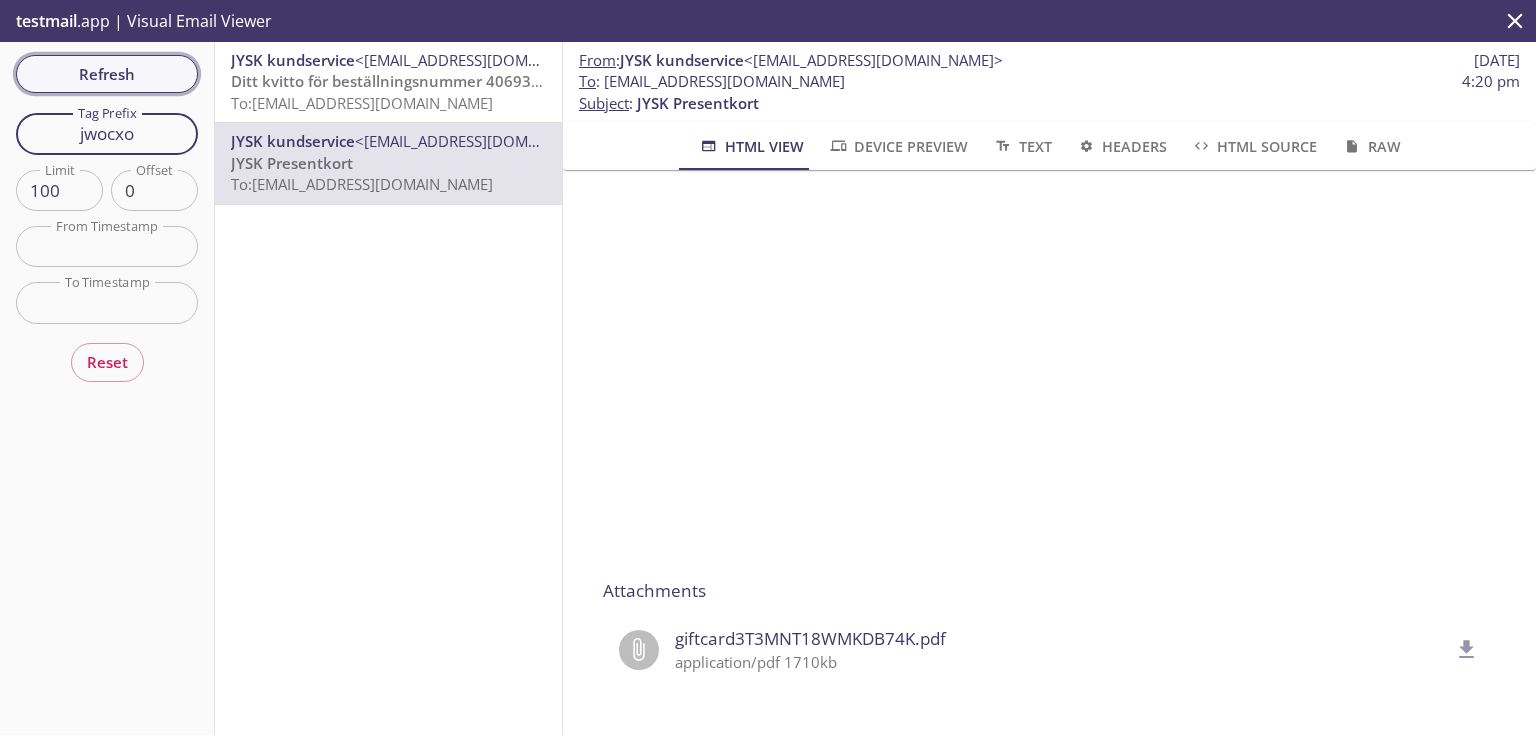 type on "jwocxo" 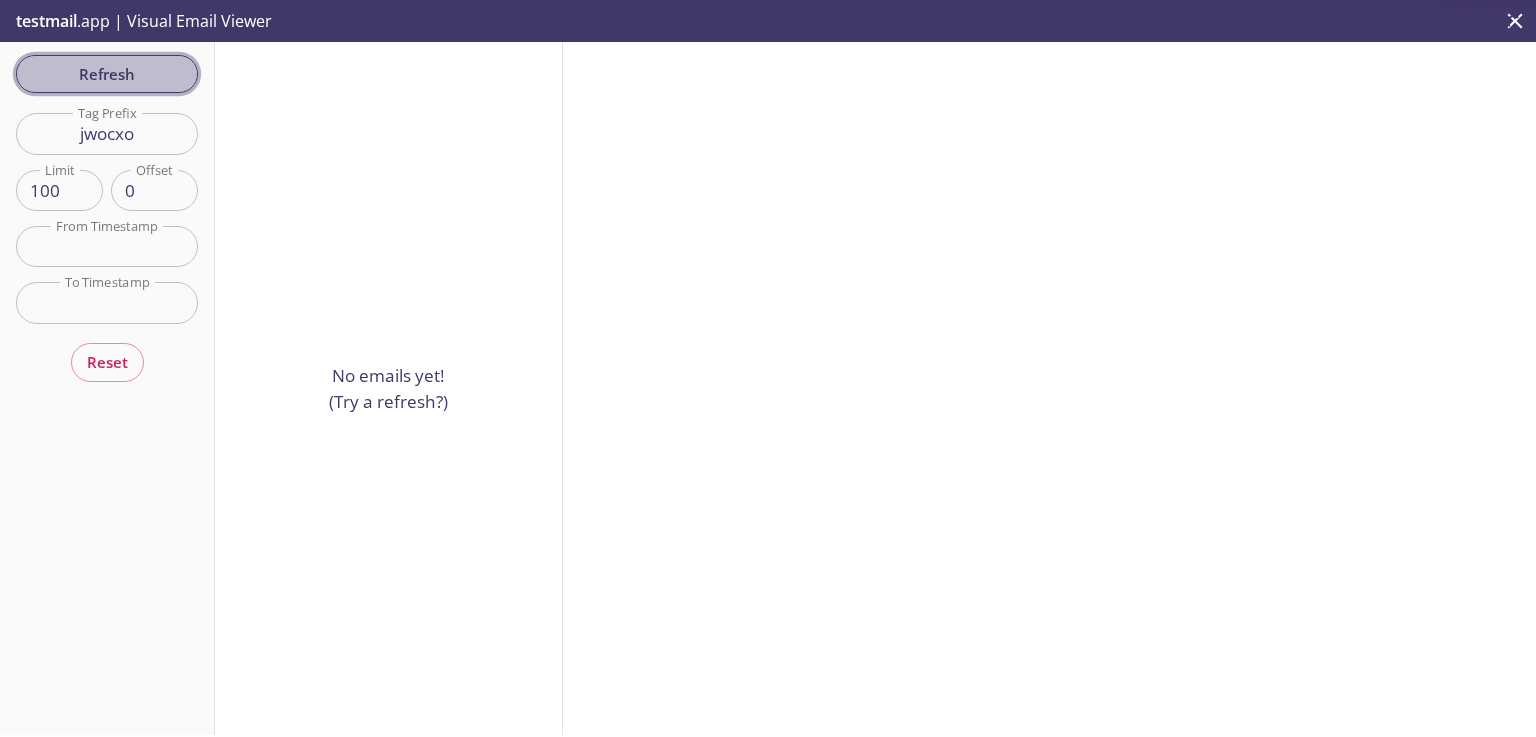click on "Refresh" at bounding box center (107, 74) 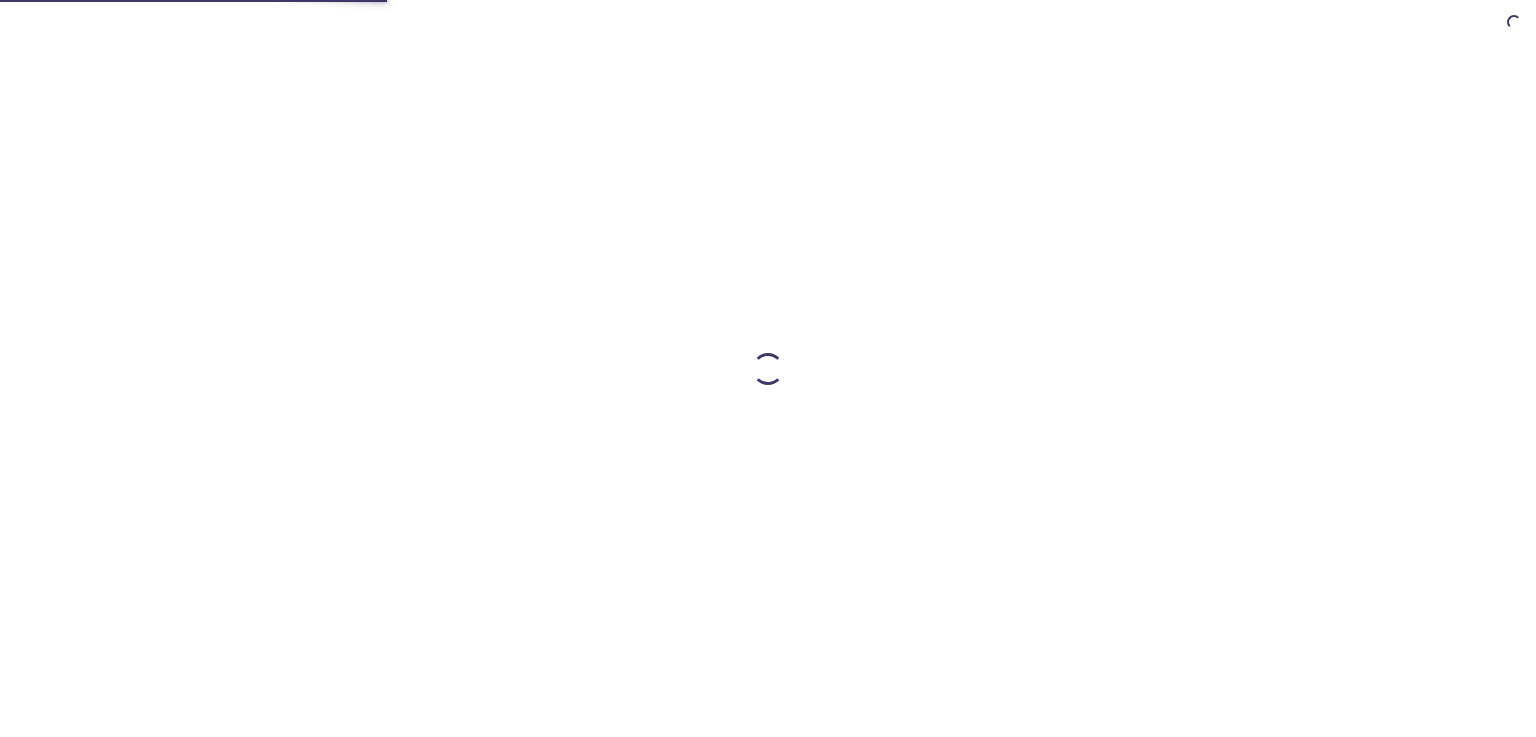 scroll, scrollTop: 0, scrollLeft: 0, axis: both 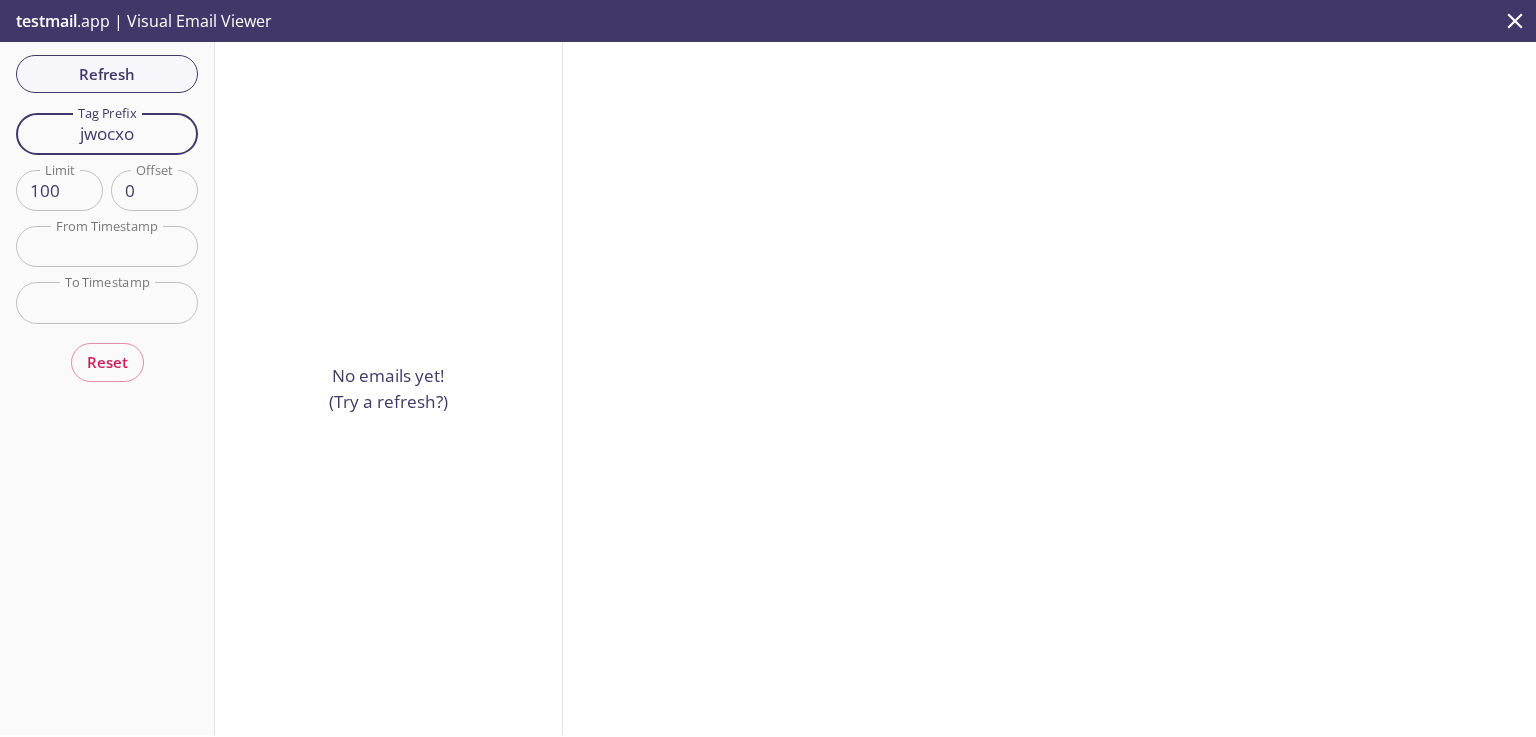 drag, startPoint x: 158, startPoint y: 133, endPoint x: 62, endPoint y: 123, distance: 96.519424 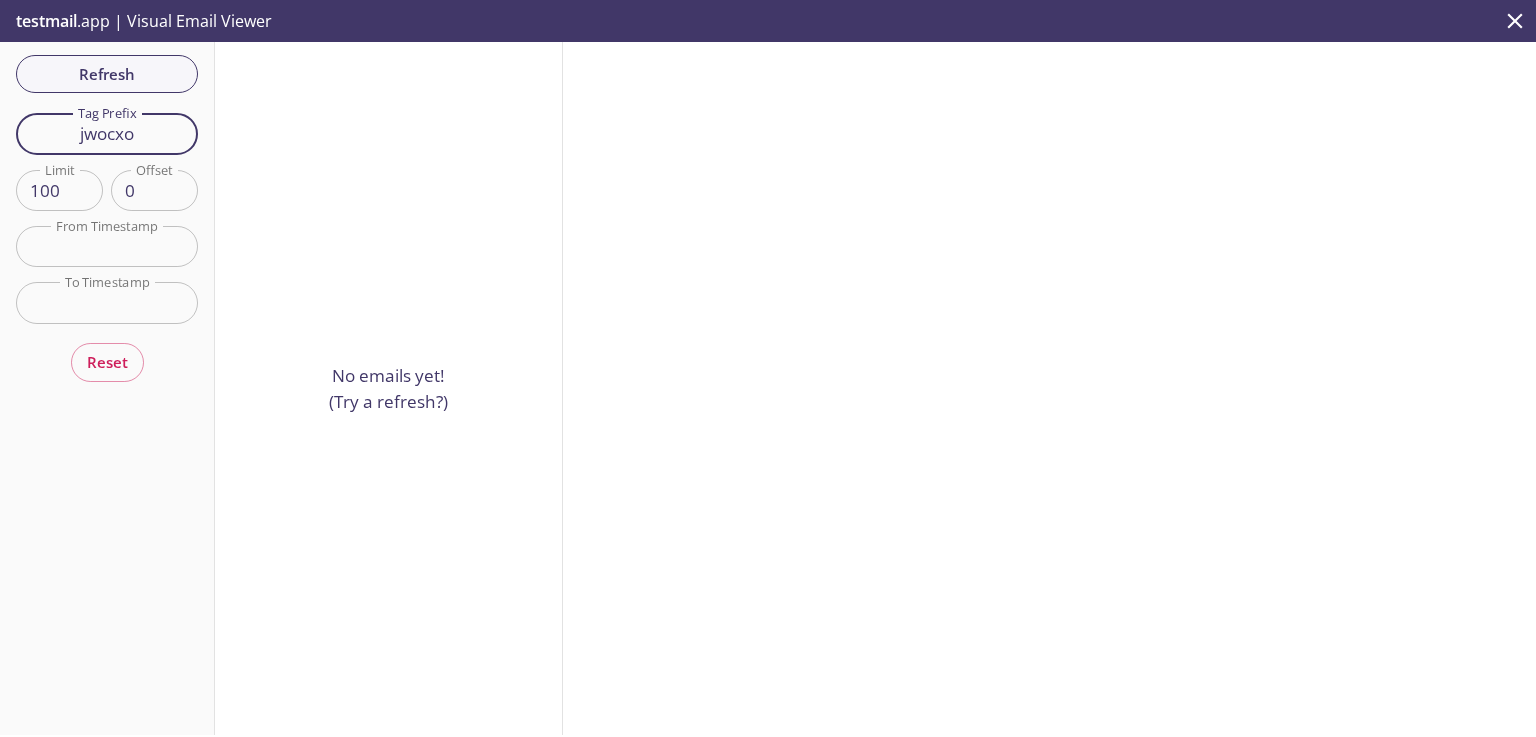 click on "jwocxo" at bounding box center (107, 133) 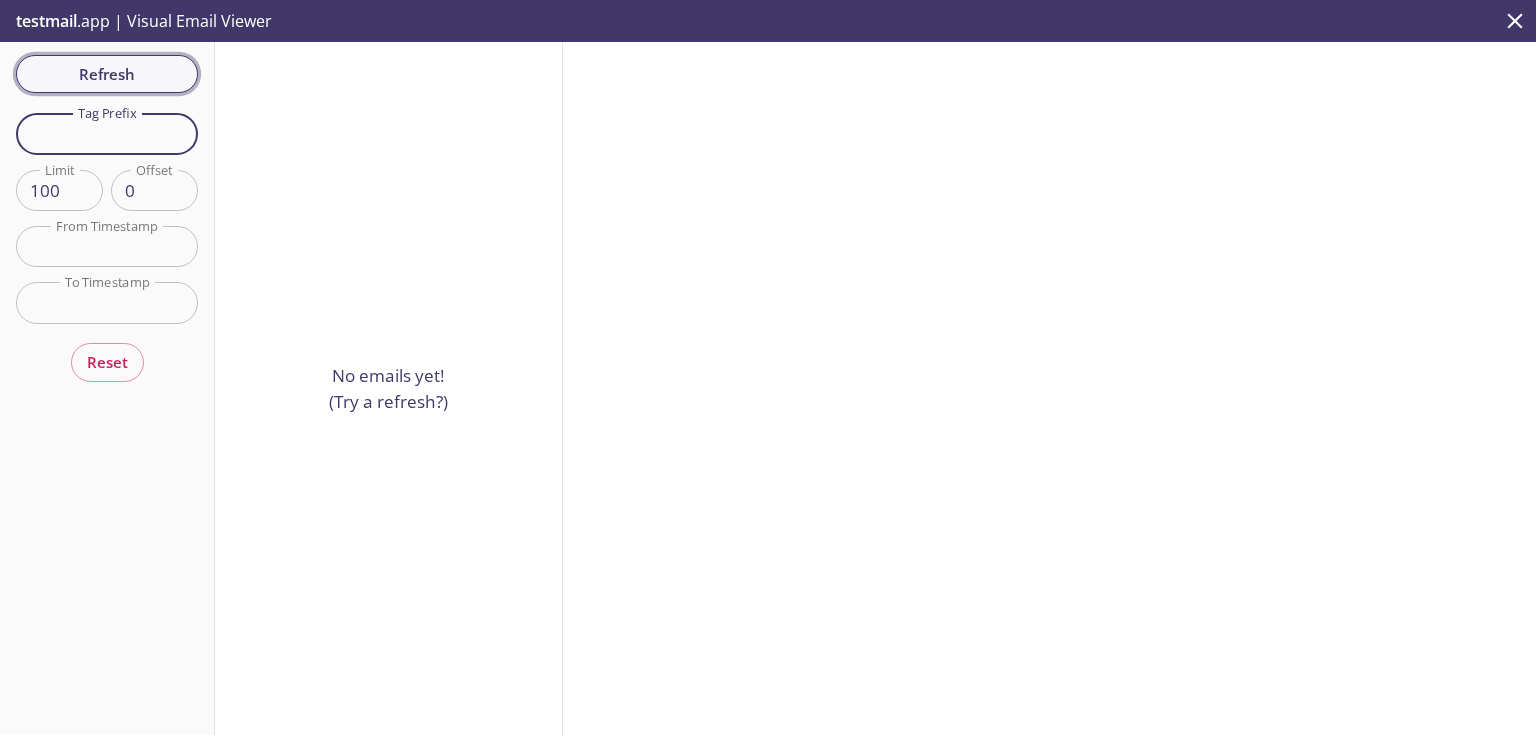 click on "Refresh" at bounding box center [107, 74] 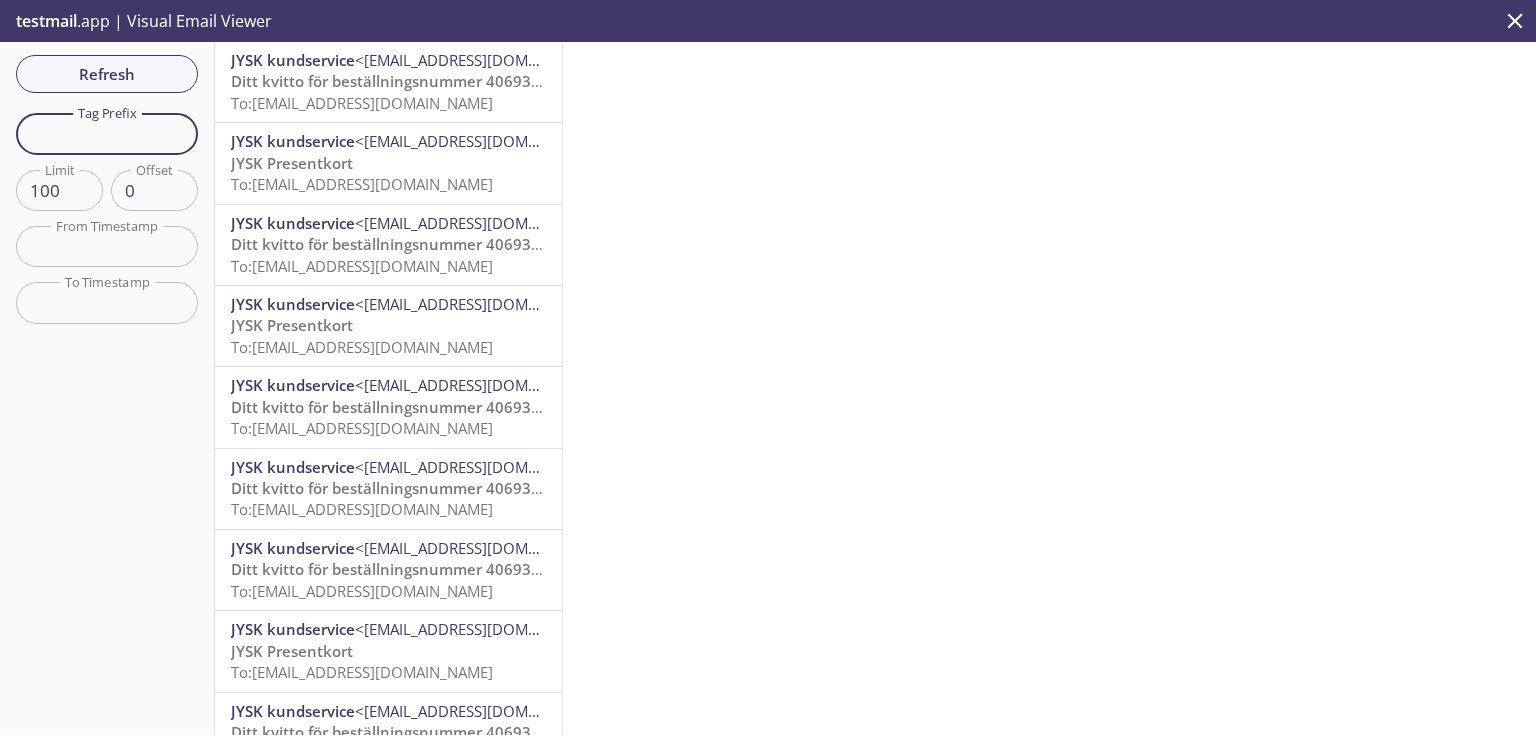 click at bounding box center [107, 133] 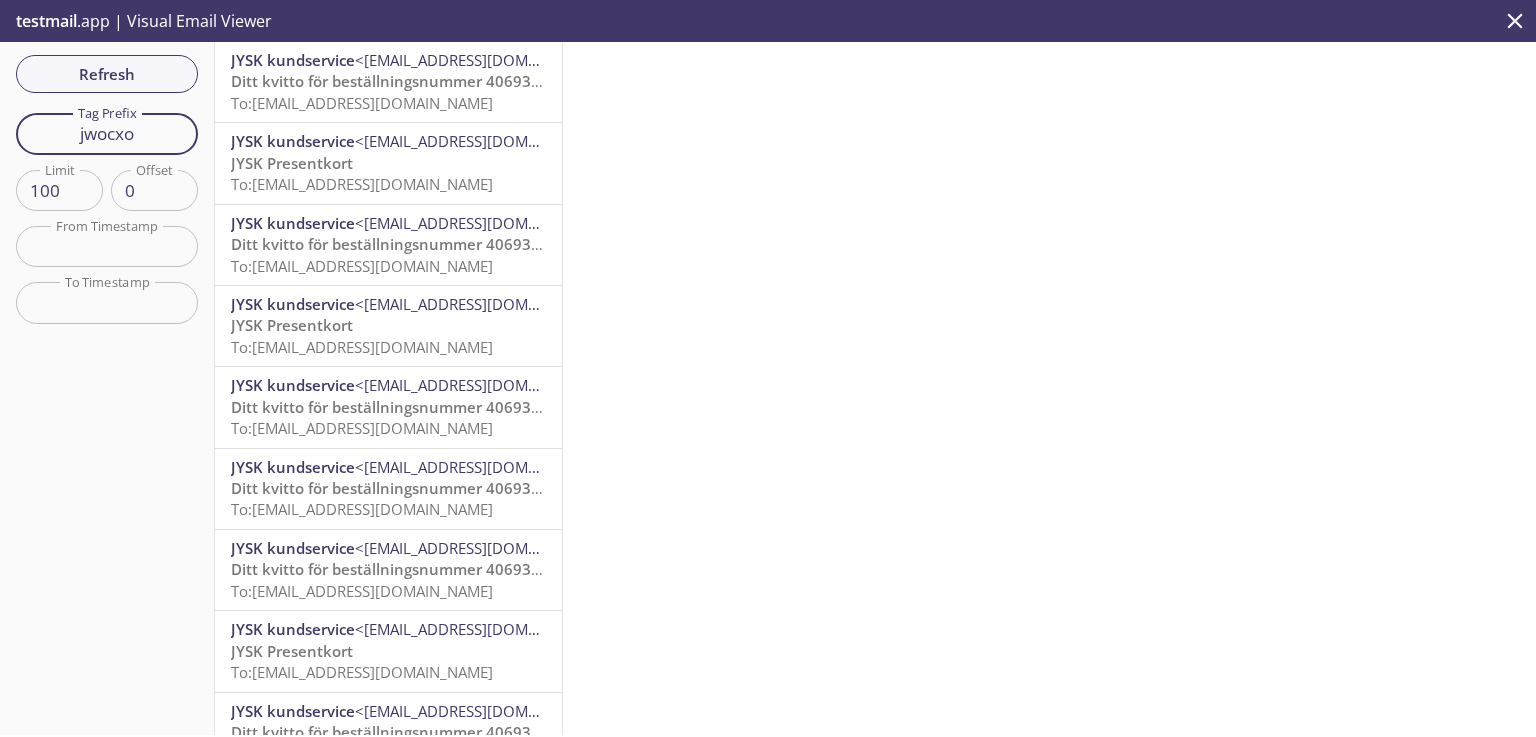 type on "jwocxo" 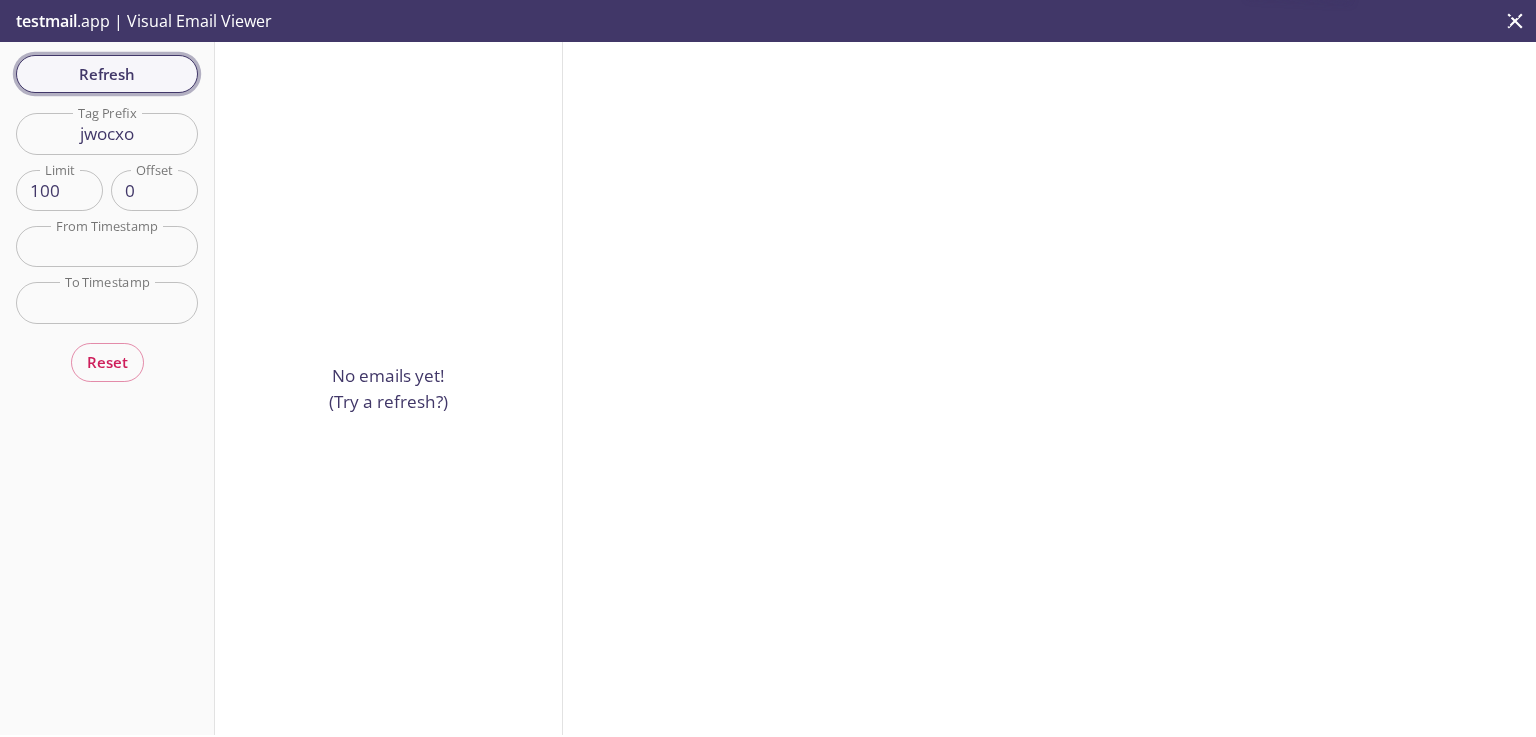 click on "Refresh" at bounding box center [107, 74] 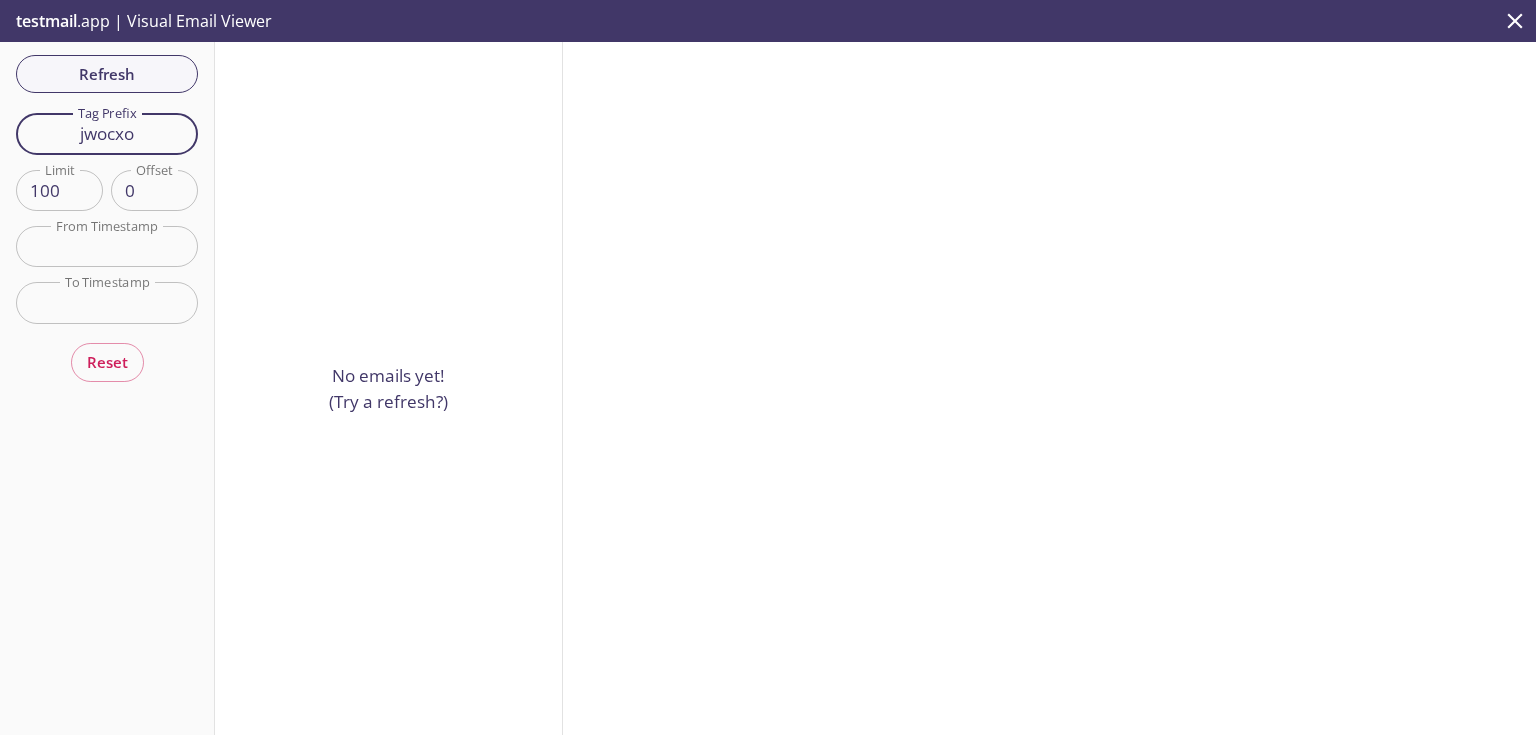 drag, startPoint x: 166, startPoint y: 135, endPoint x: 48, endPoint y: 133, distance: 118.016945 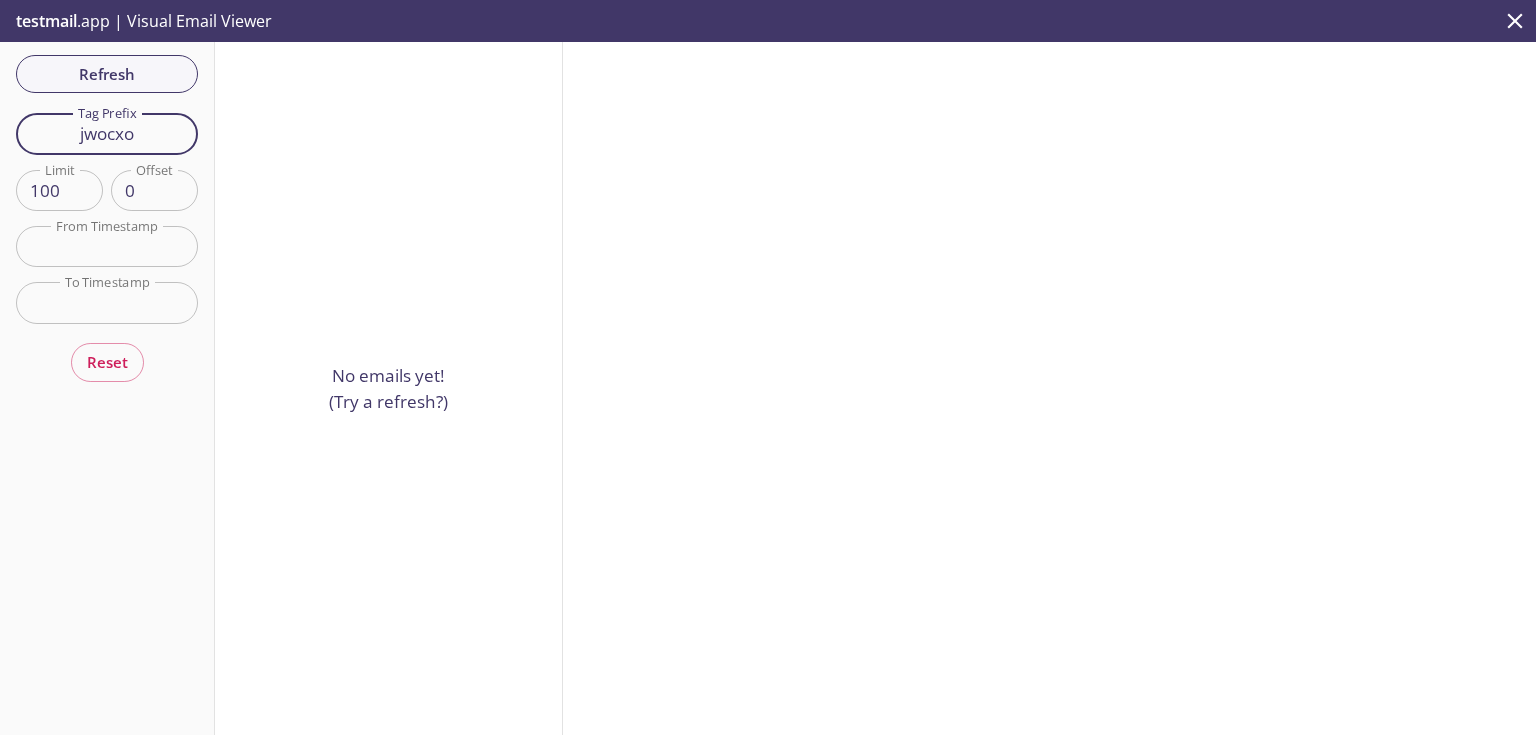 click on "jwocxo" at bounding box center (107, 133) 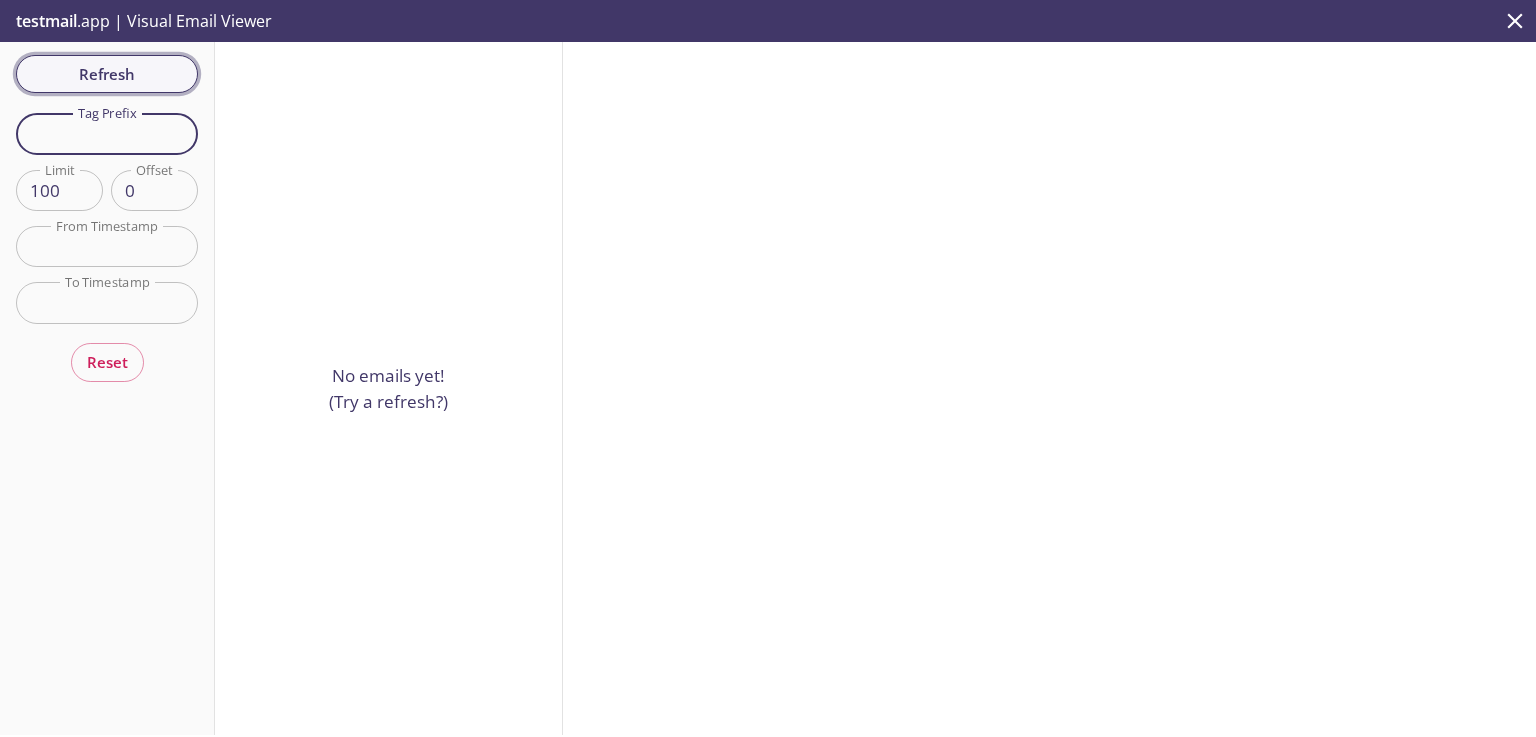 click on "Refresh Filters Tag Prefix Tag Prefix Limit 100 Limit Offset 0 Offset From Timestamp From Timestamp To Timestamp To Timestamp Reset" at bounding box center [107, 388] 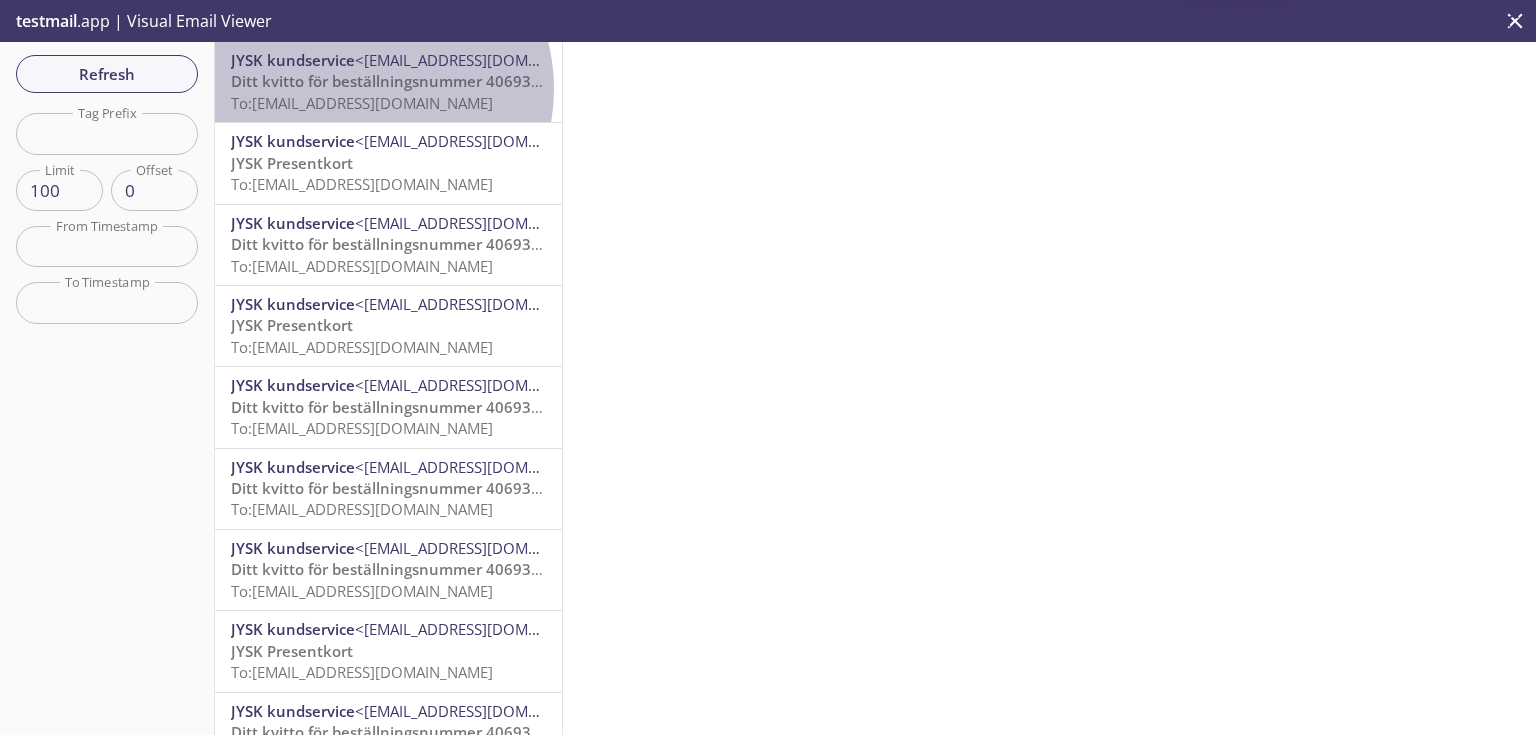 click on "Ditt kvitto för beställningsnummer 4069394290" at bounding box center [403, 81] 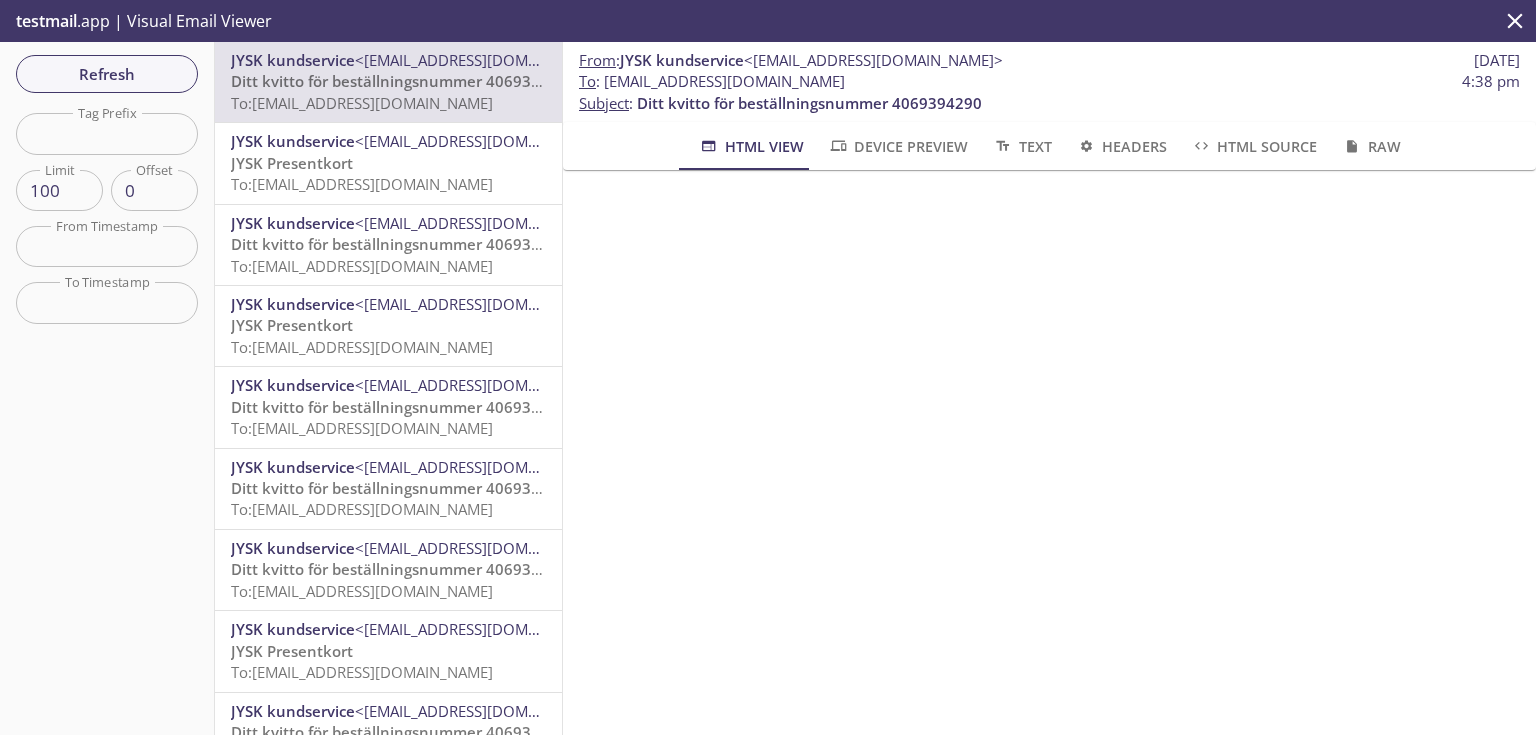 click at bounding box center [107, 133] 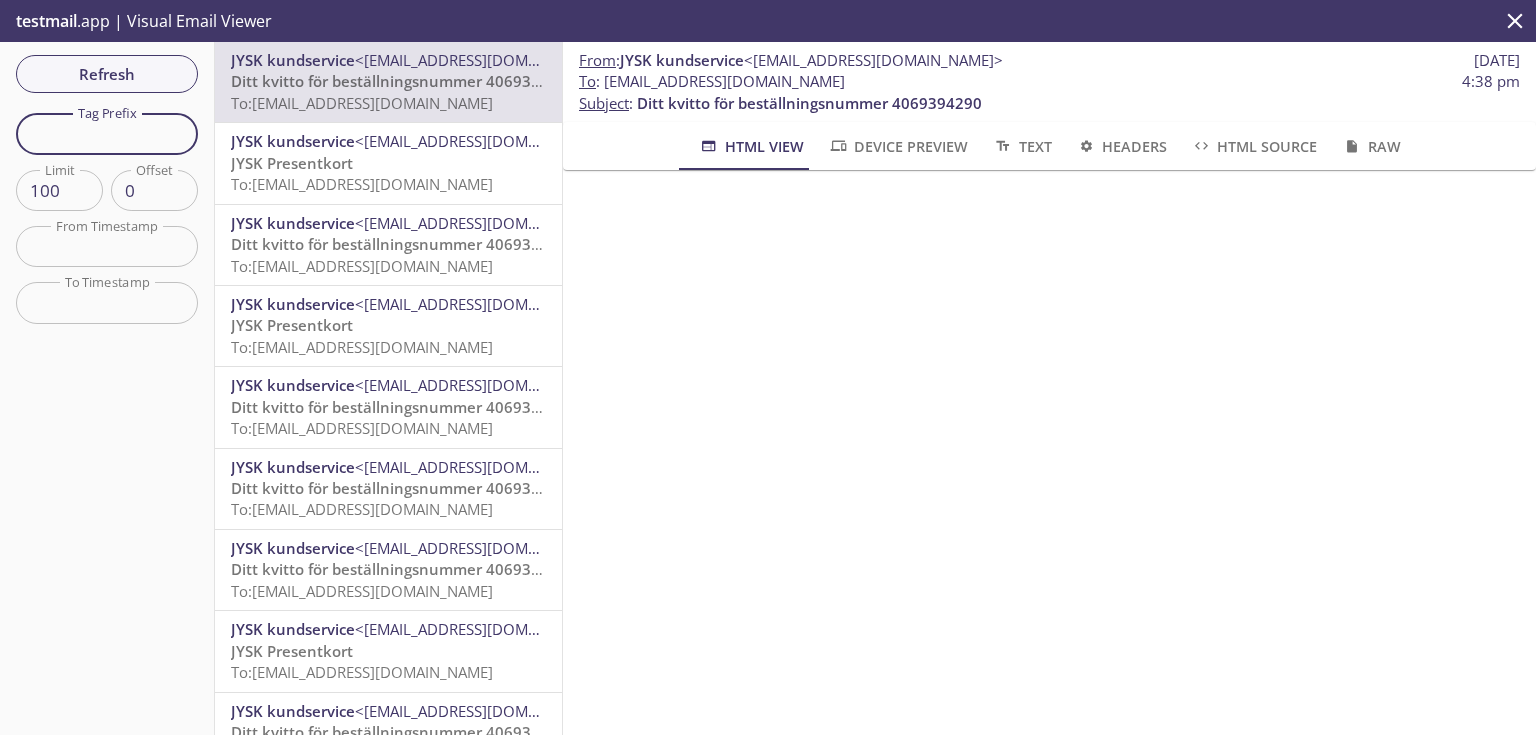 paste on "kkhtpq" 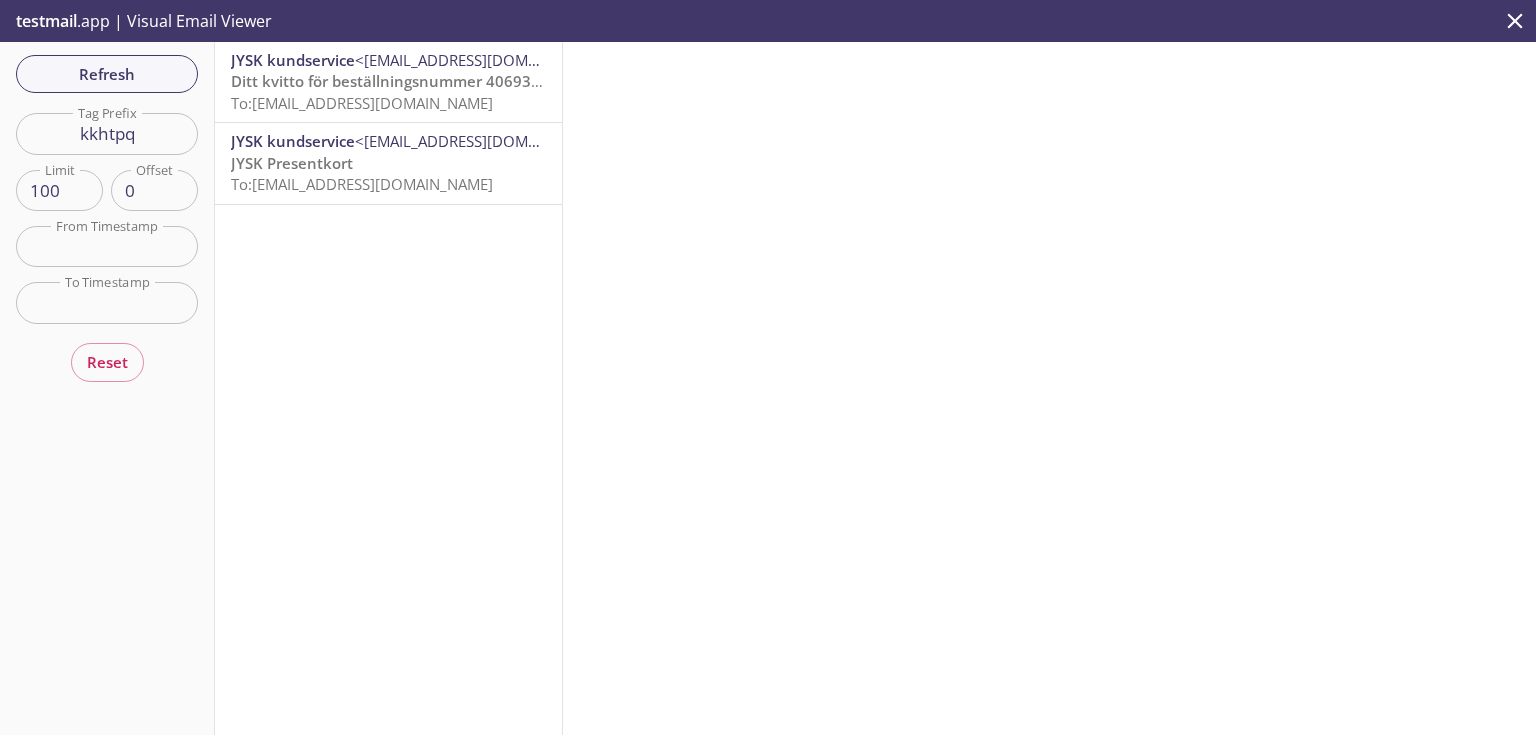 click on "<[EMAIL_ADDRESS][DOMAIN_NAME]>" at bounding box center (484, 141) 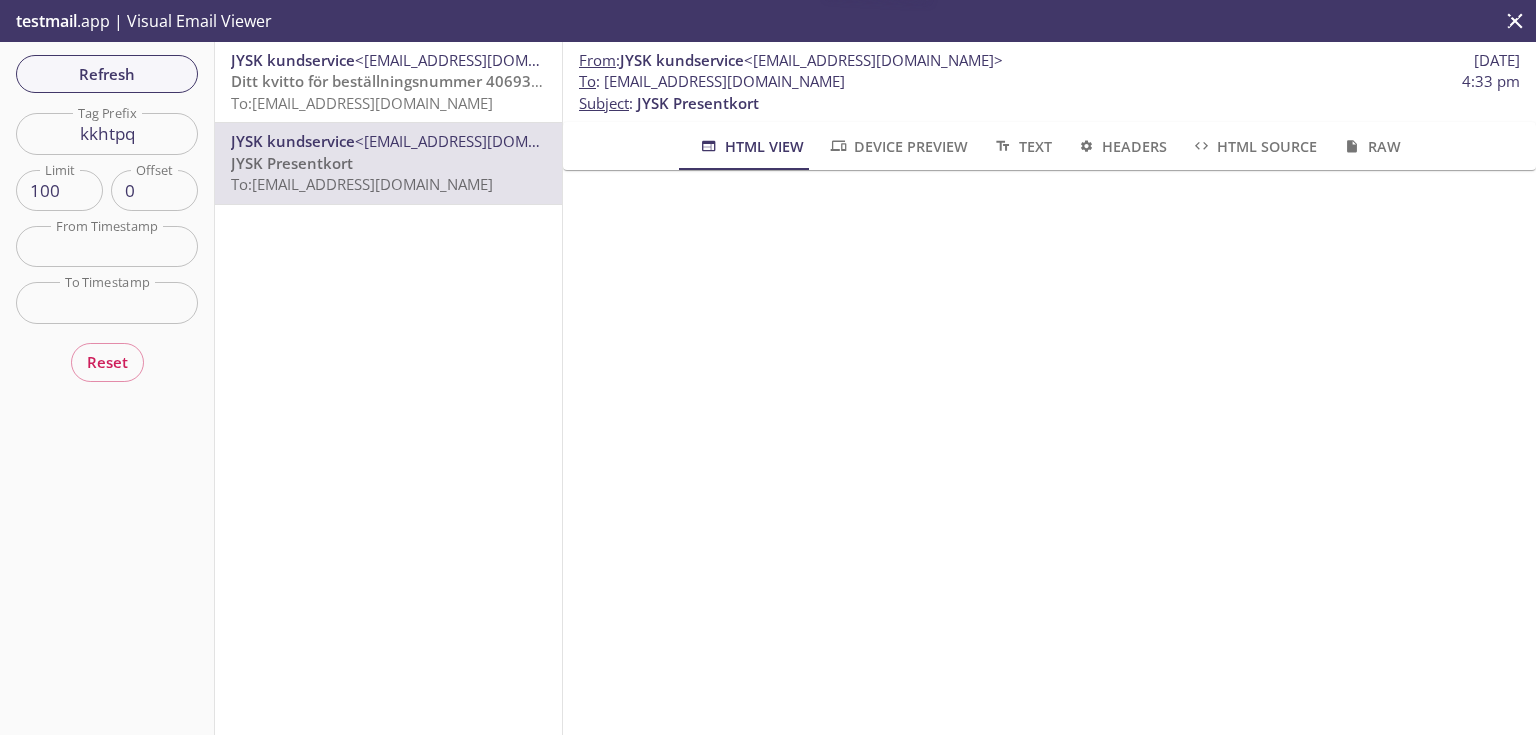 scroll, scrollTop: 320, scrollLeft: 0, axis: vertical 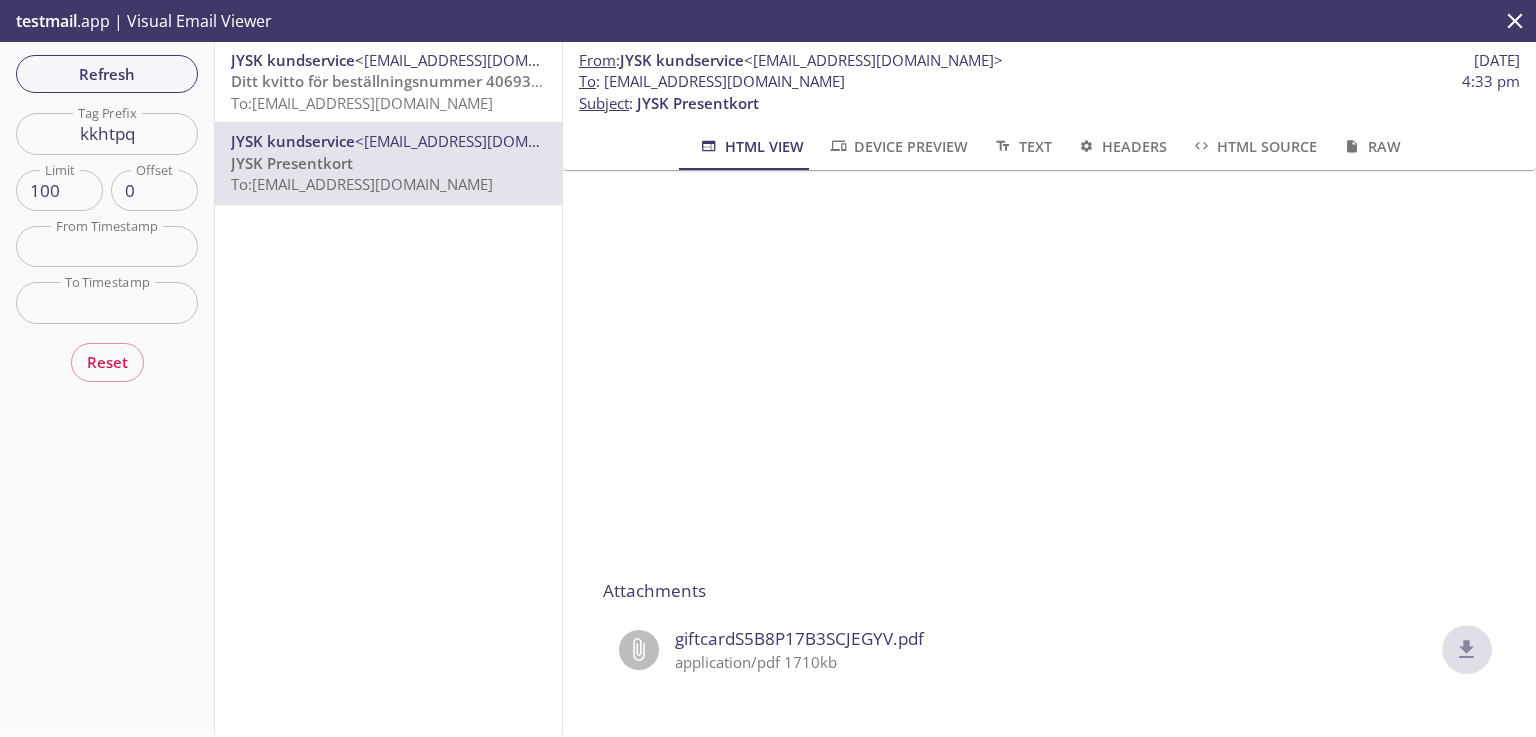 click 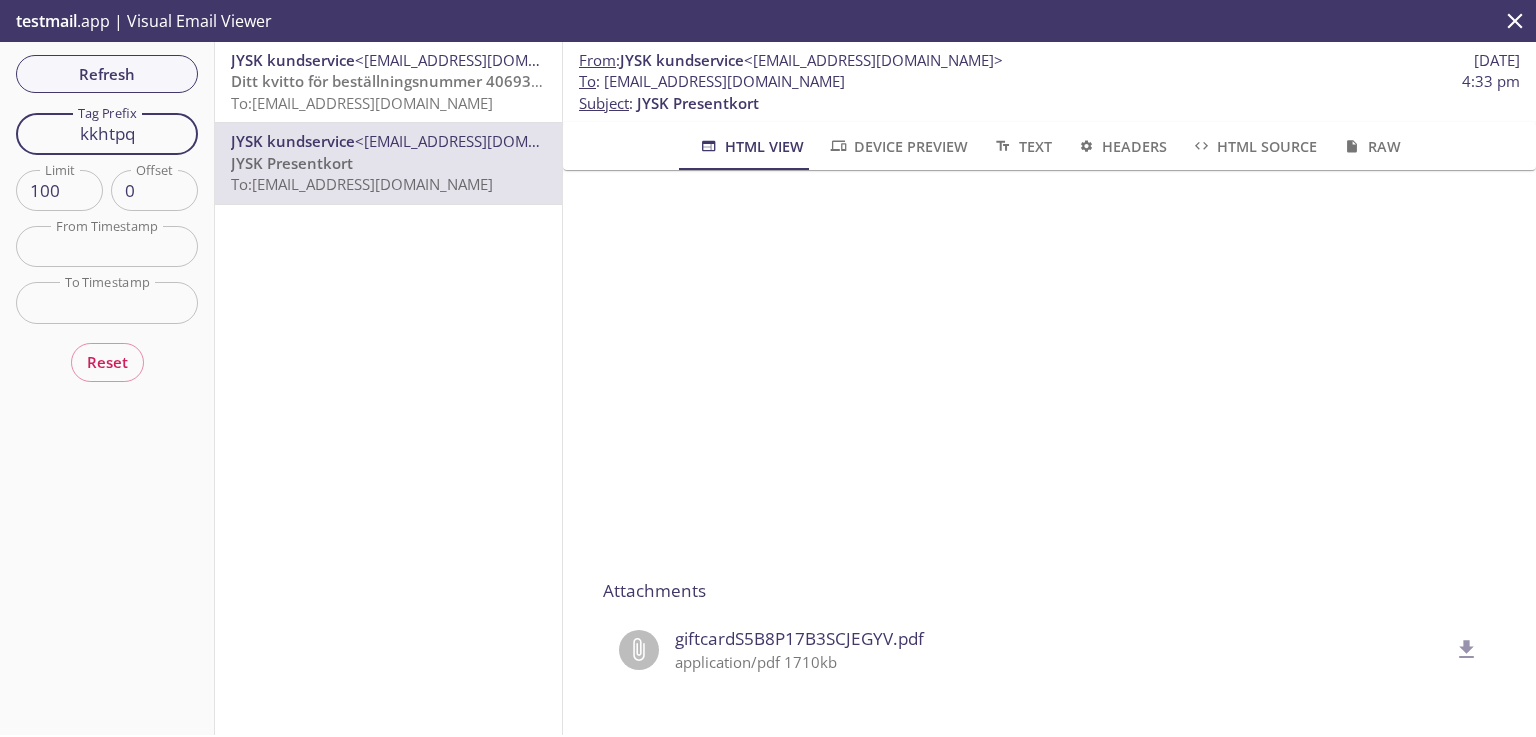 drag, startPoint x: 158, startPoint y: 135, endPoint x: 0, endPoint y: 122, distance: 158.5339 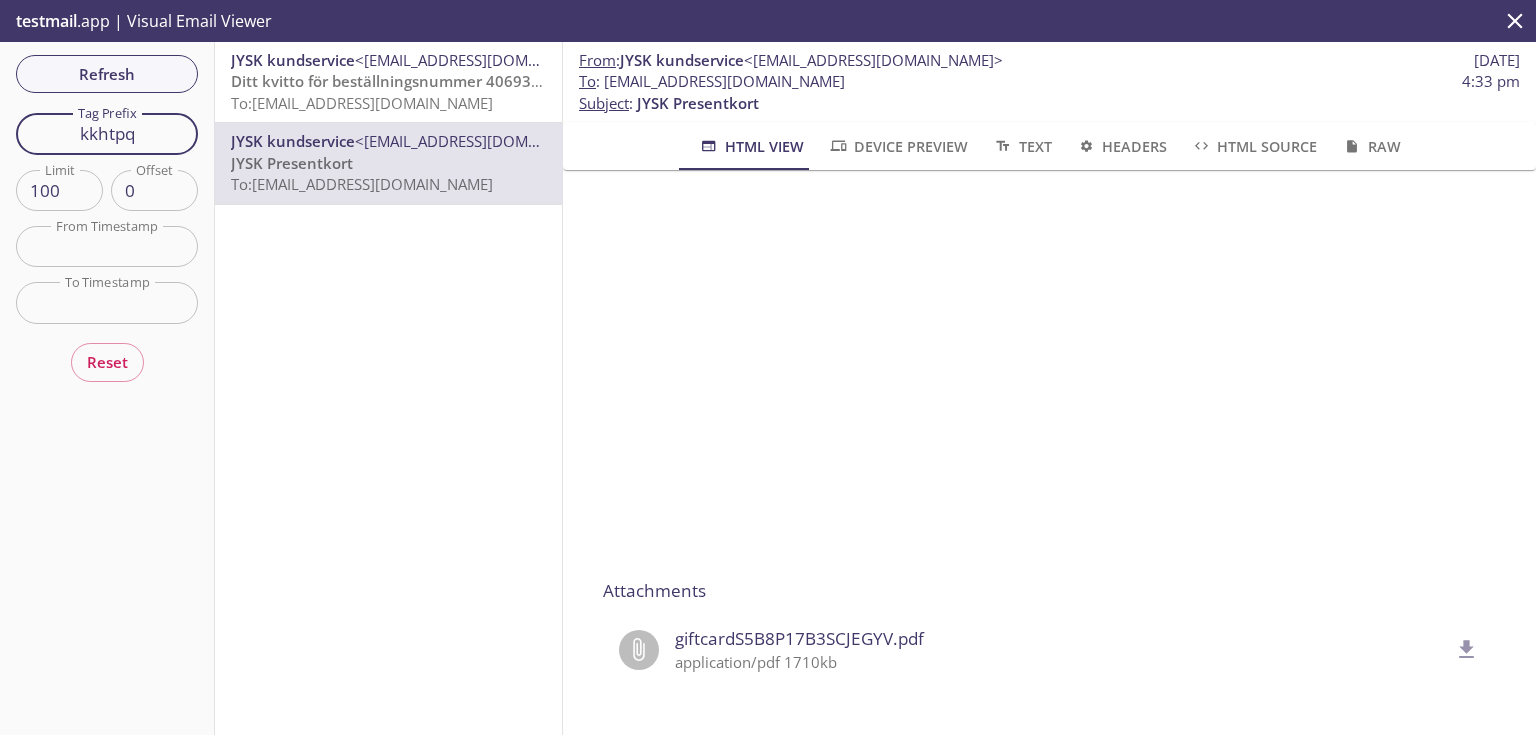 click on "Refresh Filters Tag Prefix kkhtpq Tag Prefix Limit 100 Limit Offset 0 Offset From Timestamp From Timestamp To Timestamp To Timestamp Reset" at bounding box center (107, 388) 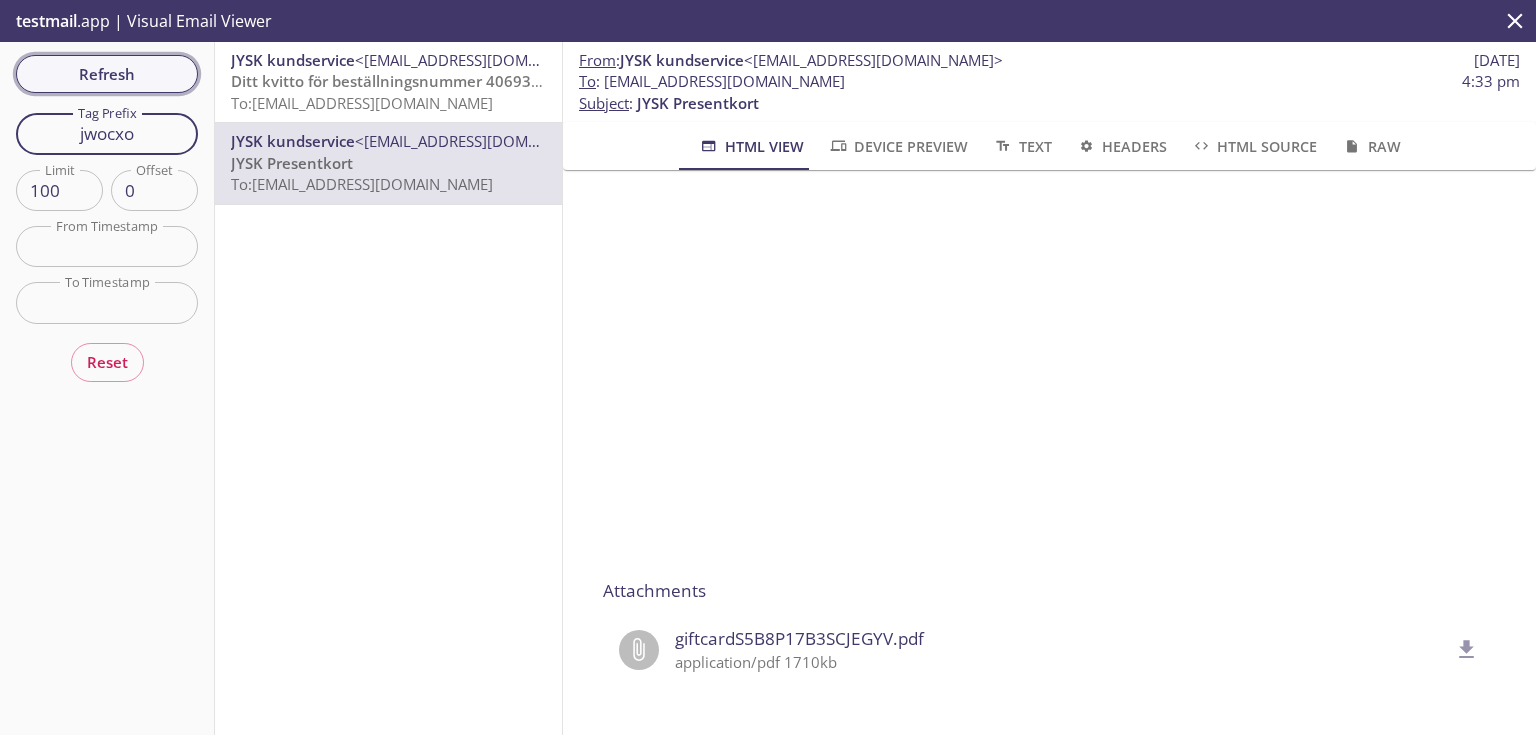 type on "jwocxo" 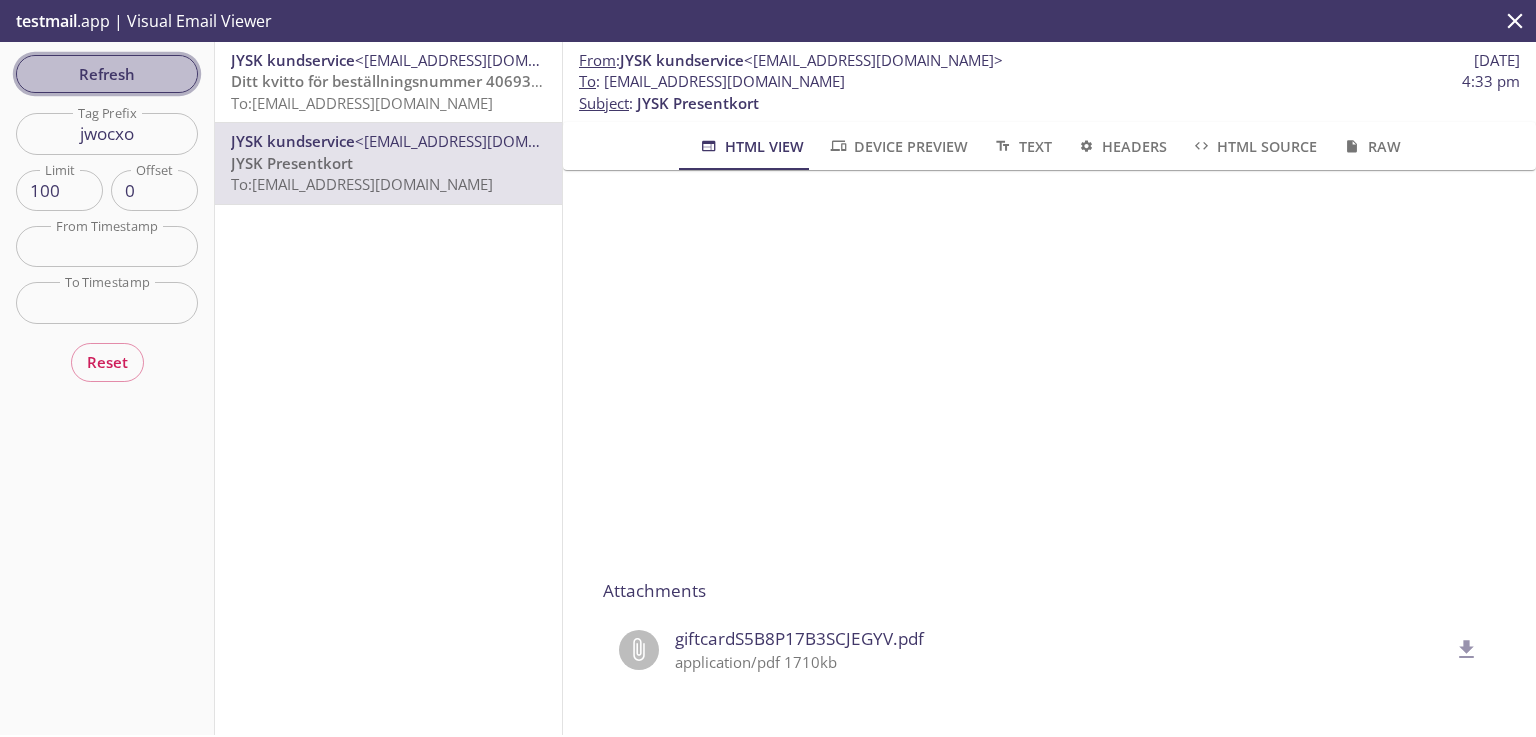 click on "Refresh" at bounding box center (107, 74) 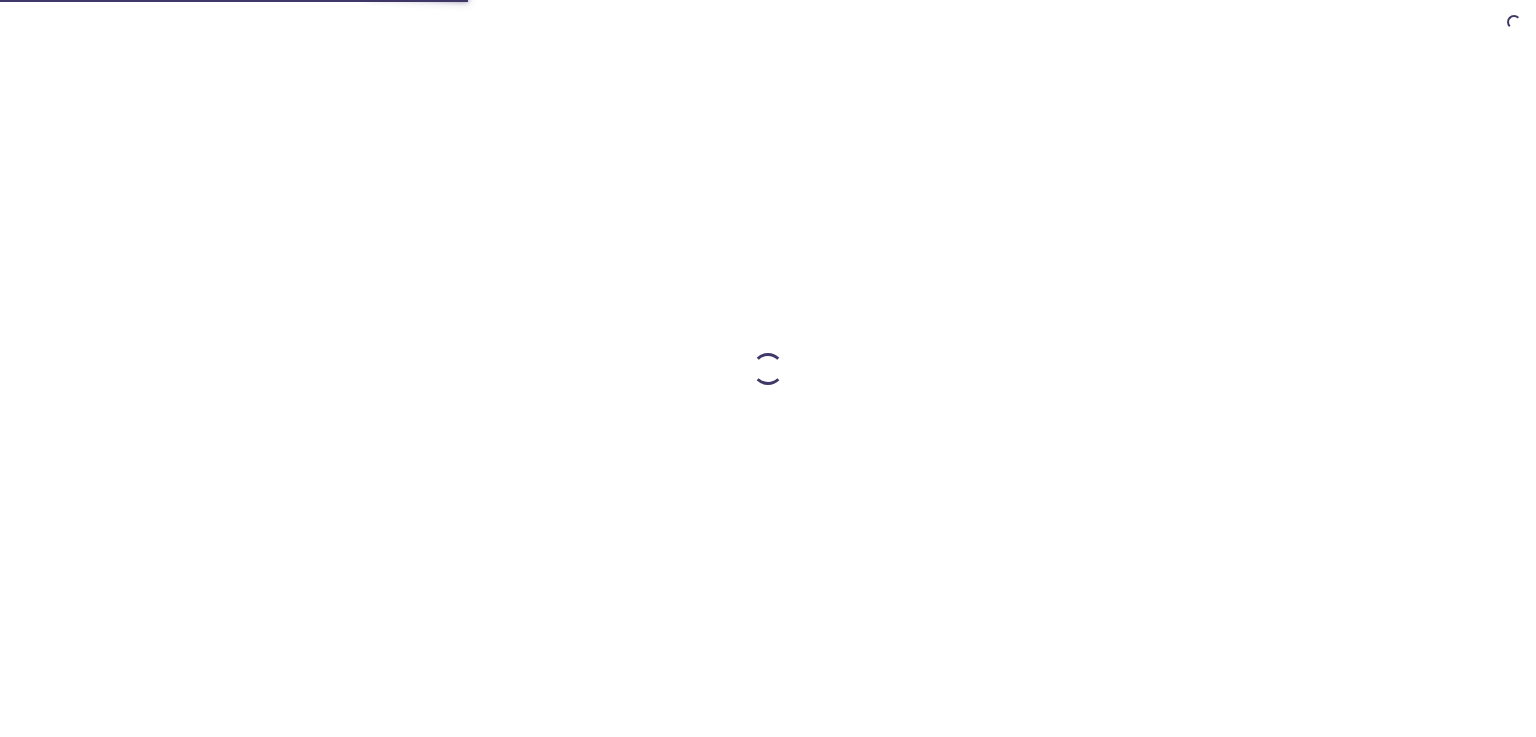 scroll, scrollTop: 0, scrollLeft: 0, axis: both 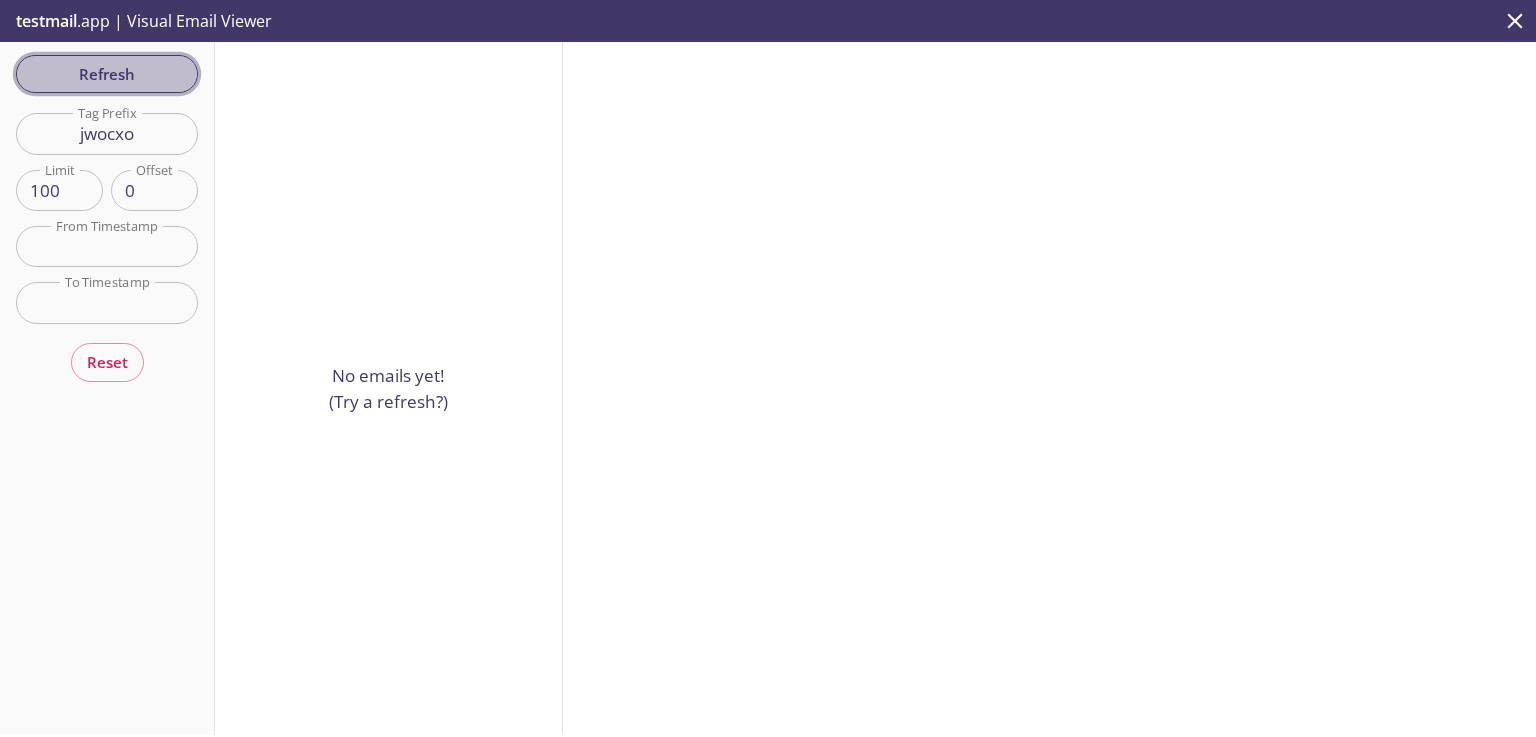 click on "Refresh" at bounding box center [107, 74] 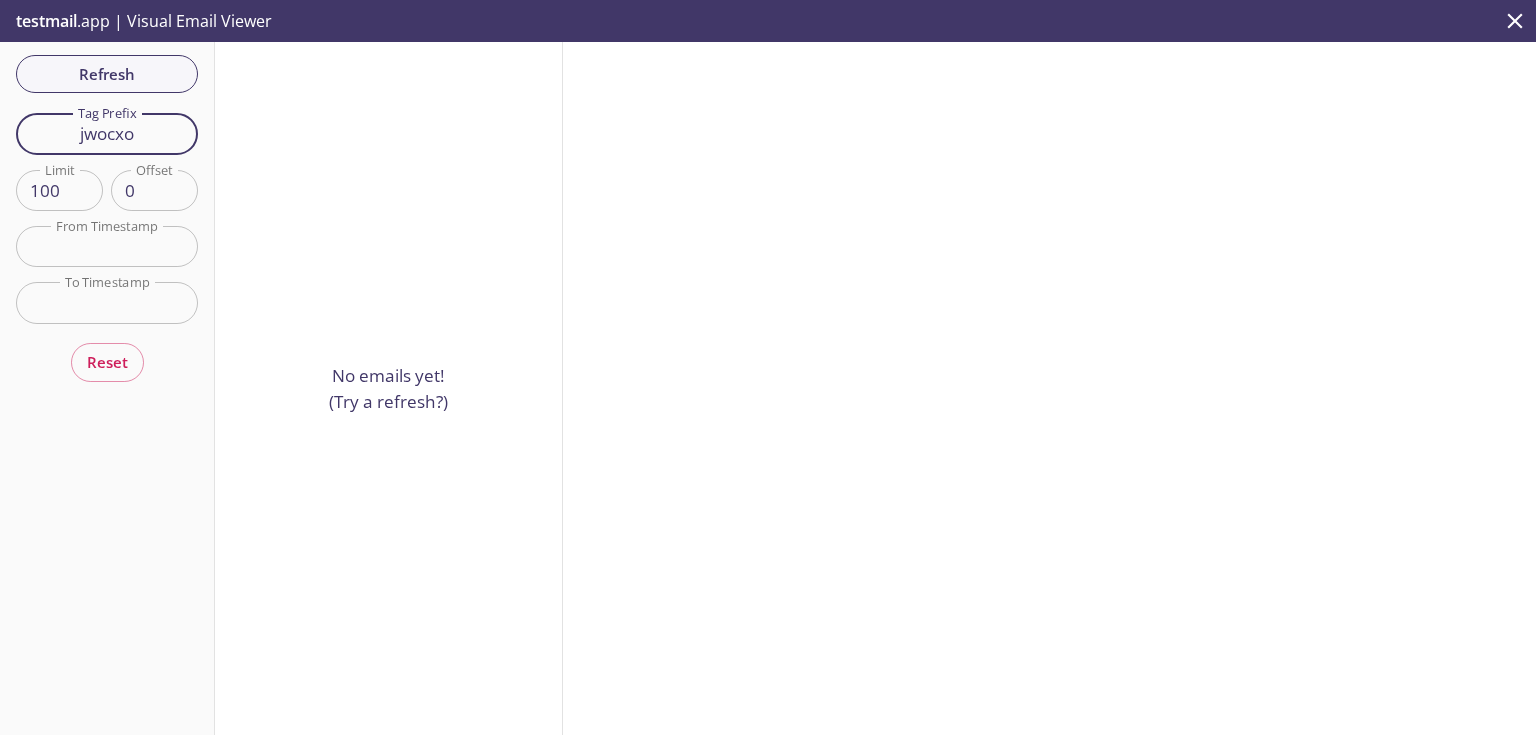drag, startPoint x: 150, startPoint y: 131, endPoint x: 44, endPoint y: 127, distance: 106.07545 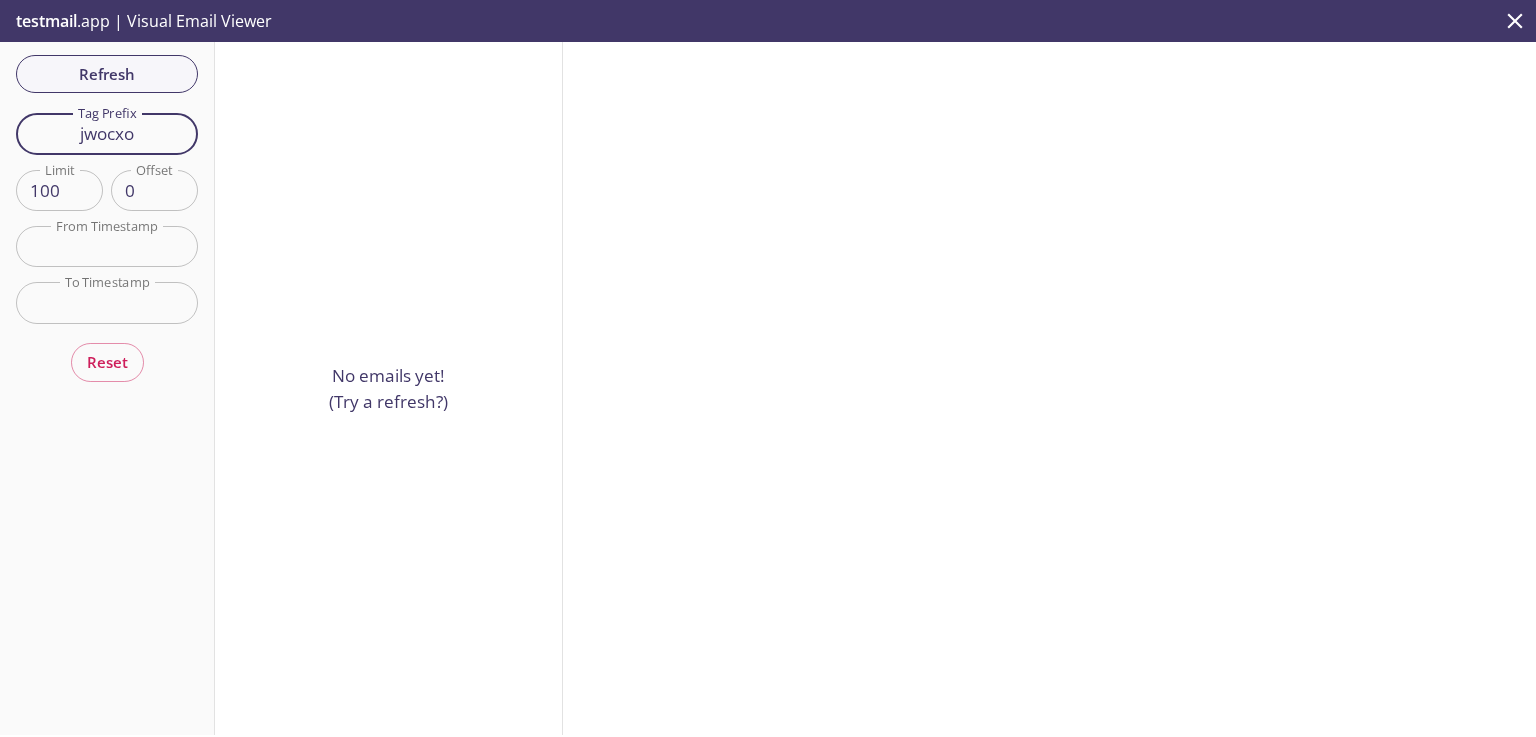 click on "jwocxo" at bounding box center (107, 133) 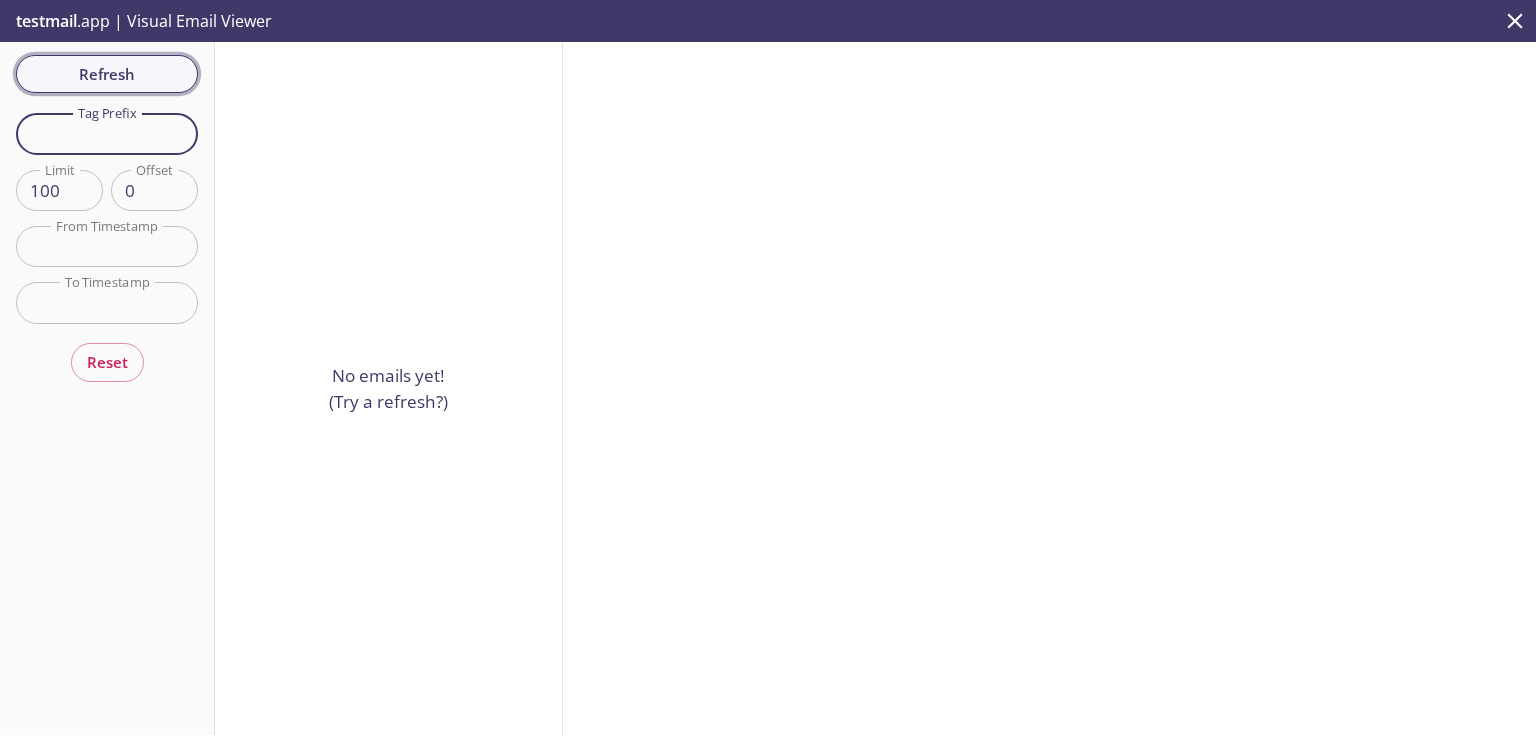 click on "Refresh Filters Tag Prefix Tag Prefix Limit 100 Limit Offset 0 Offset From Timestamp From Timestamp To Timestamp To Timestamp Reset" at bounding box center (107, 388) 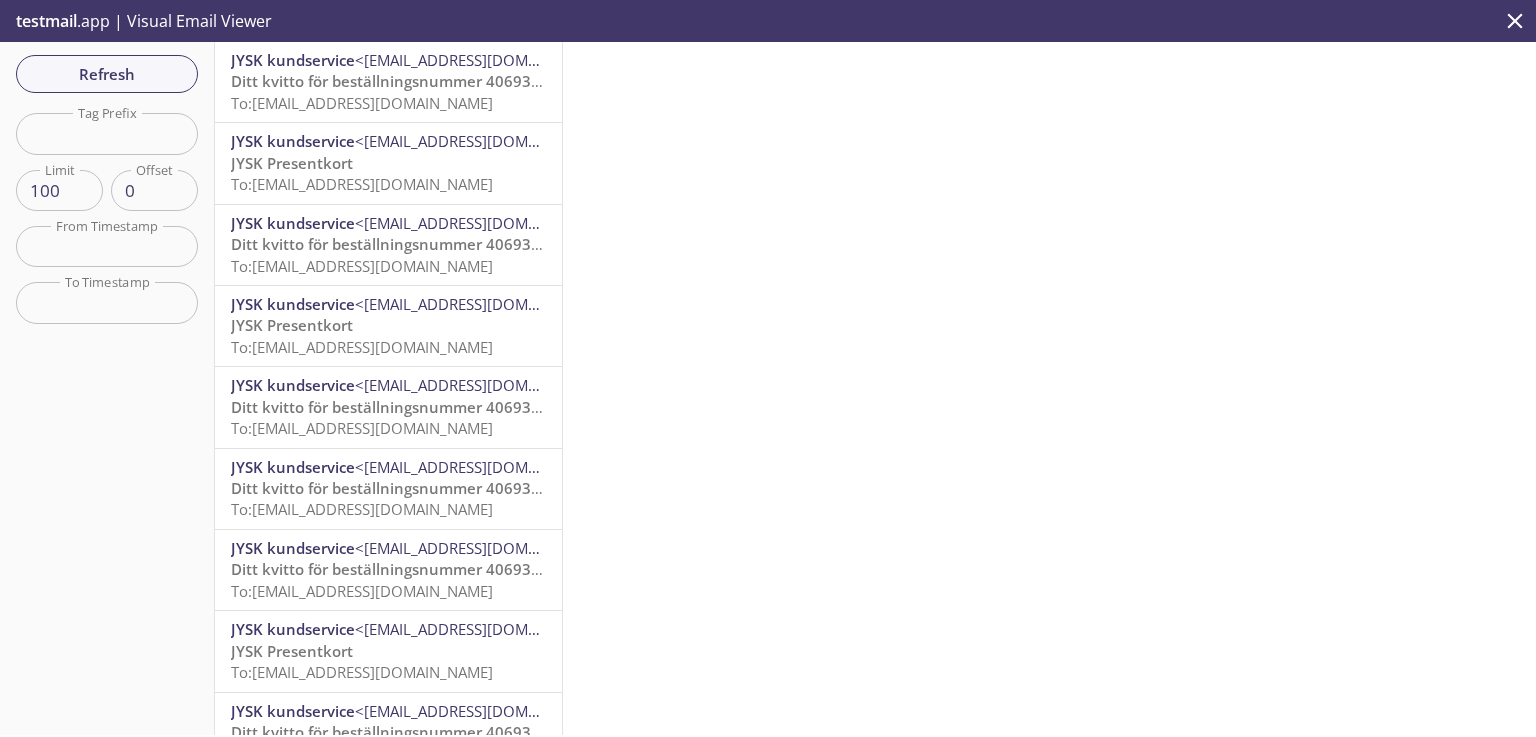click at bounding box center (107, 133) 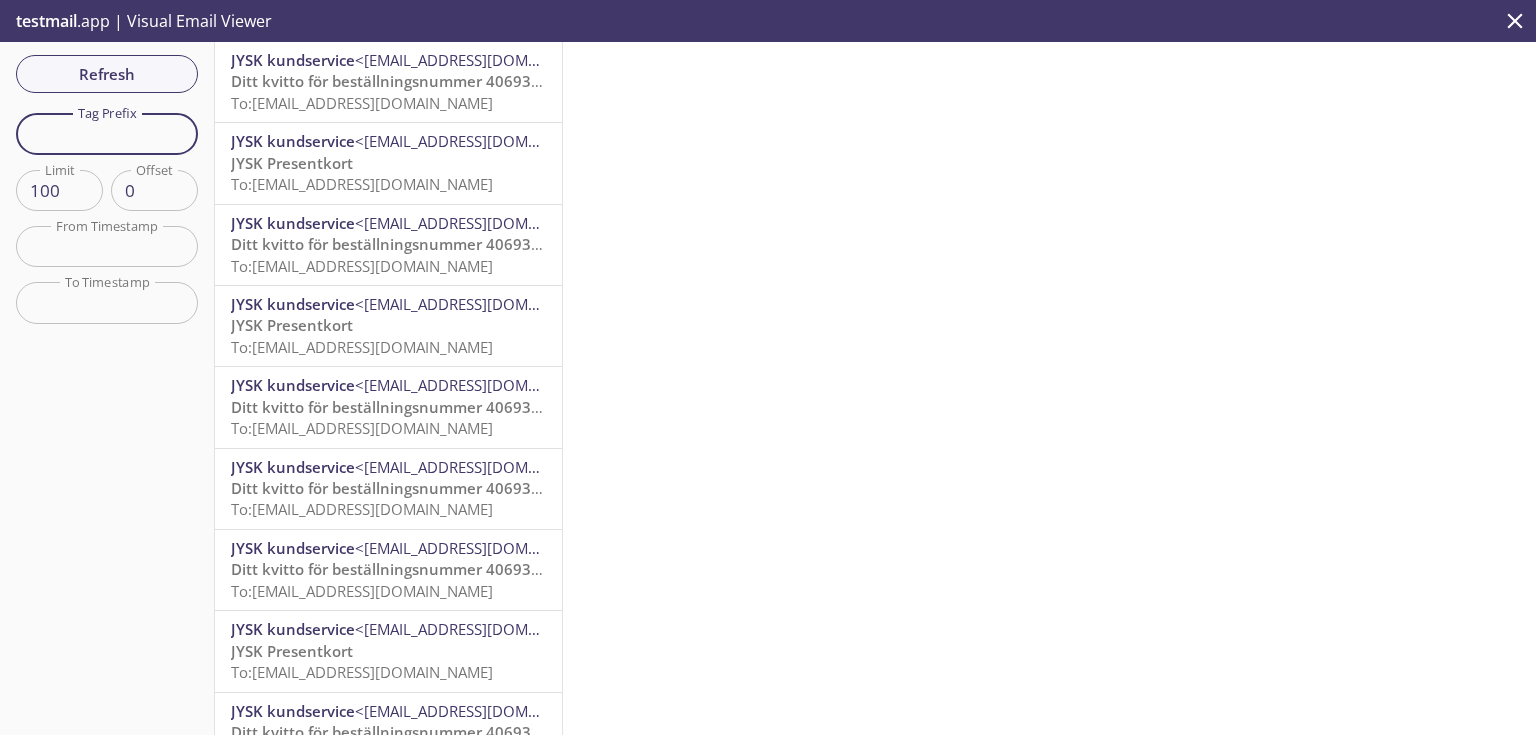 paste on "jwocxo" 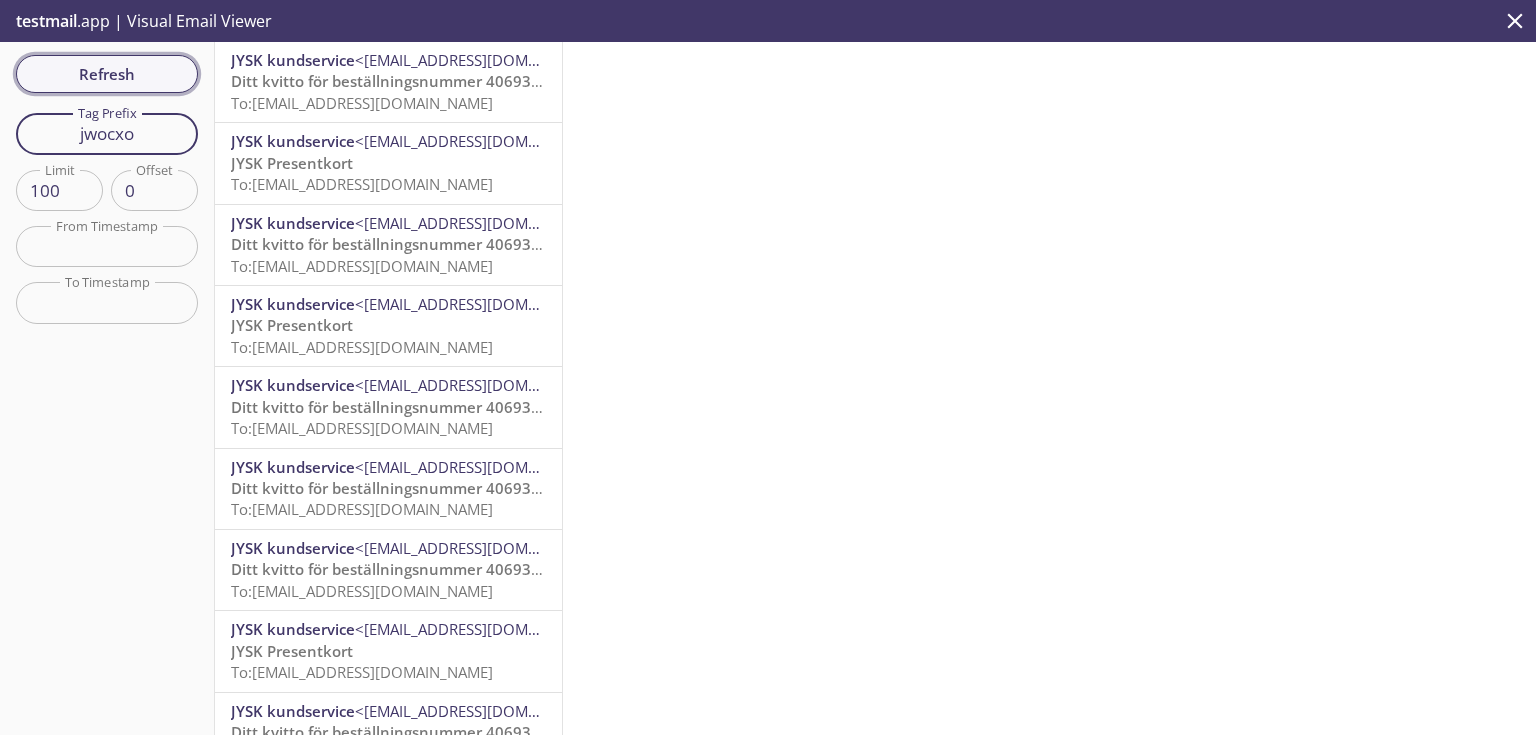 type on "jwocxo" 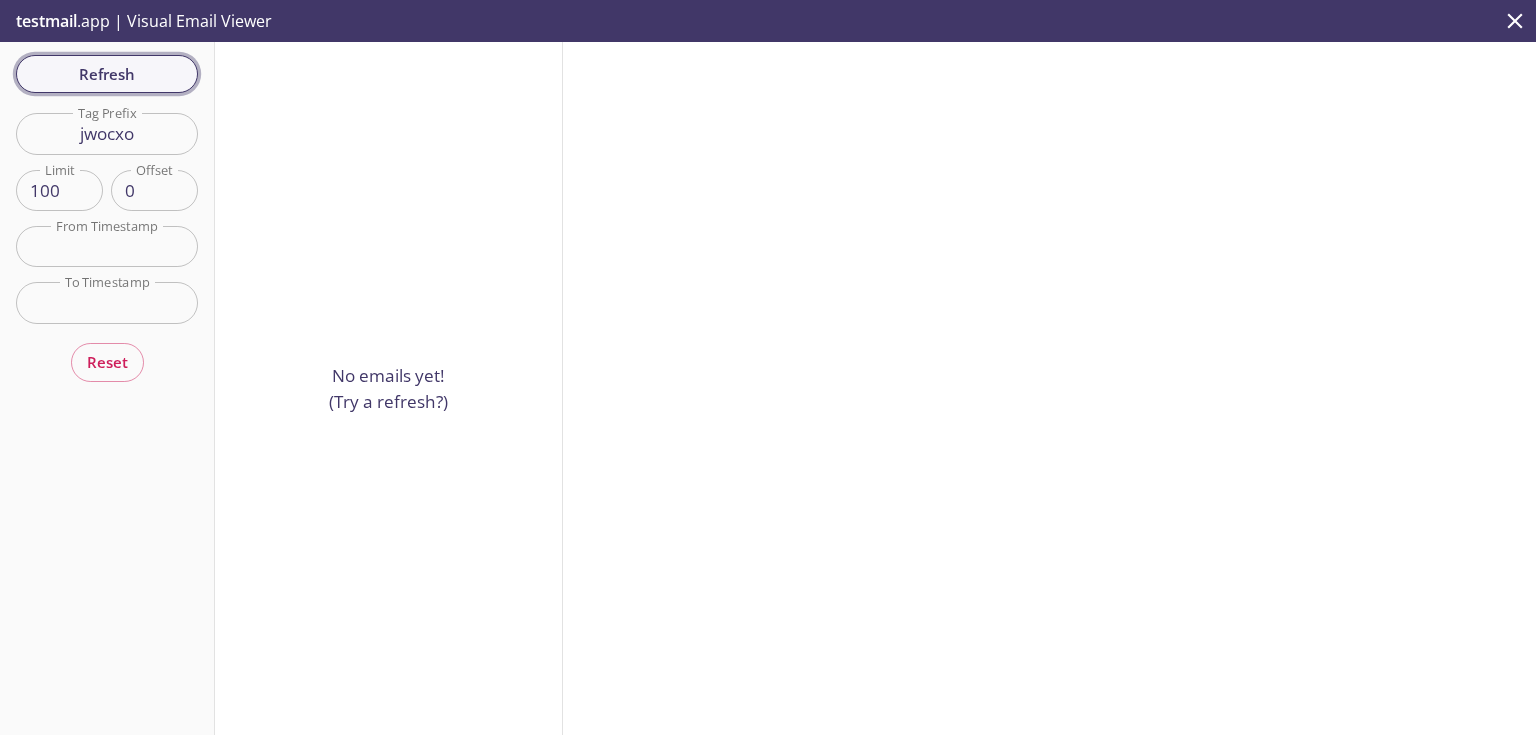 click on "Refresh" at bounding box center (107, 74) 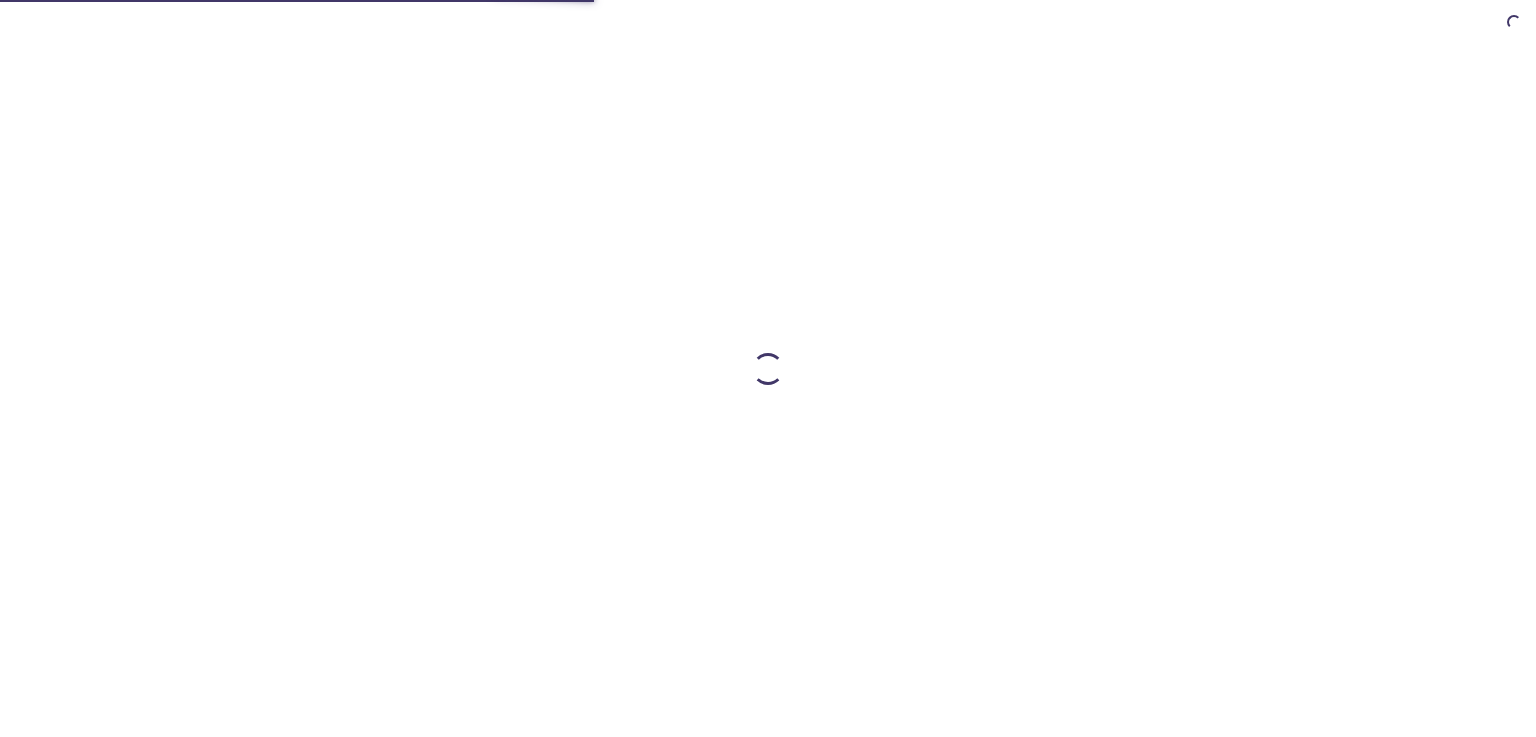 scroll, scrollTop: 0, scrollLeft: 0, axis: both 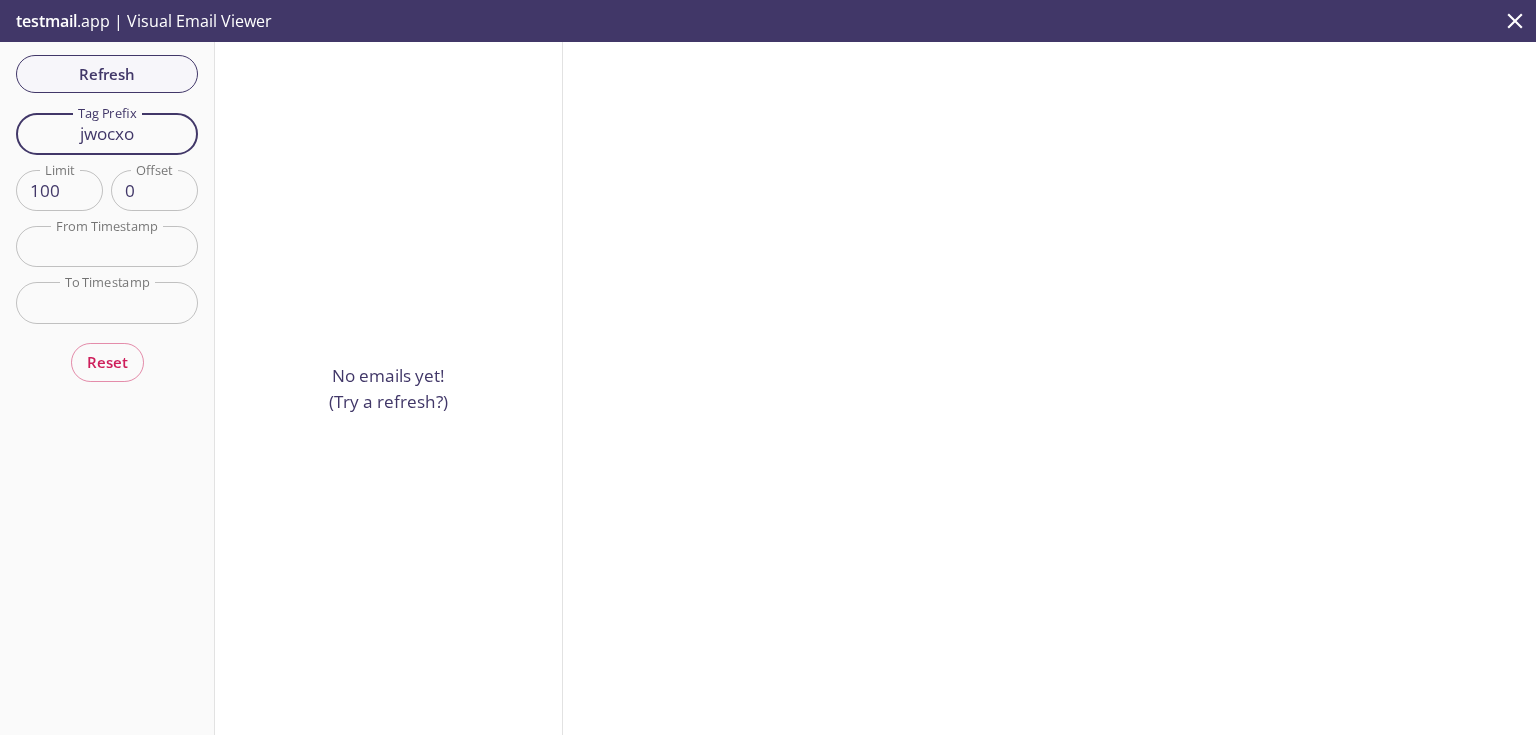 drag, startPoint x: 144, startPoint y: 129, endPoint x: 43, endPoint y: 106, distance: 103.58572 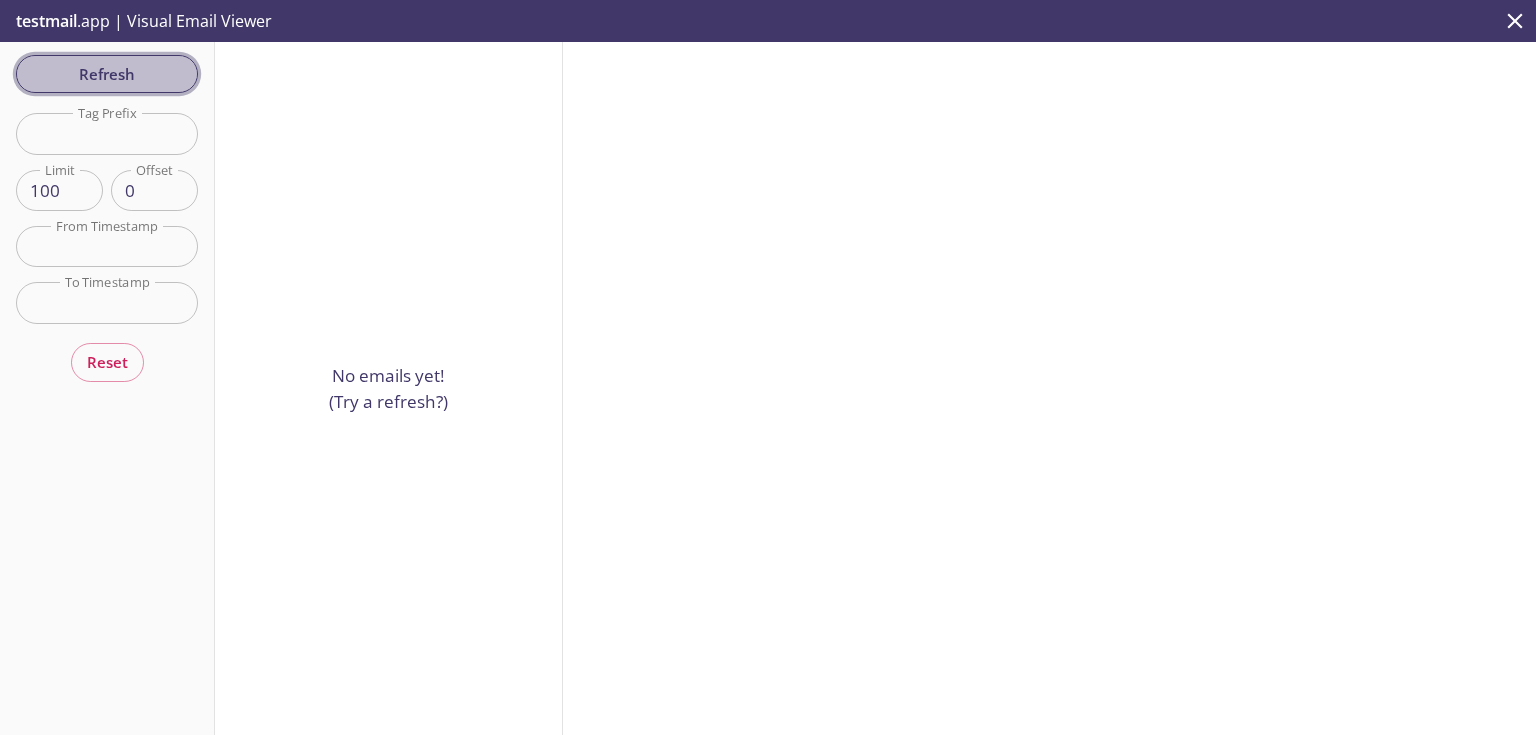 click on "Refresh" at bounding box center (107, 74) 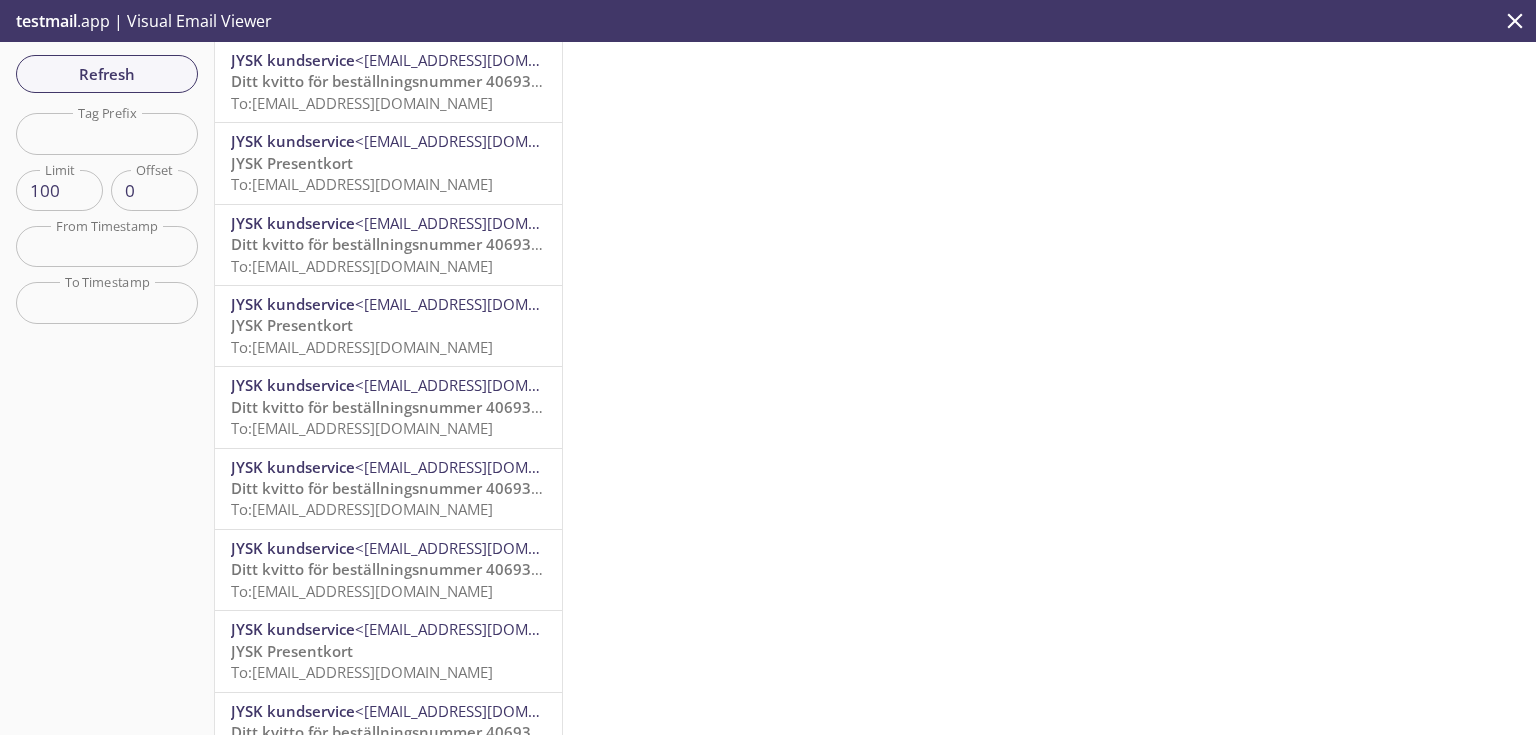 click at bounding box center [107, 133] 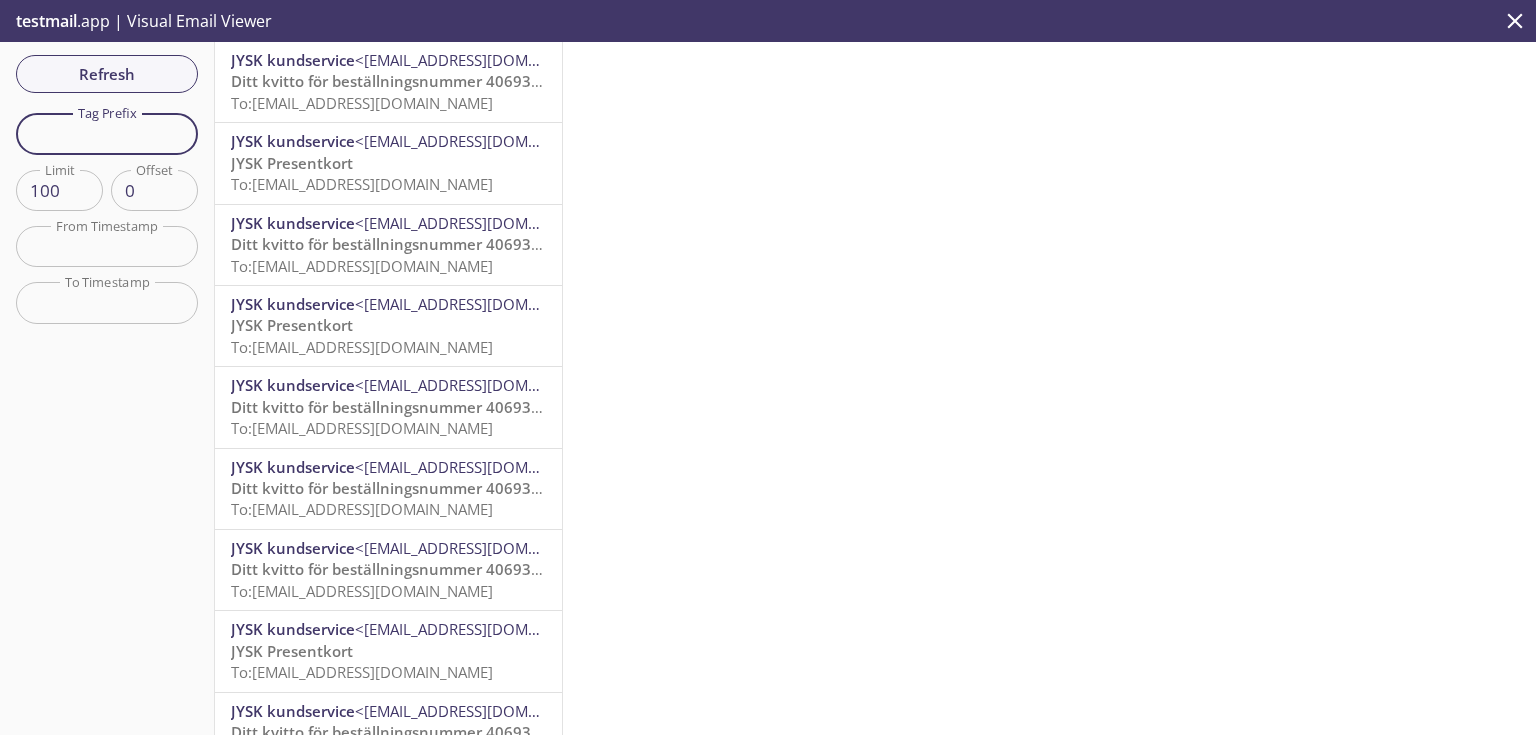 paste on "jwocxo" 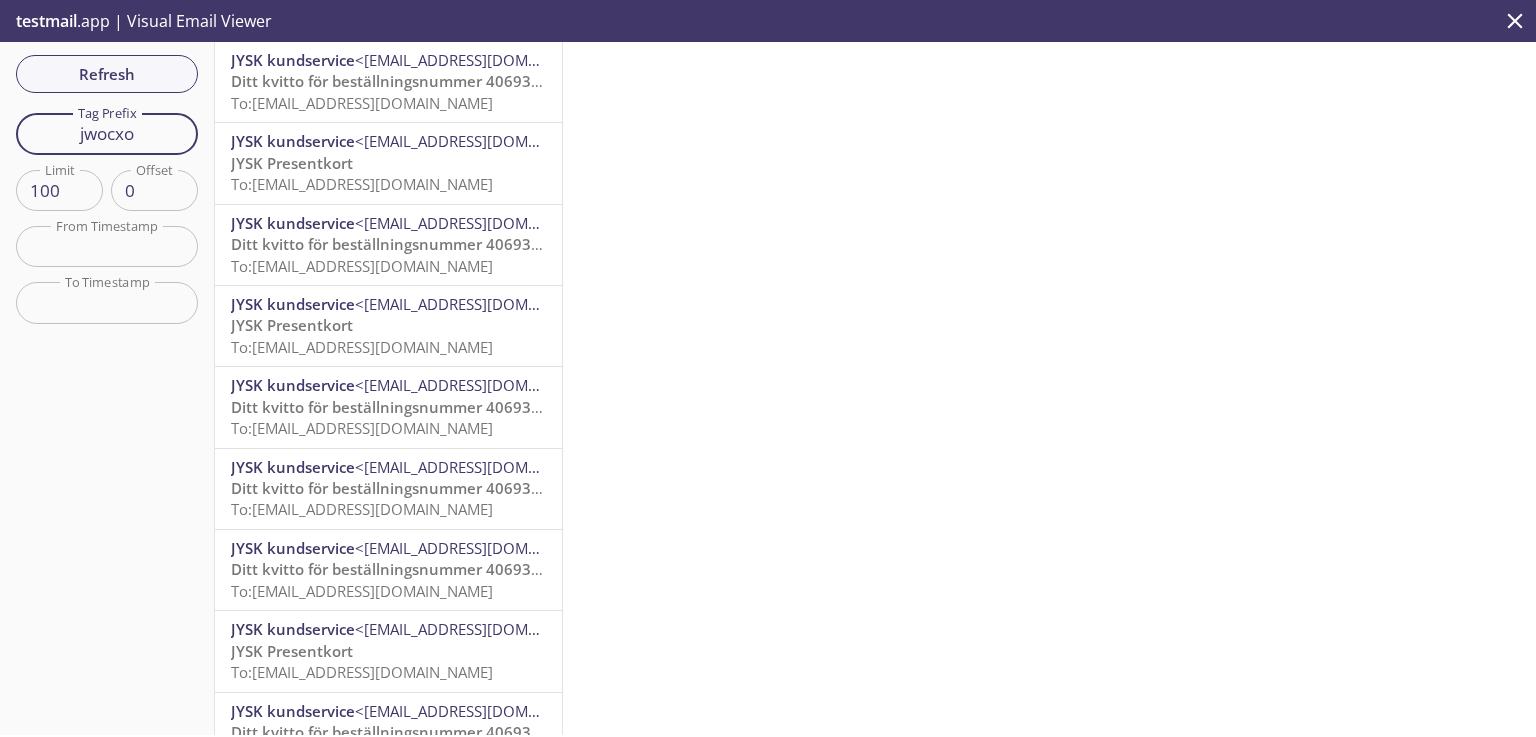 type on "jwocxo" 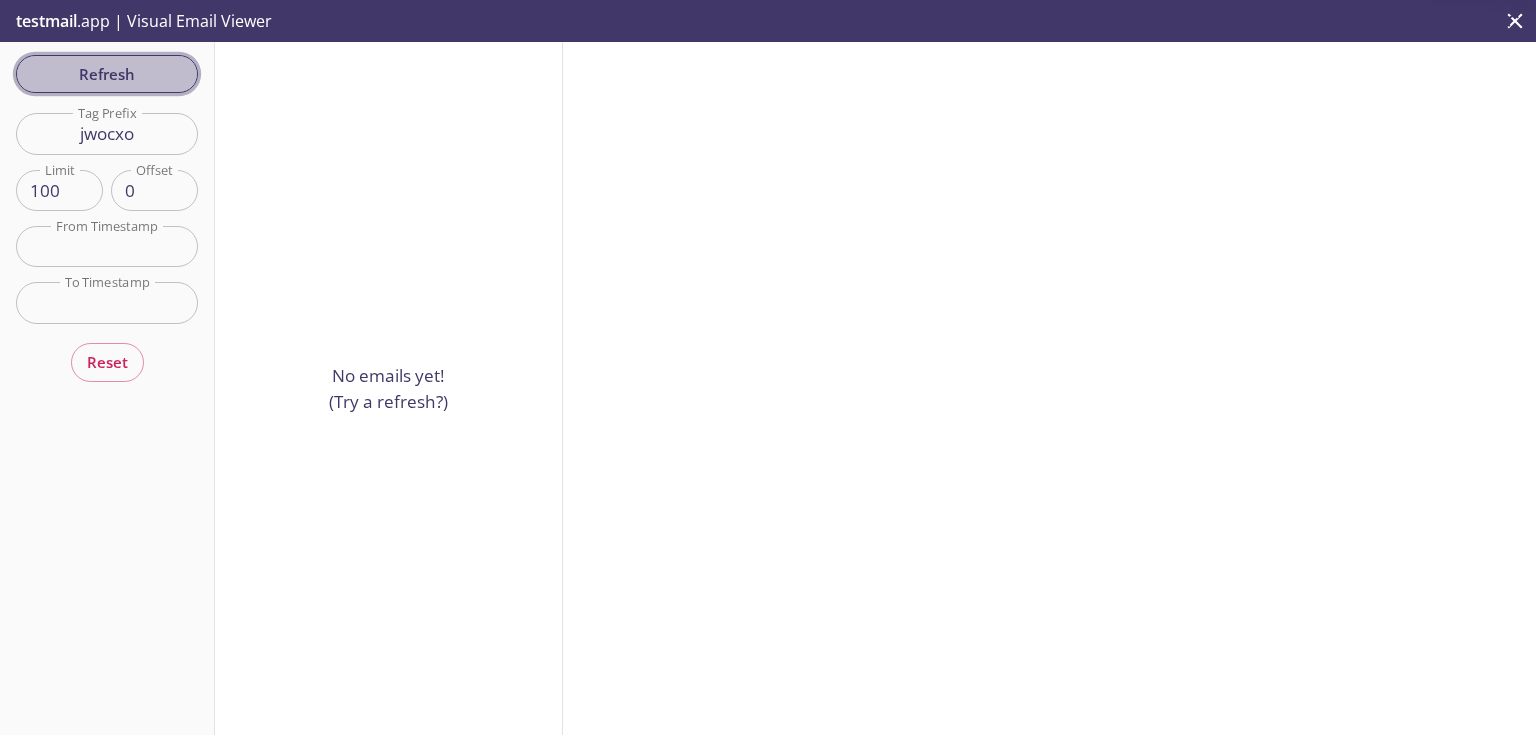 click on "Refresh" at bounding box center (107, 74) 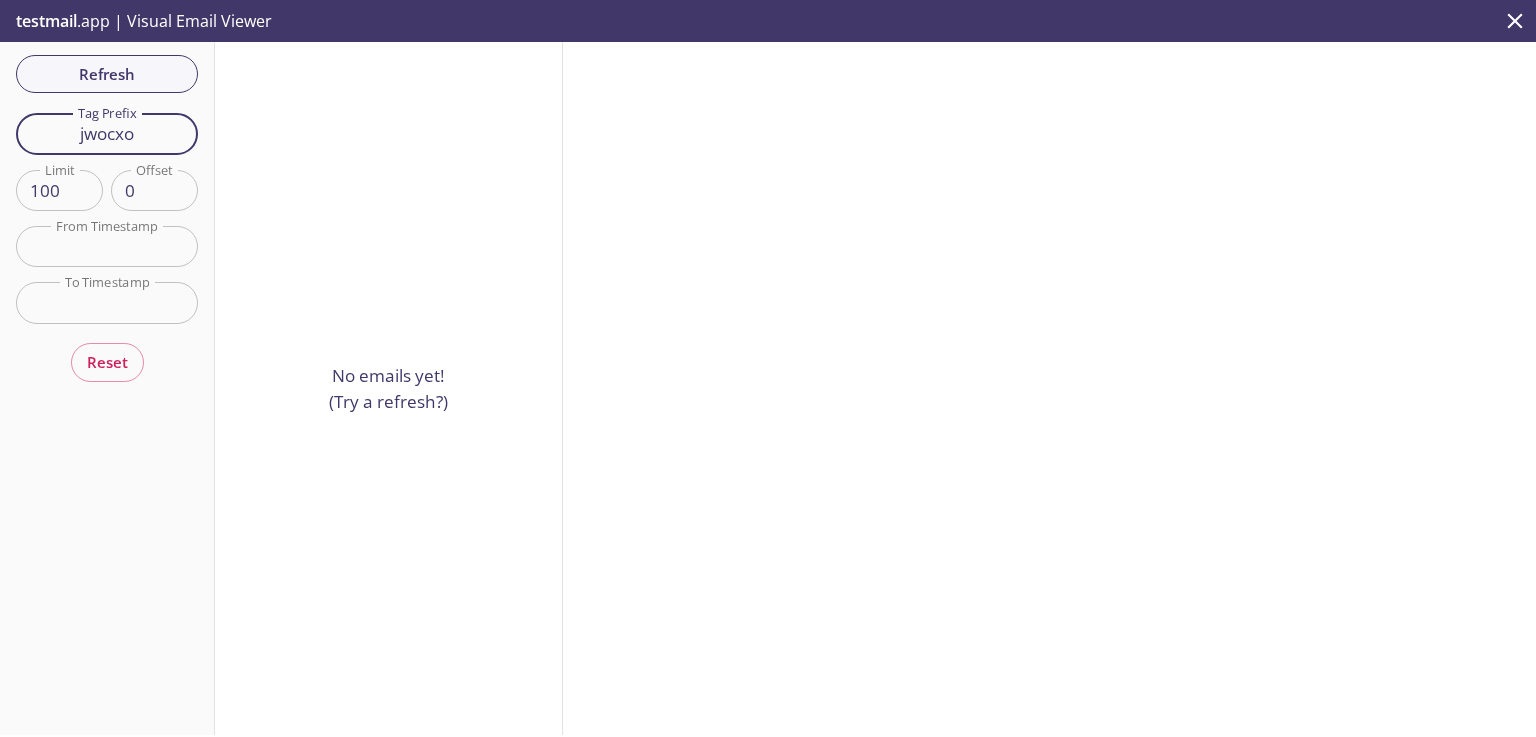 drag, startPoint x: 150, startPoint y: 131, endPoint x: 22, endPoint y: 110, distance: 129.71121 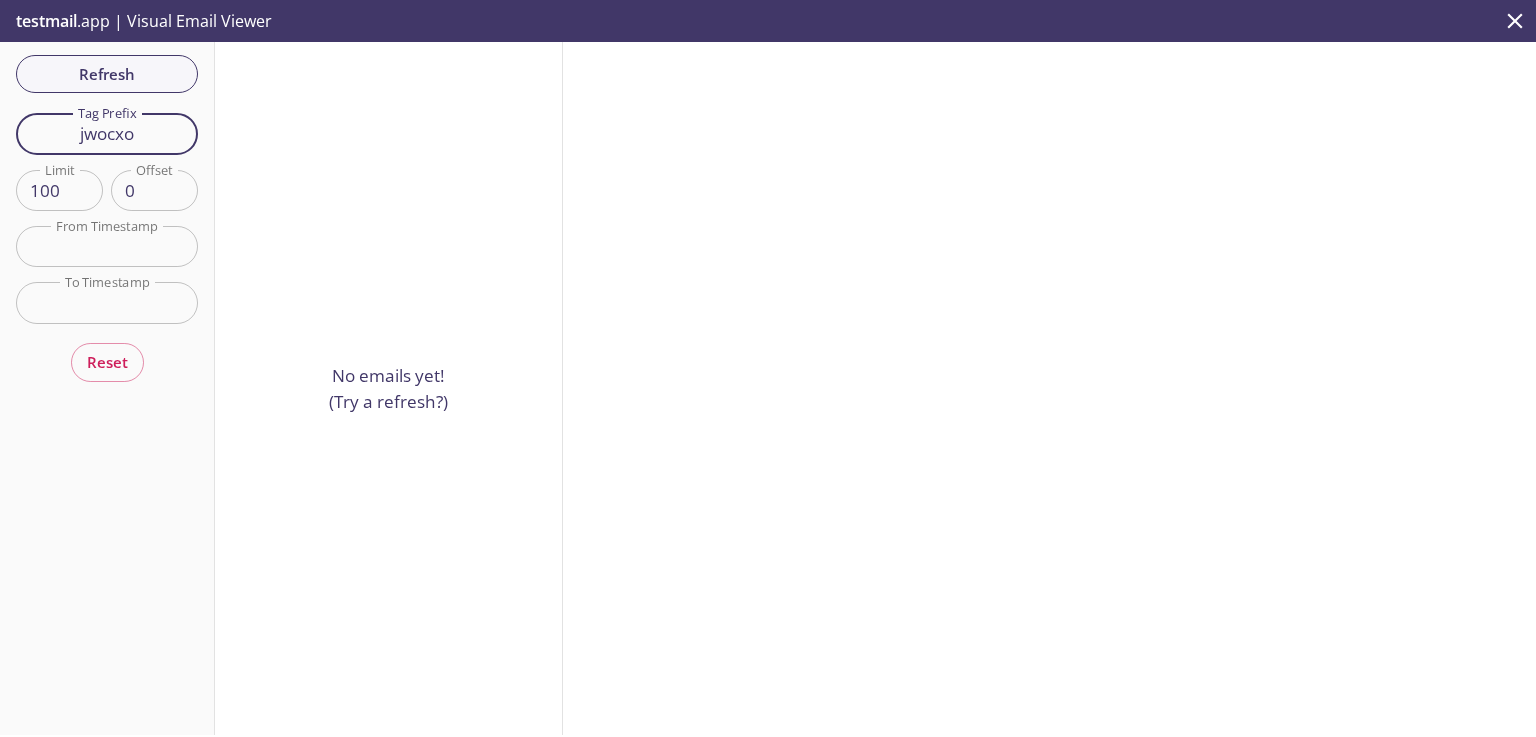 click on "Refresh Filters Tag Prefix jwocxo Tag Prefix Limit 100 Limit Offset 0 Offset From Timestamp From Timestamp To Timestamp To Timestamp Reset" at bounding box center [107, 388] 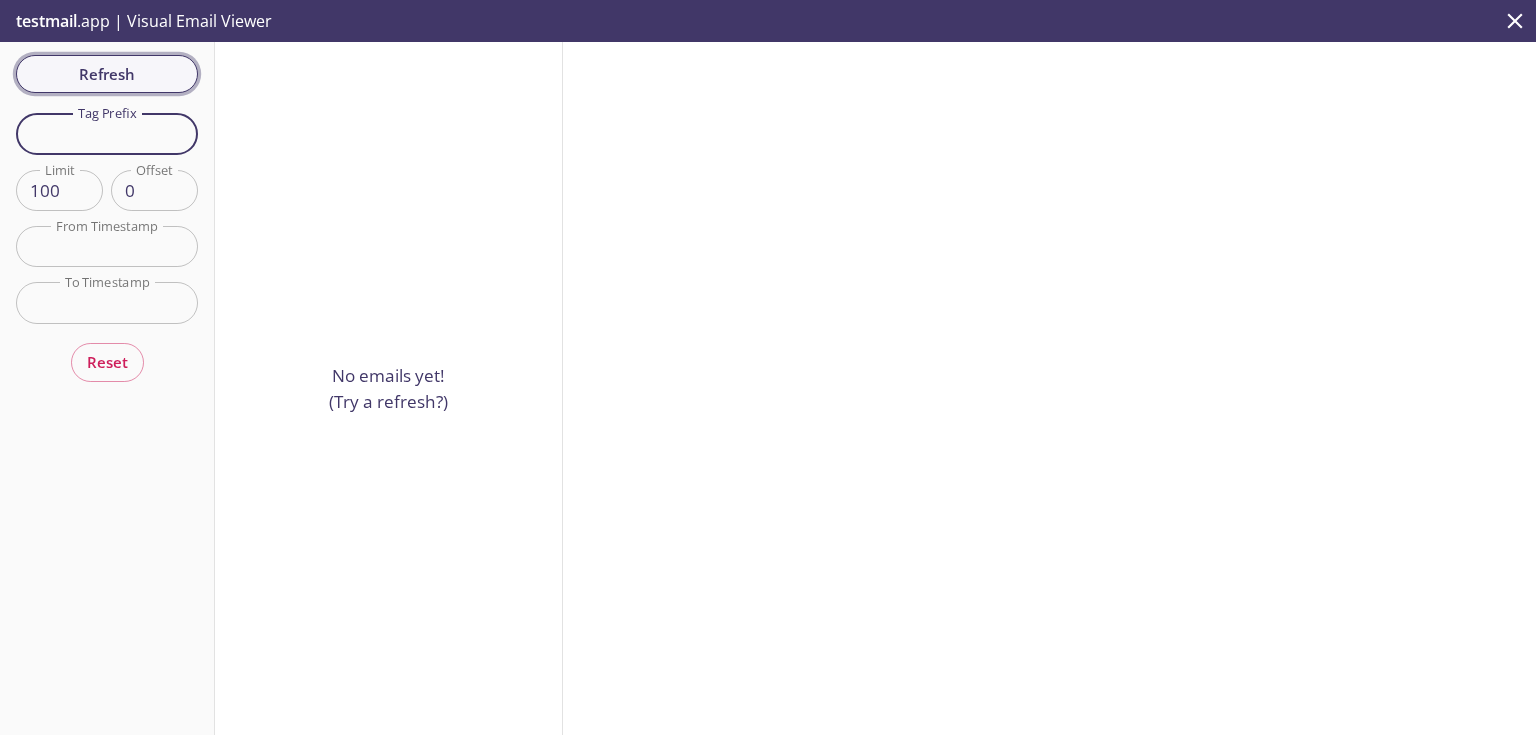 type 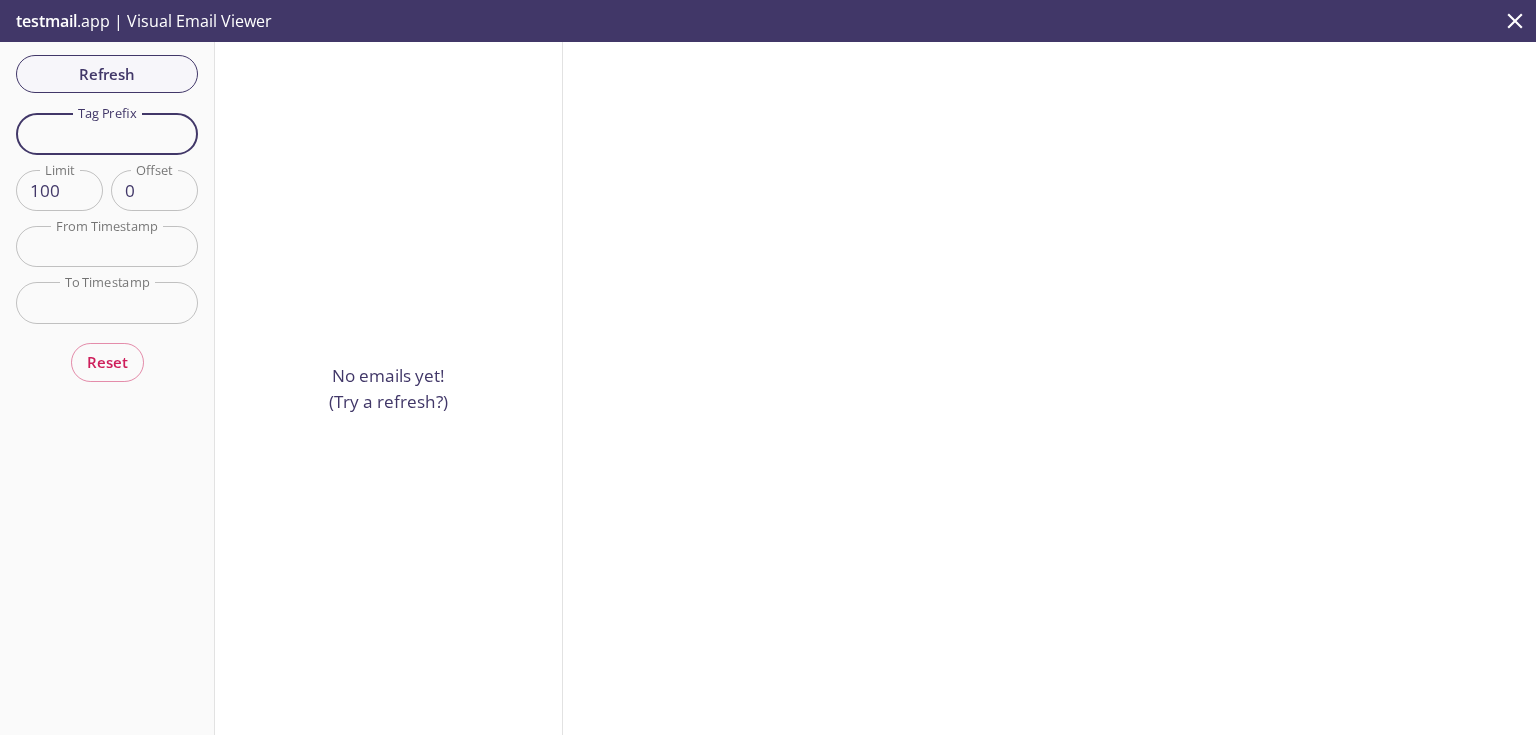 click on "Refresh" at bounding box center (107, 74) 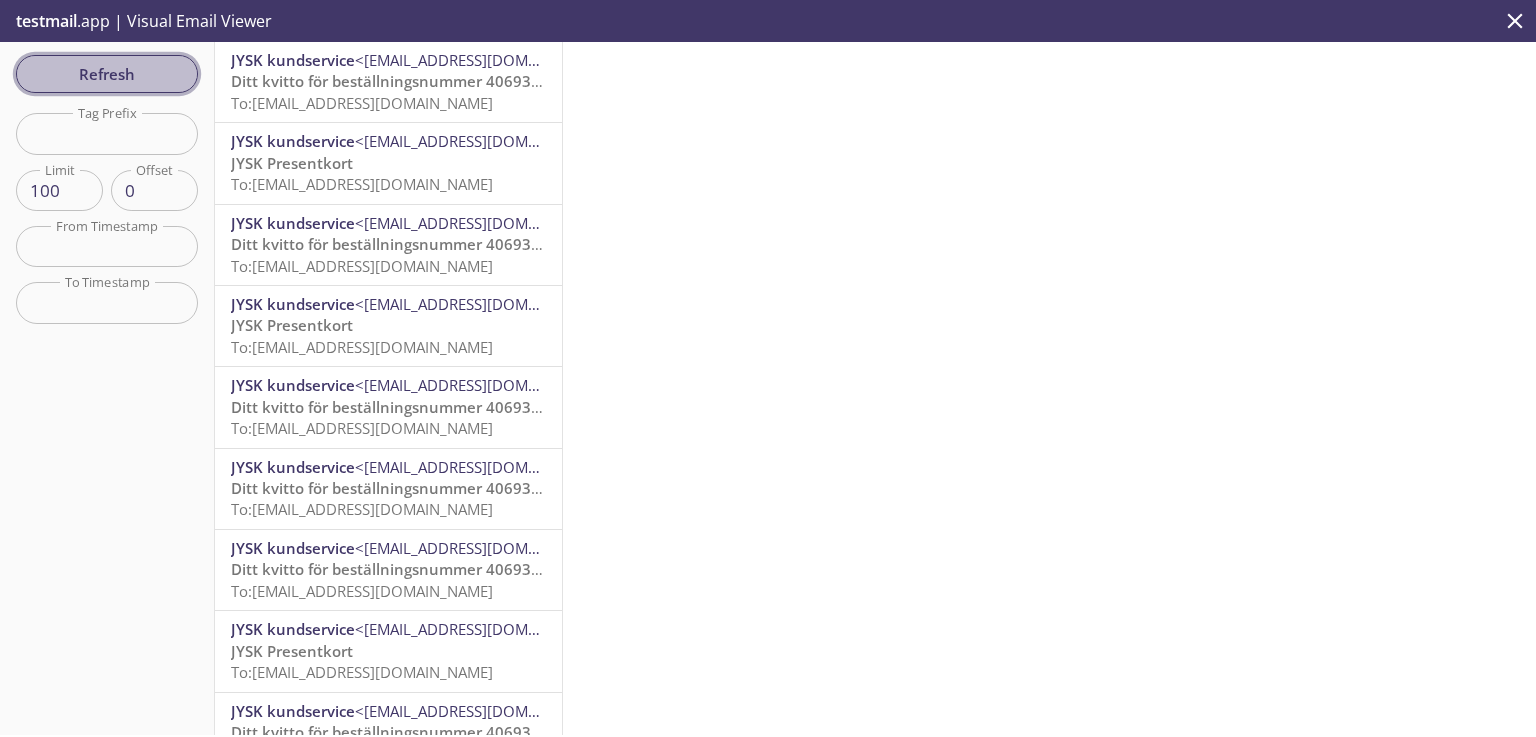 click on "Refresh" at bounding box center (107, 74) 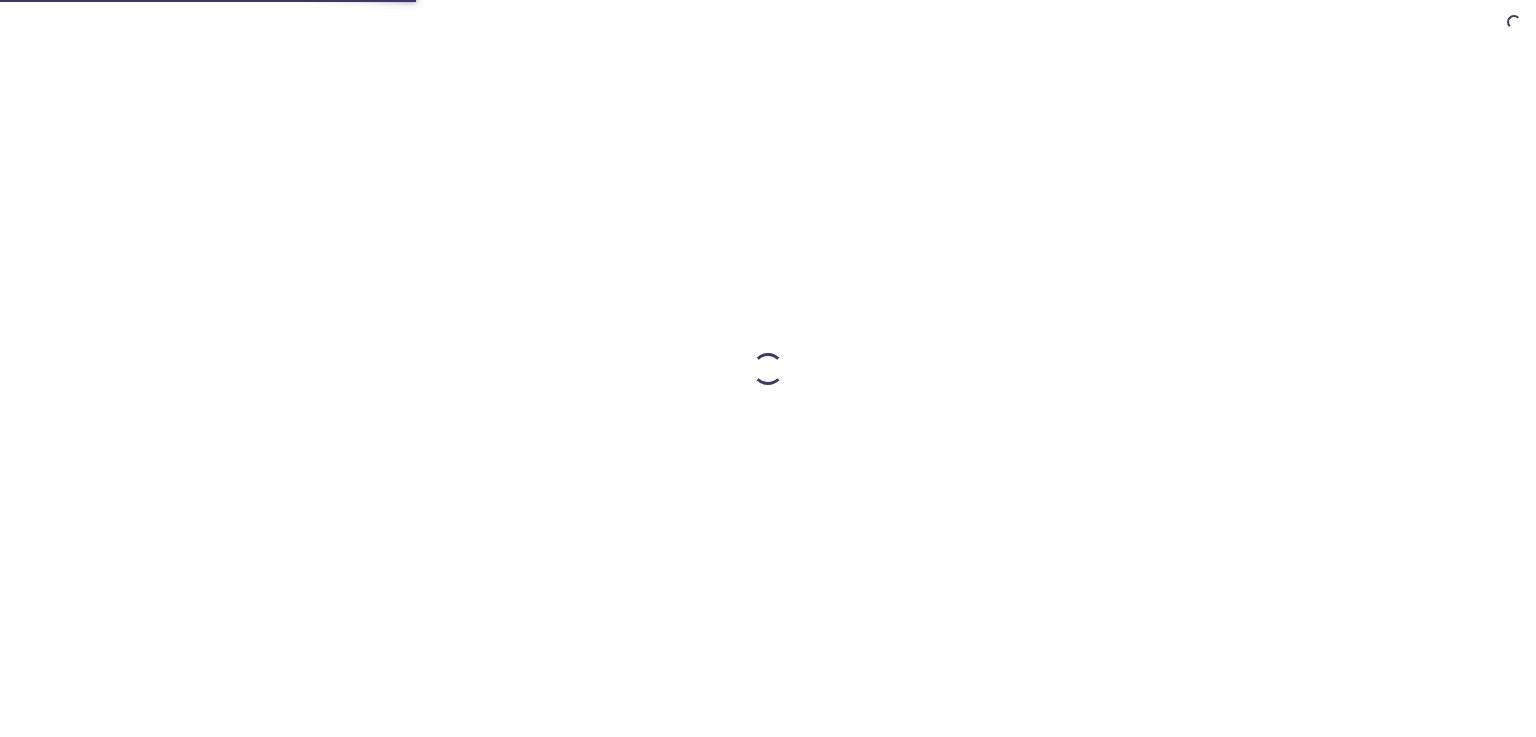 scroll, scrollTop: 0, scrollLeft: 0, axis: both 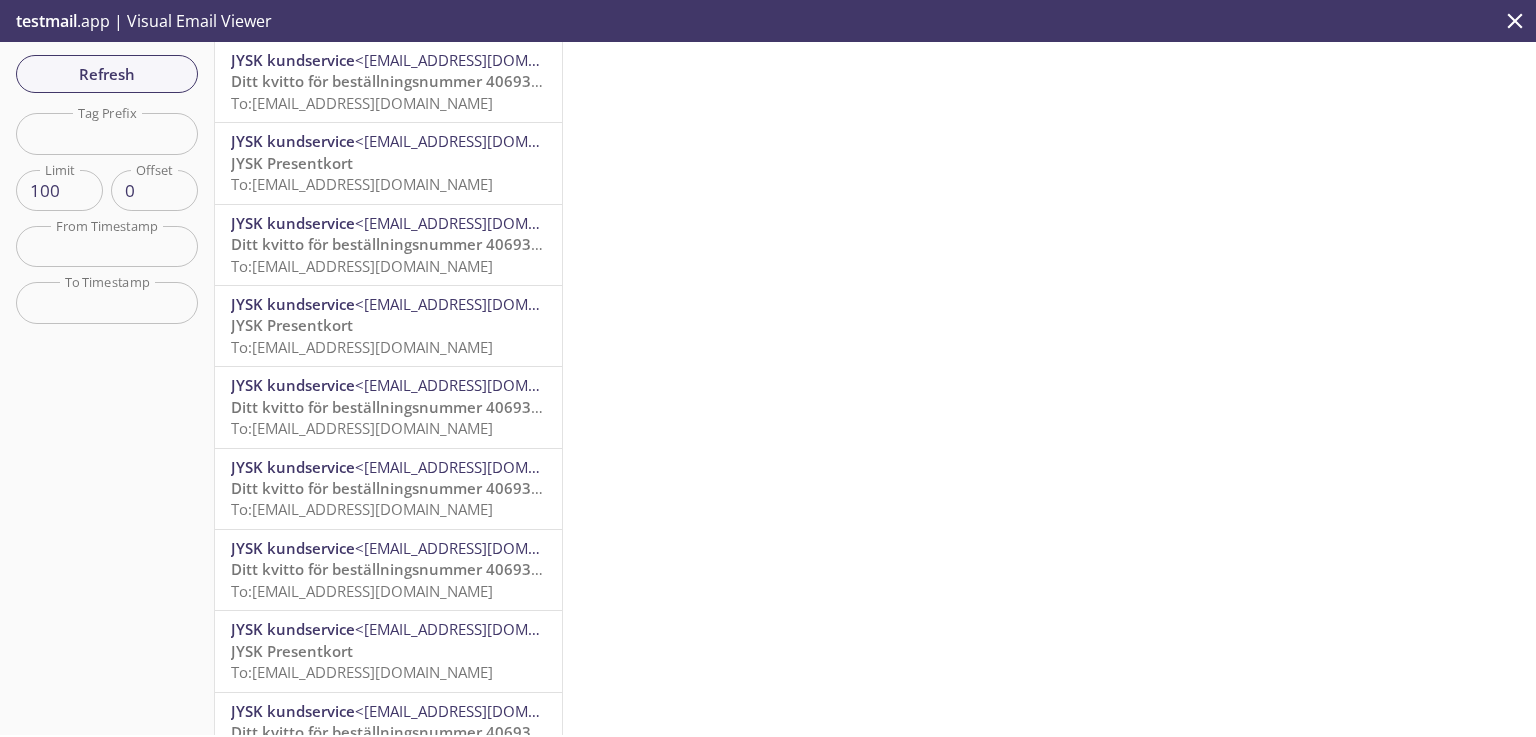click at bounding box center [107, 133] 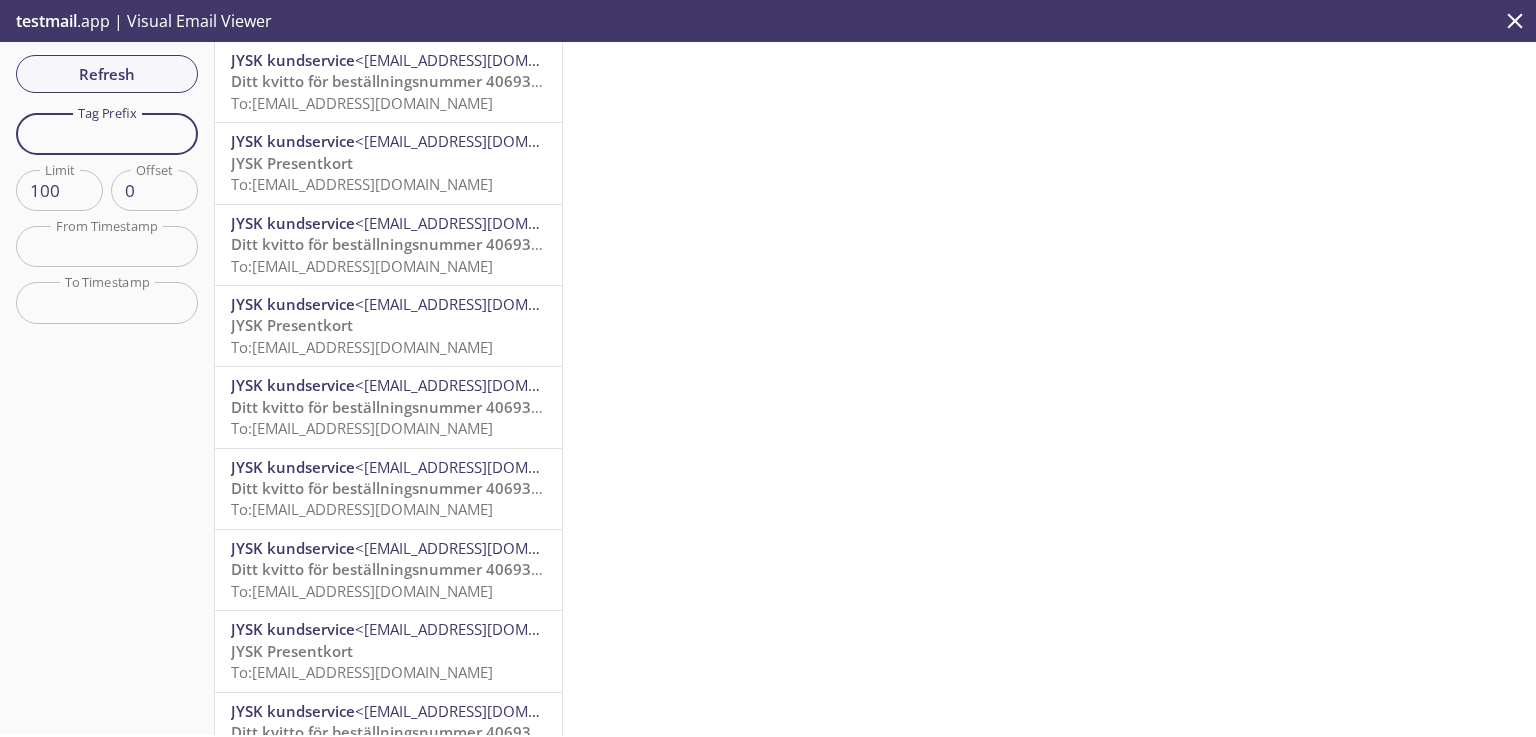 paste on "jwocxo" 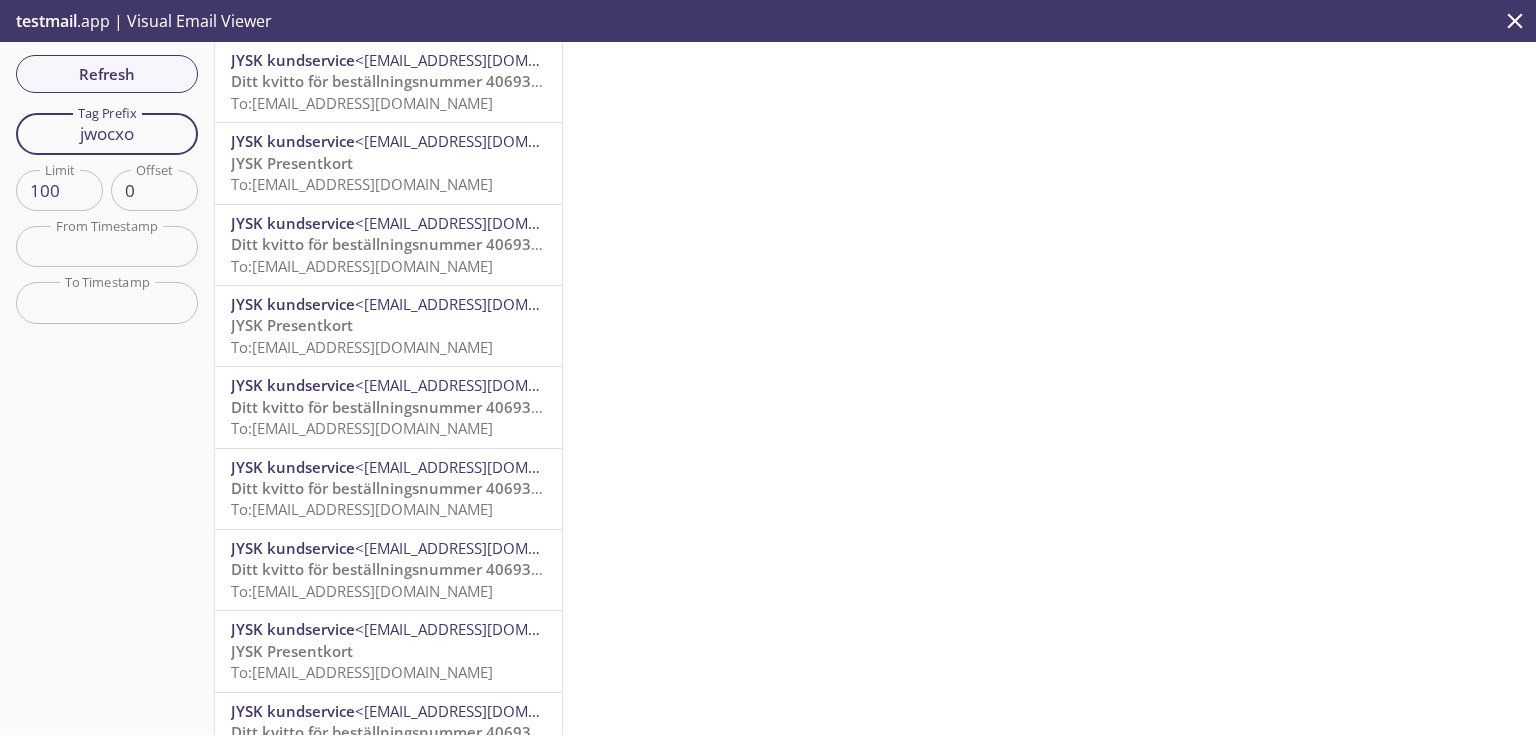 type on "jwocxo" 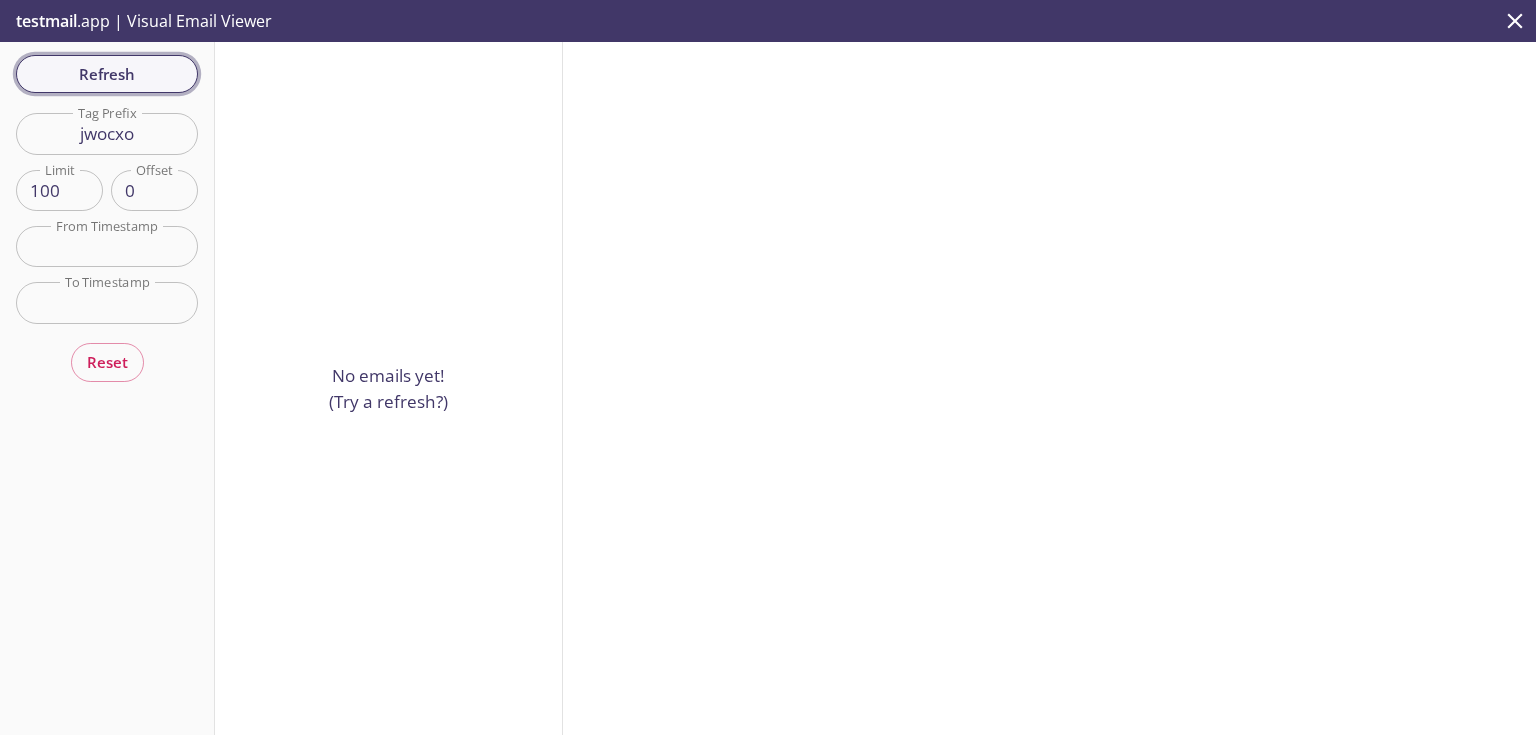 click on "Refresh" at bounding box center (107, 74) 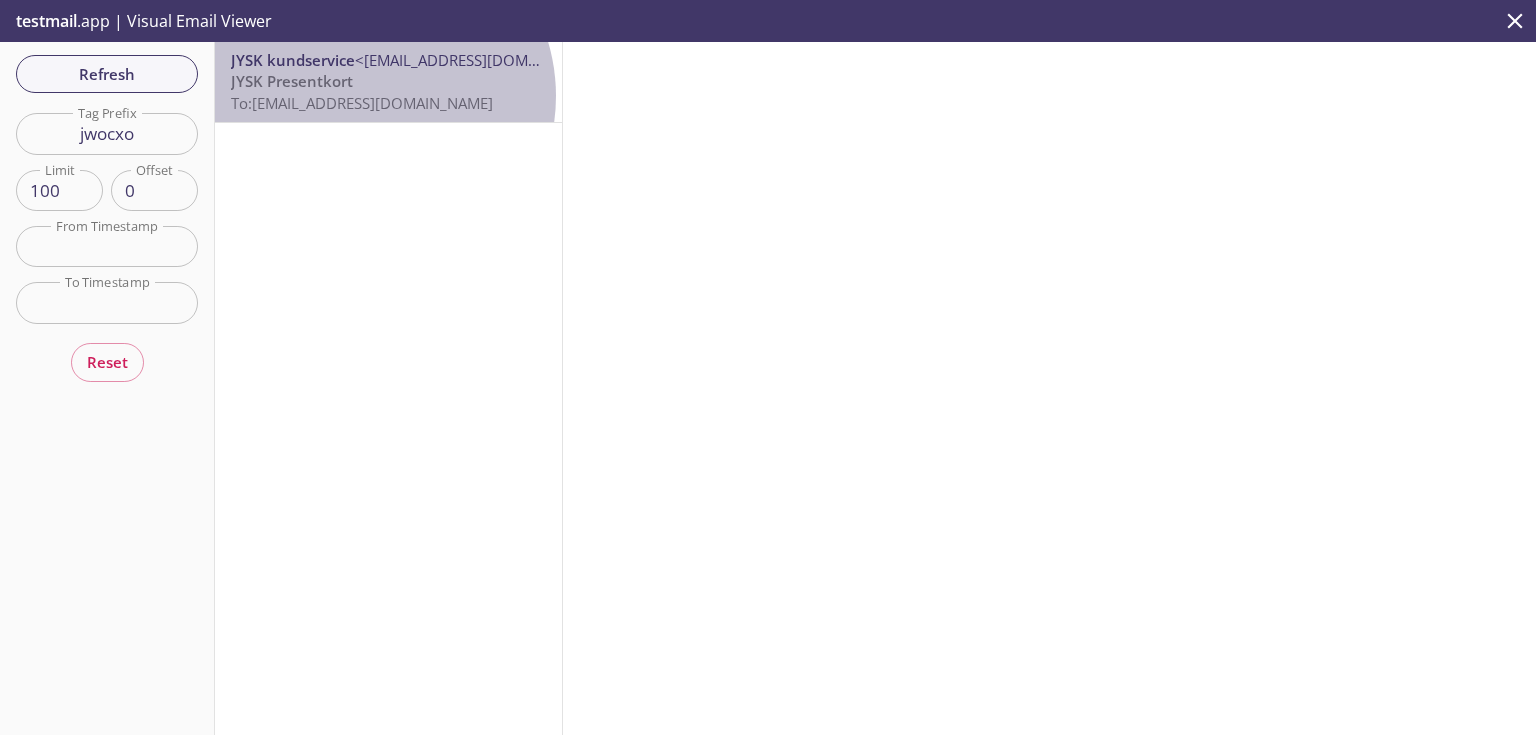 click on "To:  [EMAIL_ADDRESS][DOMAIN_NAME]" at bounding box center [362, 103] 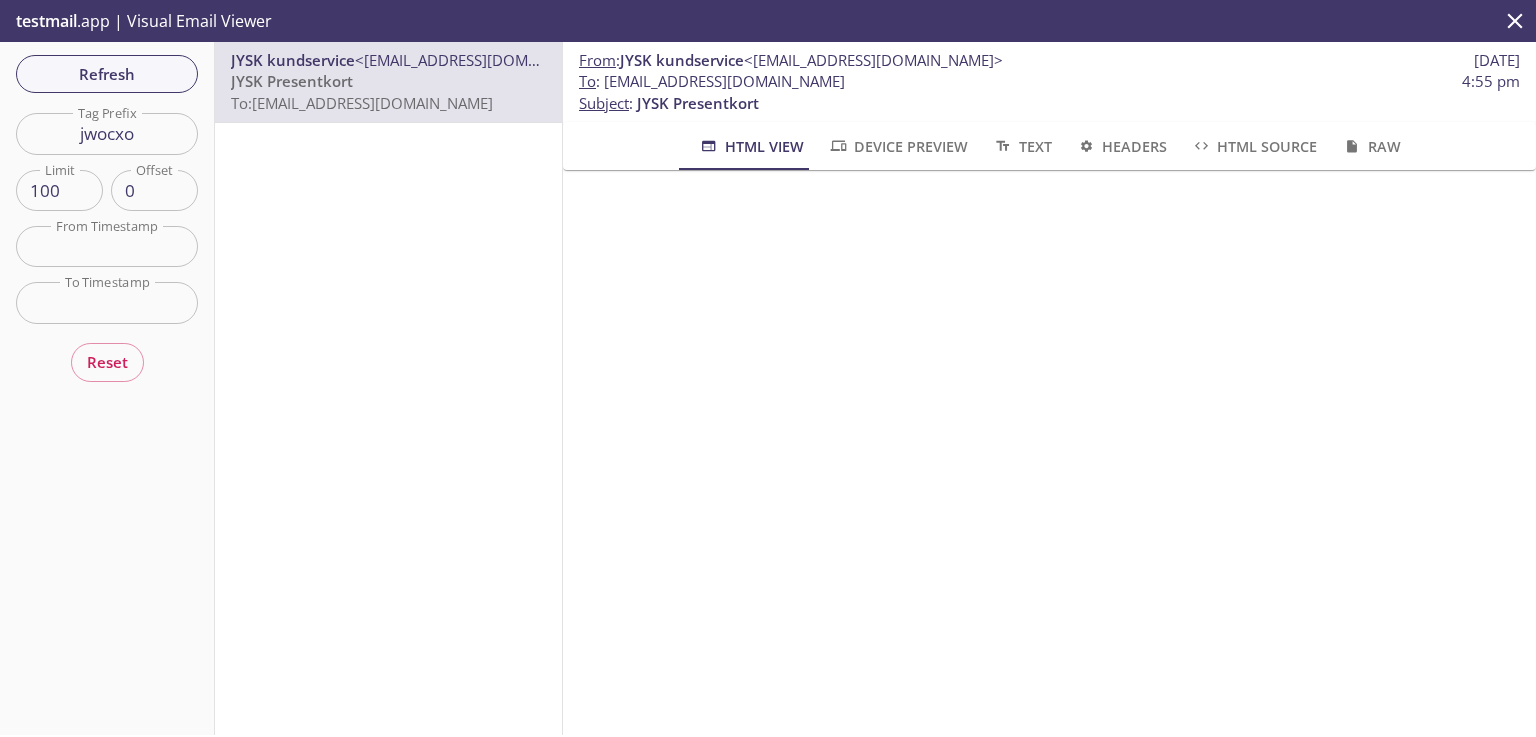 scroll, scrollTop: 320, scrollLeft: 0, axis: vertical 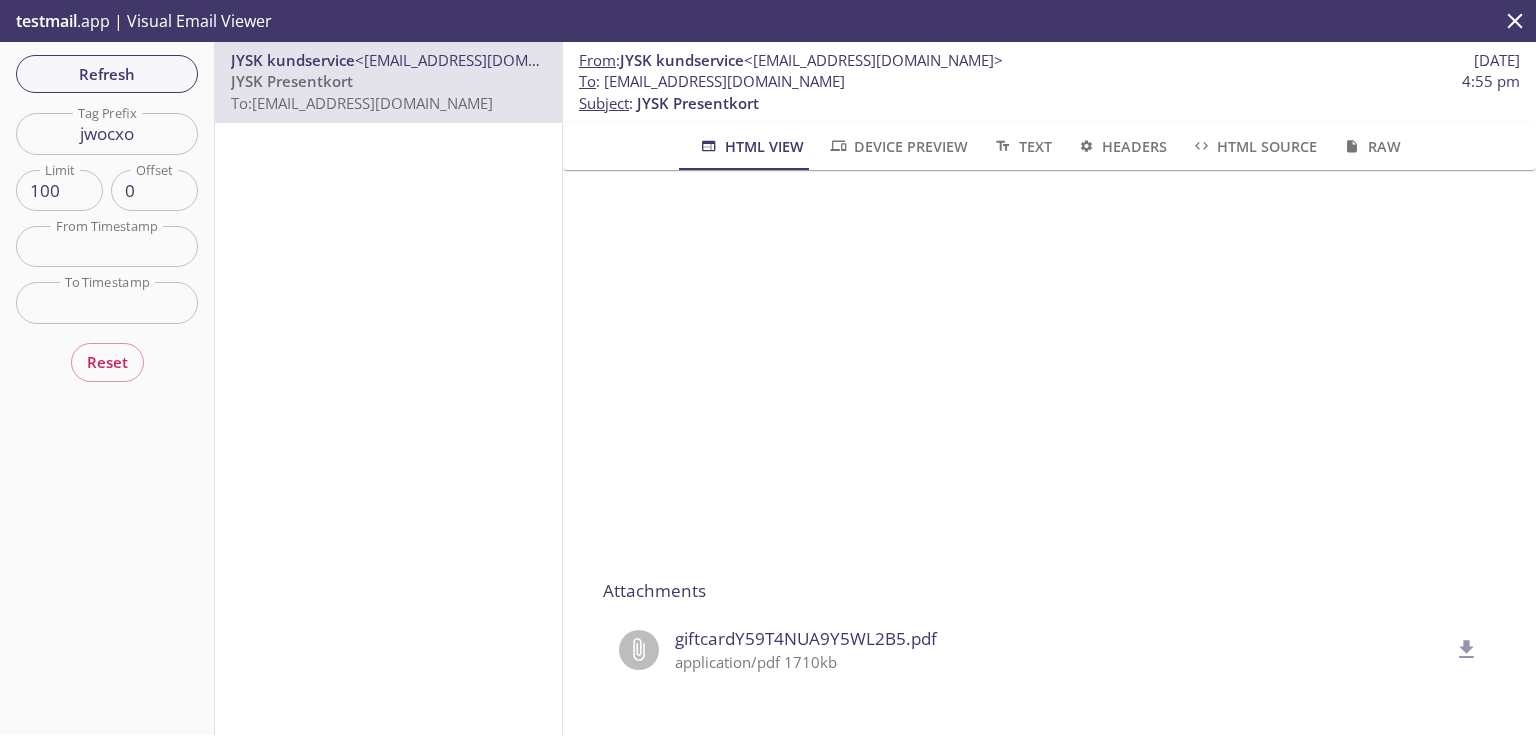 click 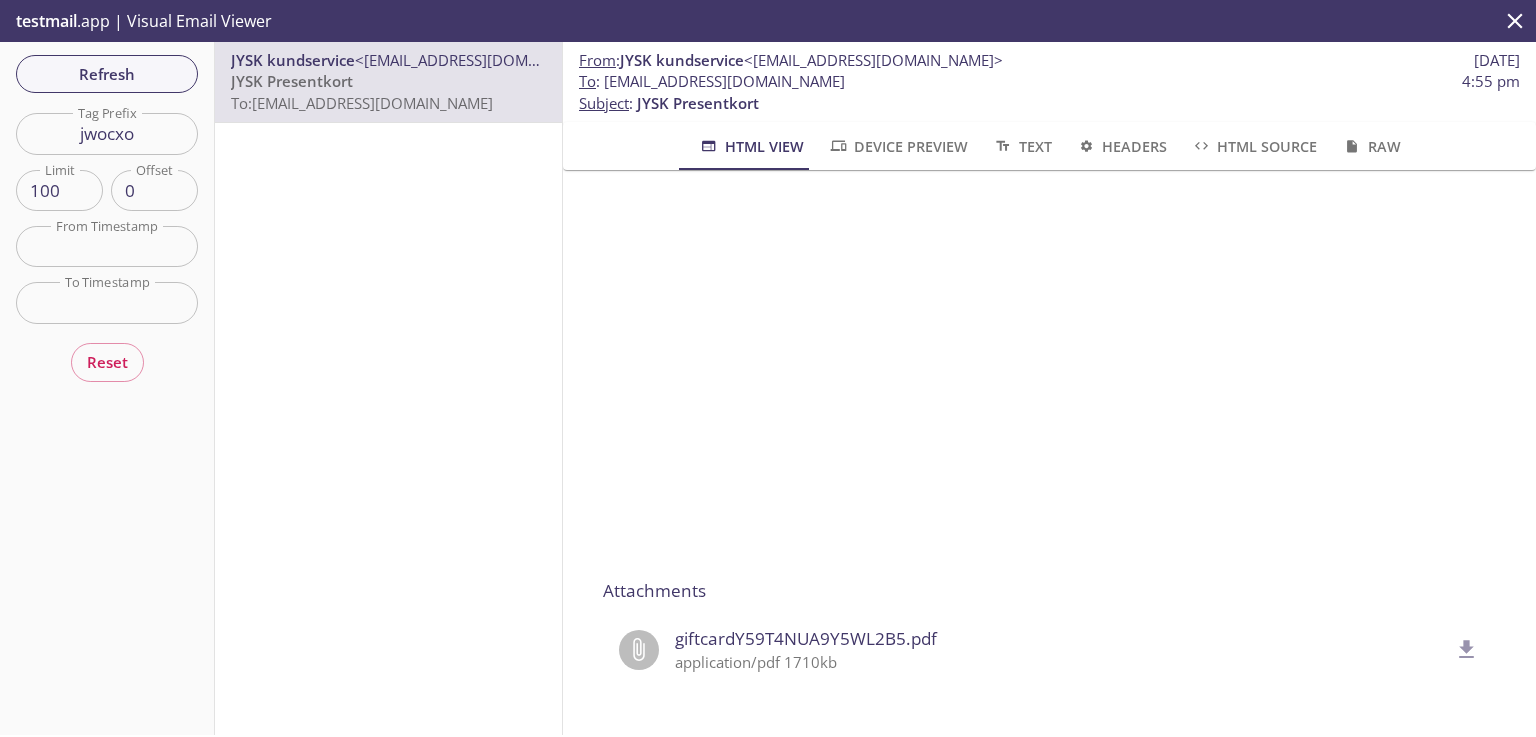 scroll, scrollTop: 195, scrollLeft: 0, axis: vertical 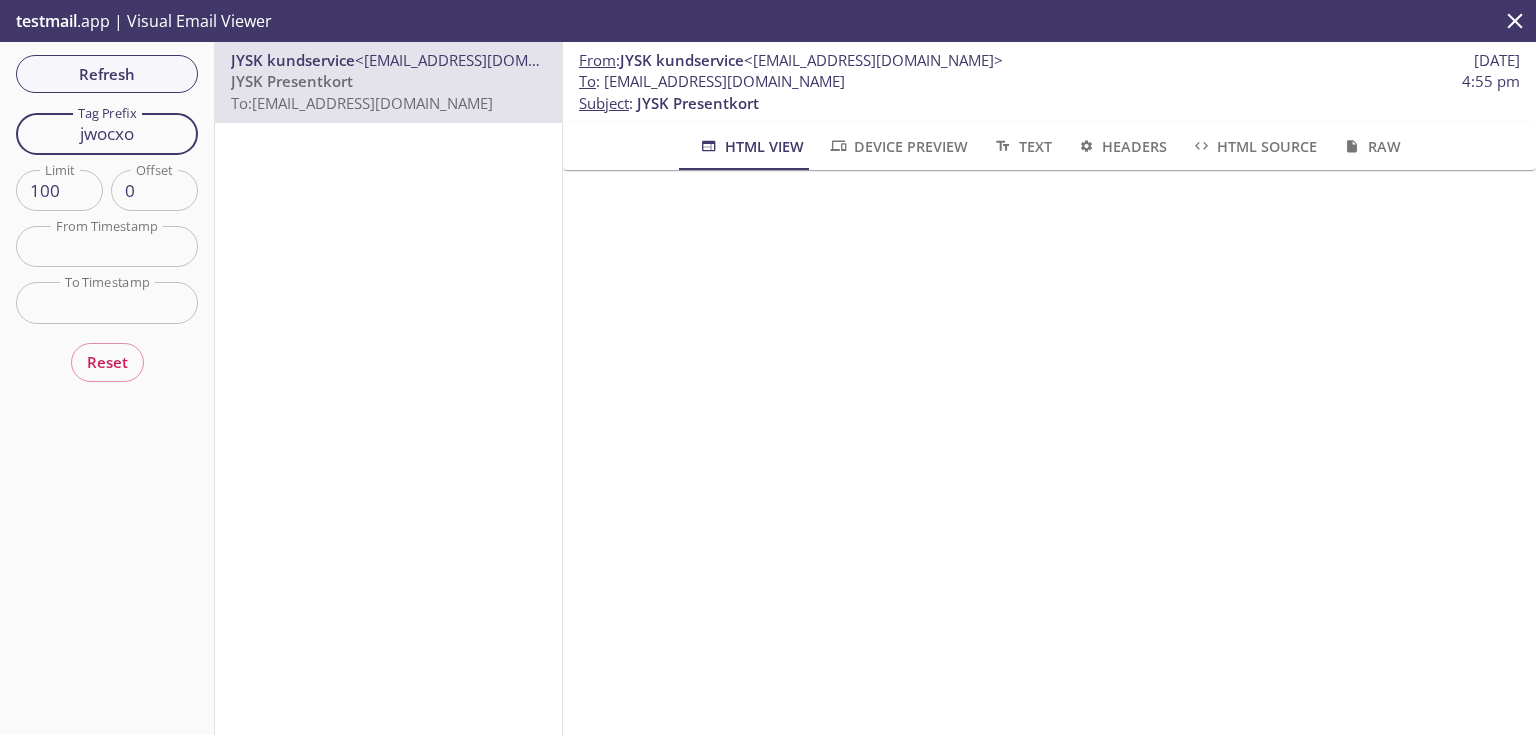 drag, startPoint x: 163, startPoint y: 141, endPoint x: 54, endPoint y: 127, distance: 109.89541 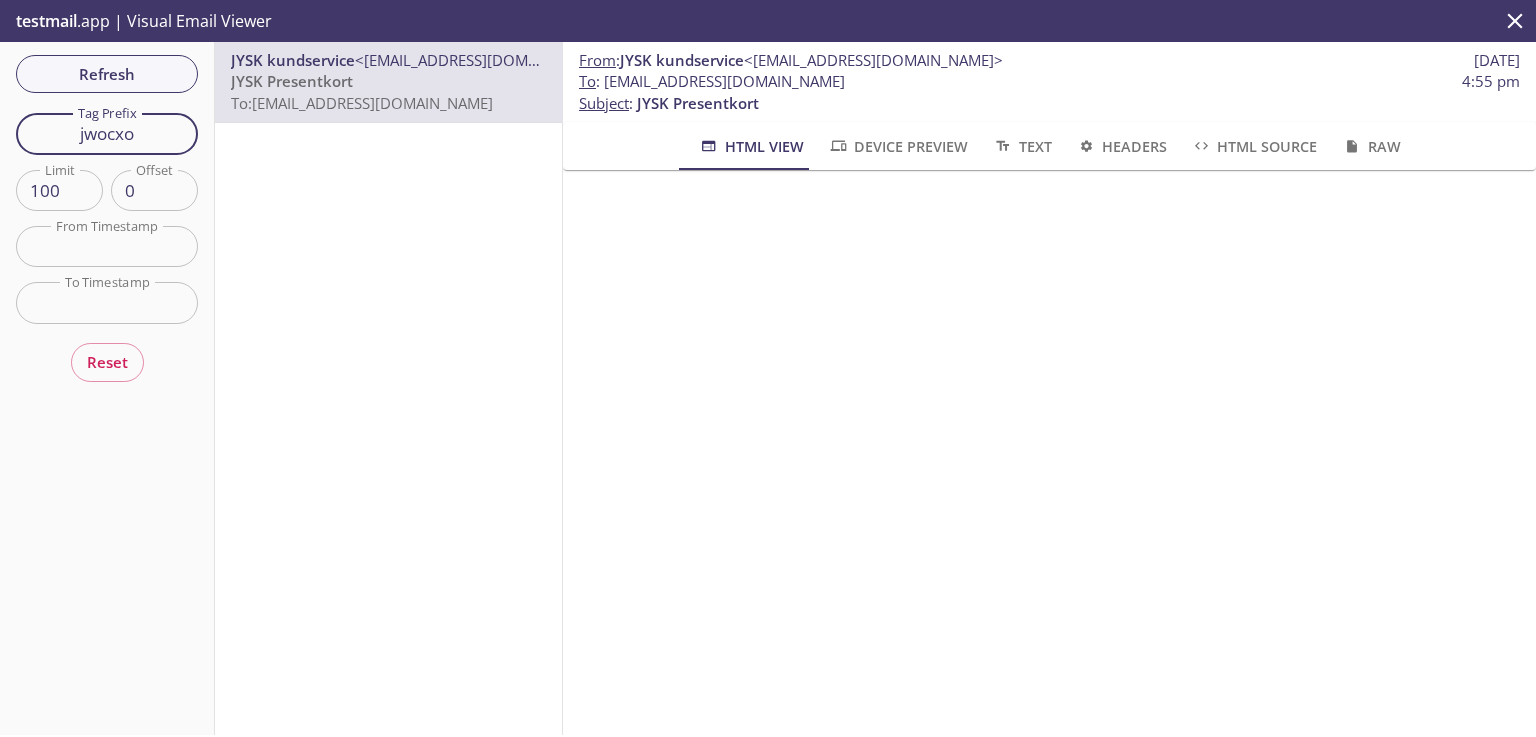 click on "jwocxo" at bounding box center (107, 133) 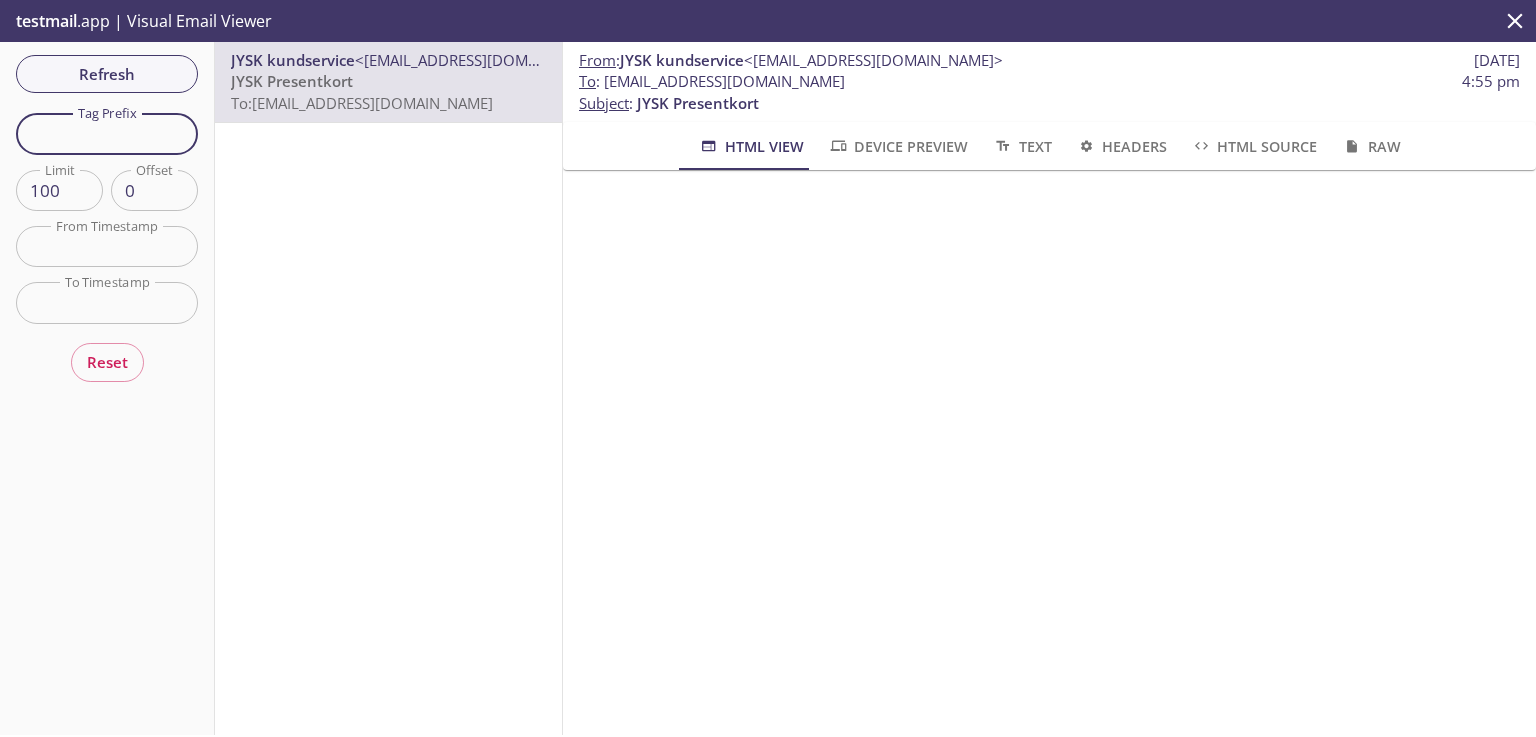 type 